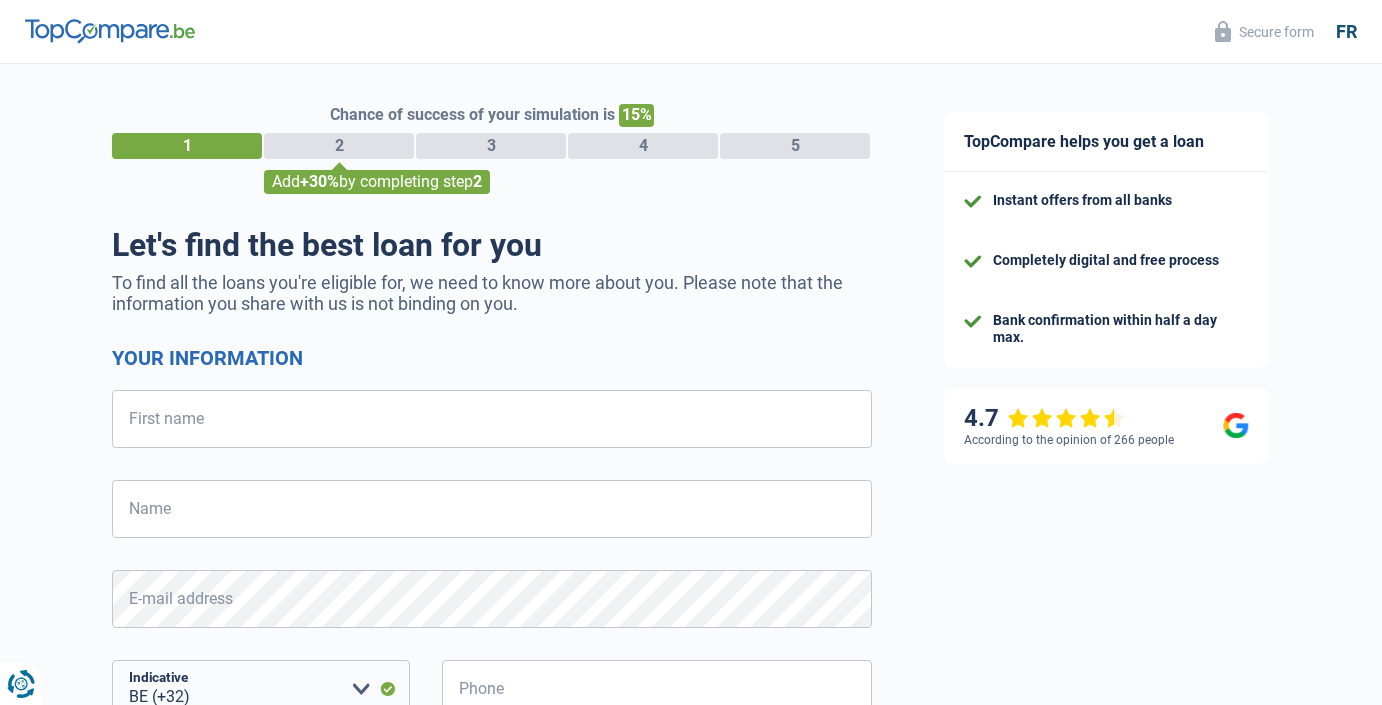 select on "32" 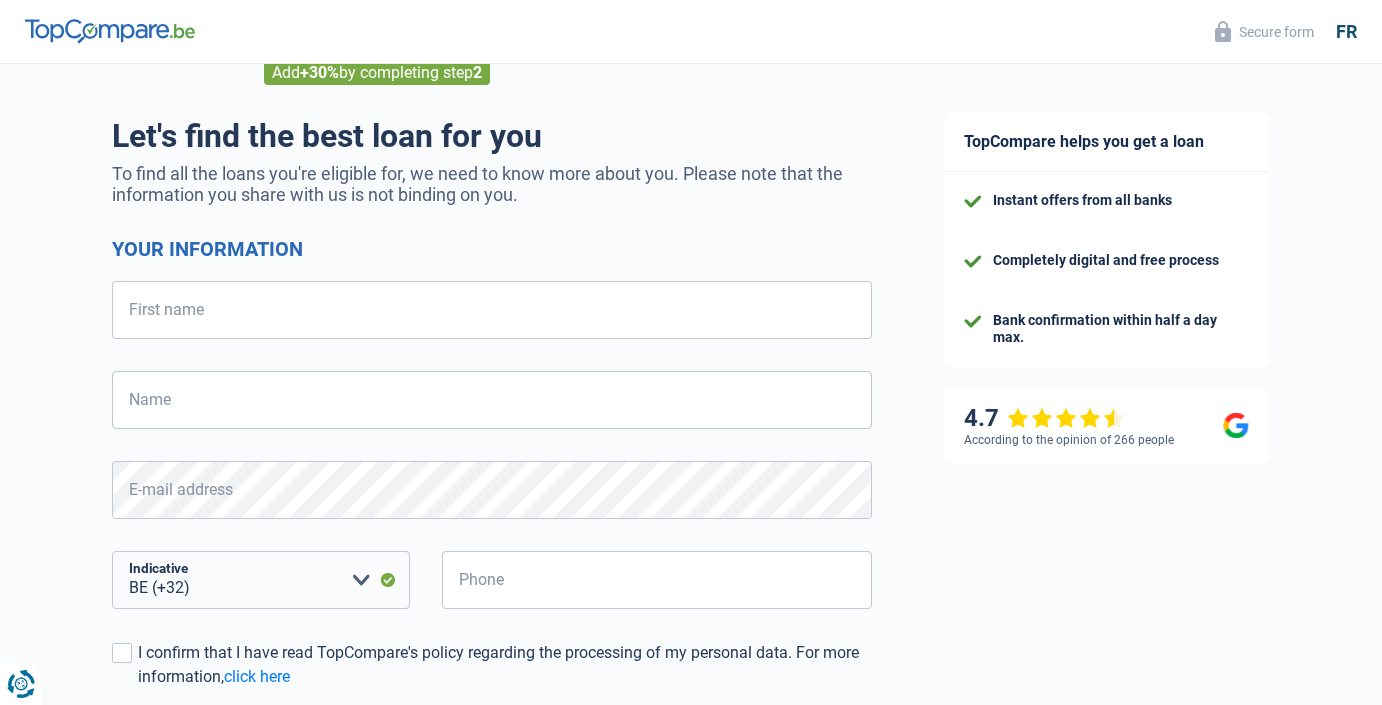 scroll, scrollTop: 22, scrollLeft: 0, axis: vertical 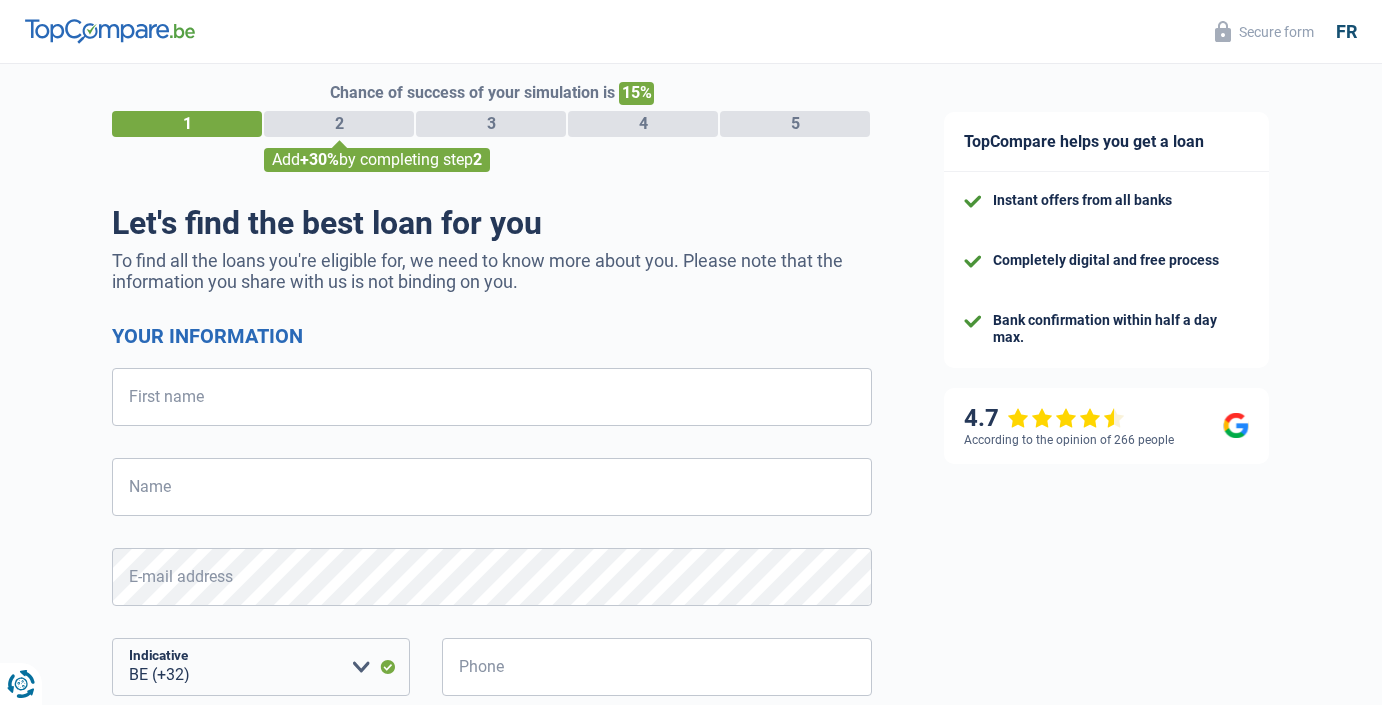 click on "Your information
First name
All fields are required. Please provide a longer answer.
Name
All fields are required. Please provide a longer answer.
E-mail address
All fields are required. Please provide a longer answer.     BE (+32) LU (+352)
Please select an option
Indicative
Phone
All fields are required. Please provide a longer answer.     I confirm that I have read TopCompare's policy regarding the processing of my personal data. For more information,  click here       I authorize TopCompare to use this information to provide me with personalized content in accordance with the  privacy policy.
Back
Following" at bounding box center (492, 635) 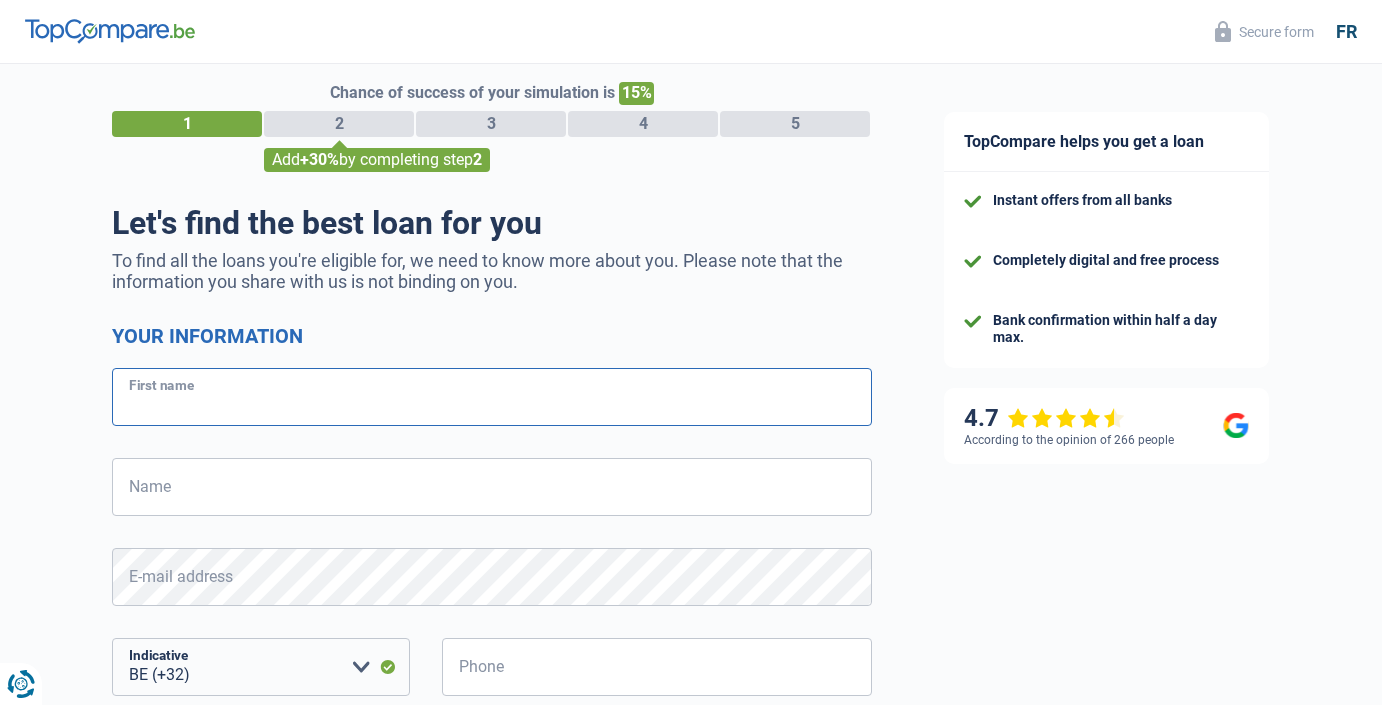 click on "First name" at bounding box center (492, 397) 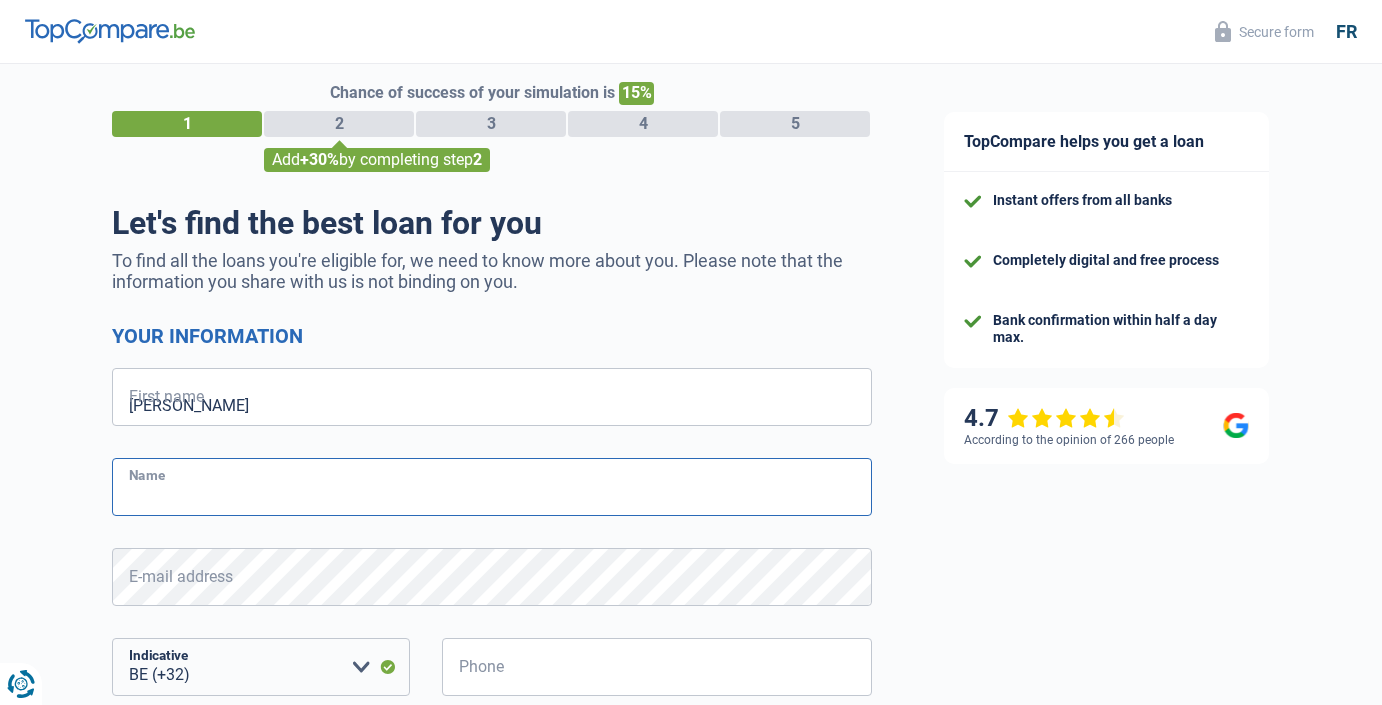 type on "Eyermann" 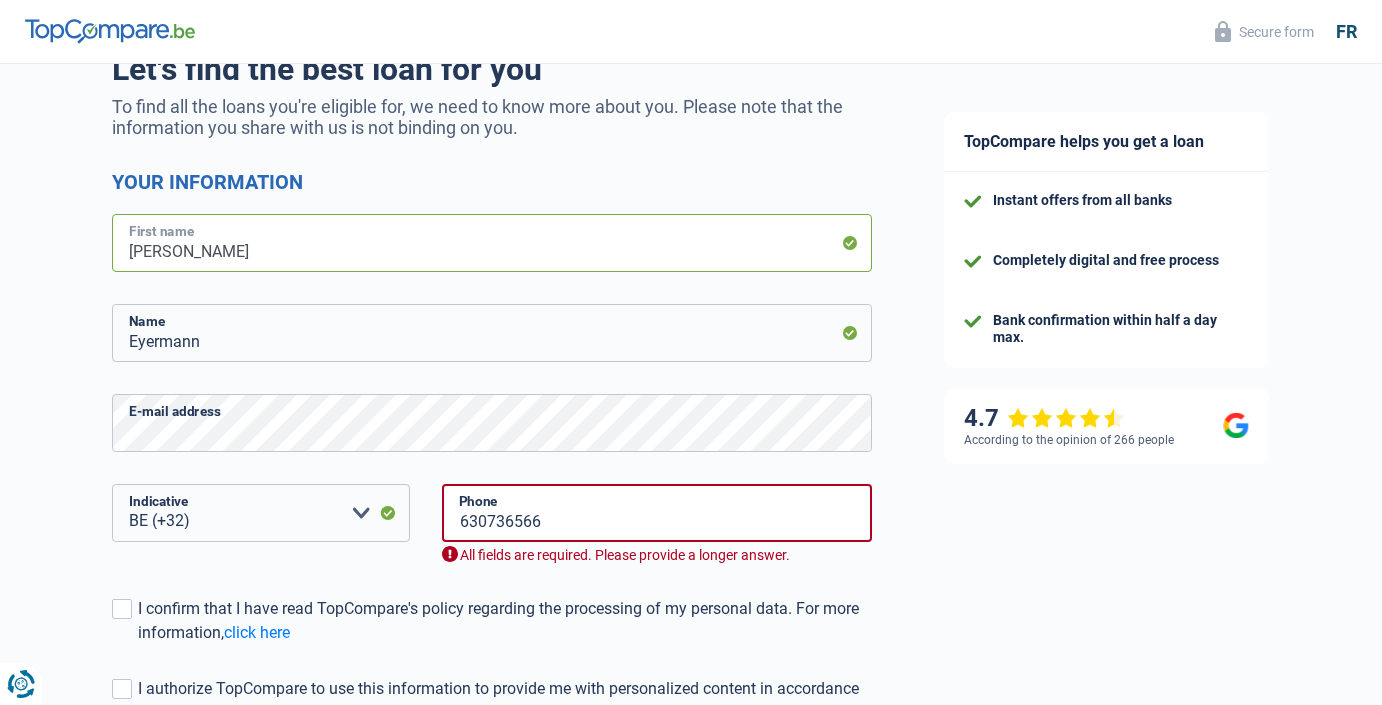 scroll, scrollTop: 232, scrollLeft: 0, axis: vertical 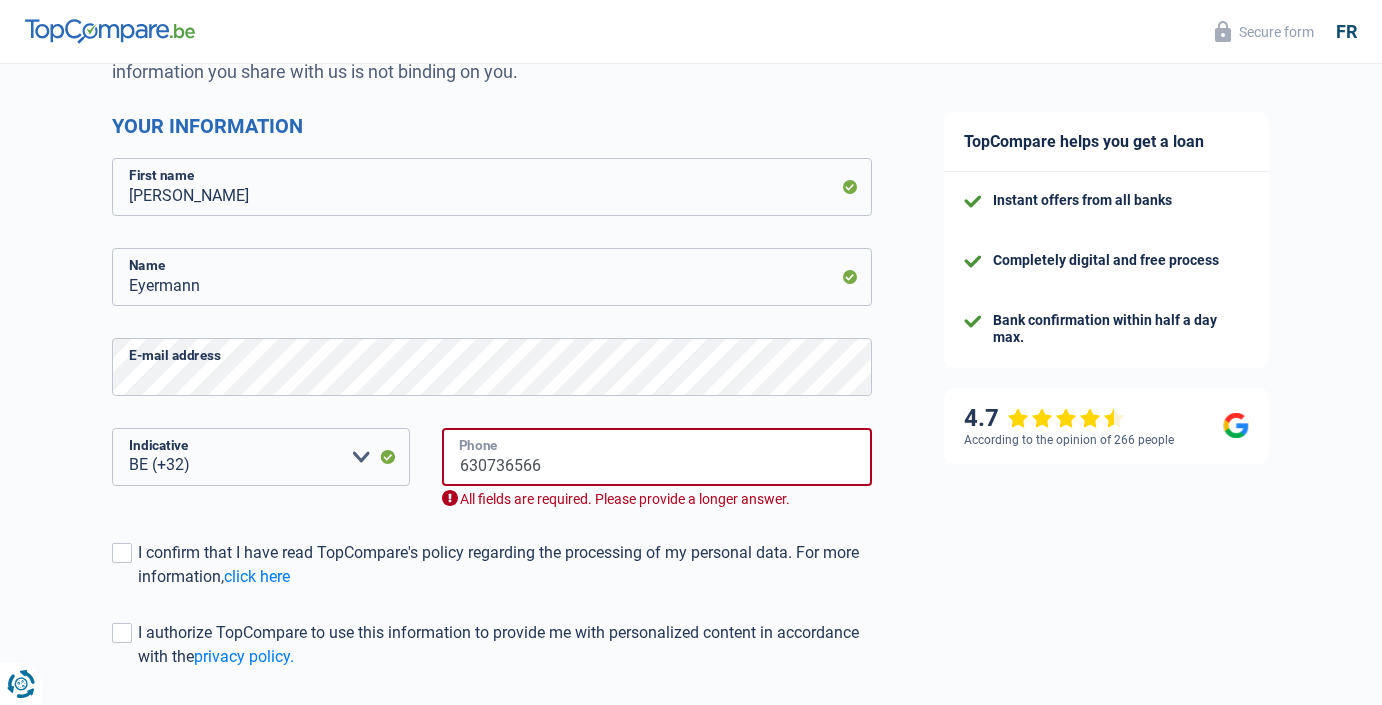 click on "630736566" at bounding box center (657, 457) 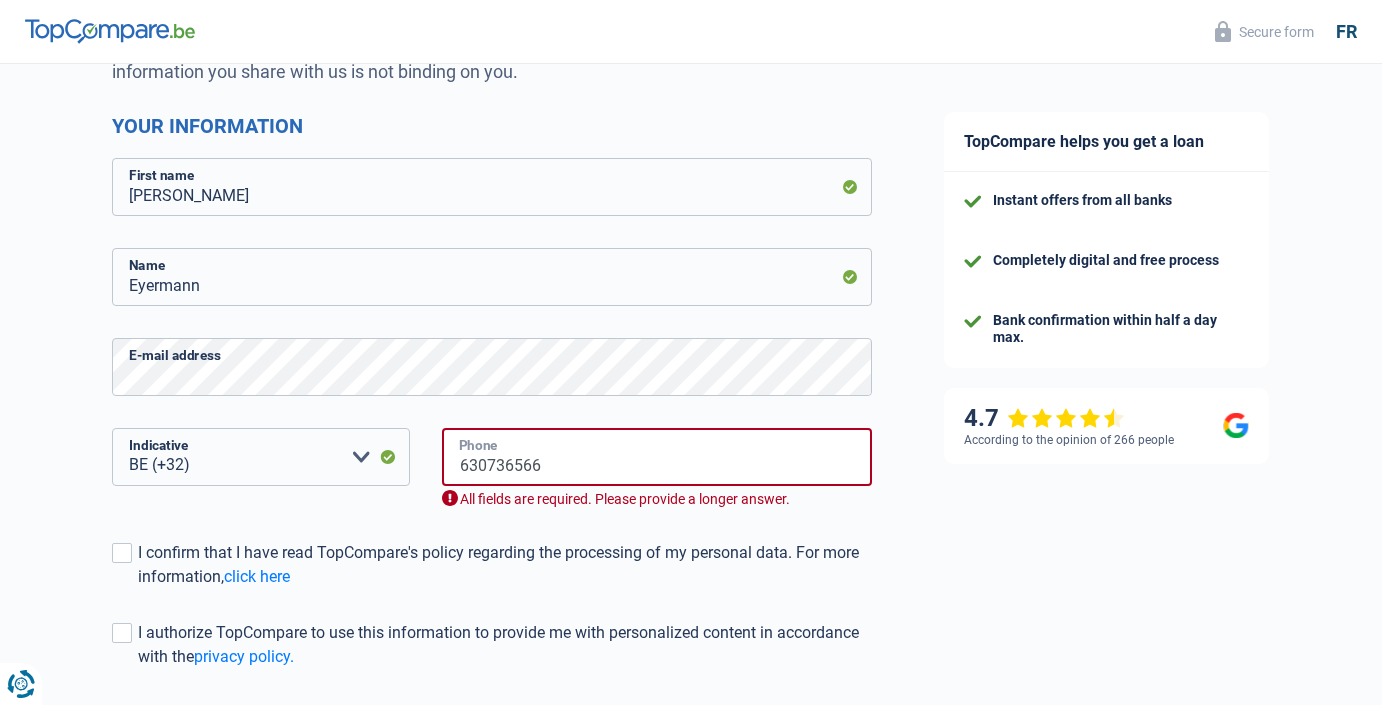 drag, startPoint x: 602, startPoint y: 472, endPoint x: 357, endPoint y: 465, distance: 245.09998 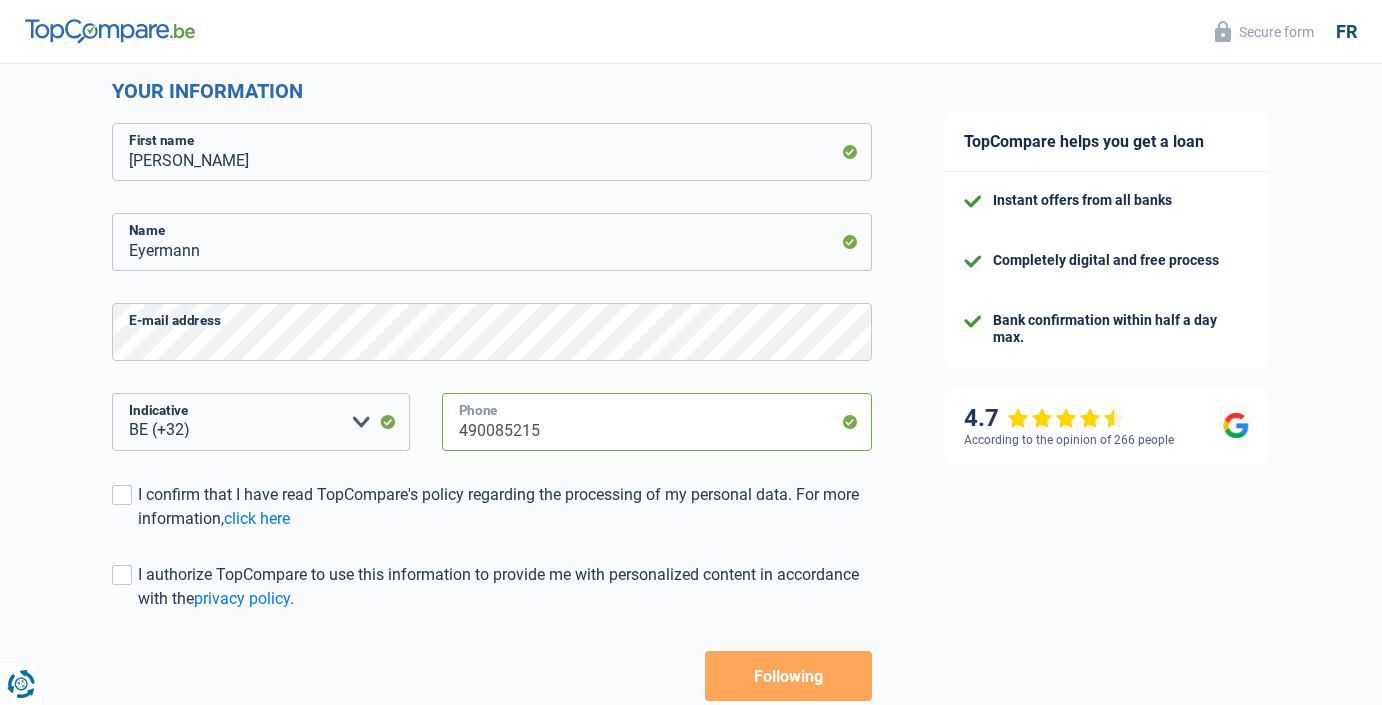 scroll, scrollTop: 309, scrollLeft: 0, axis: vertical 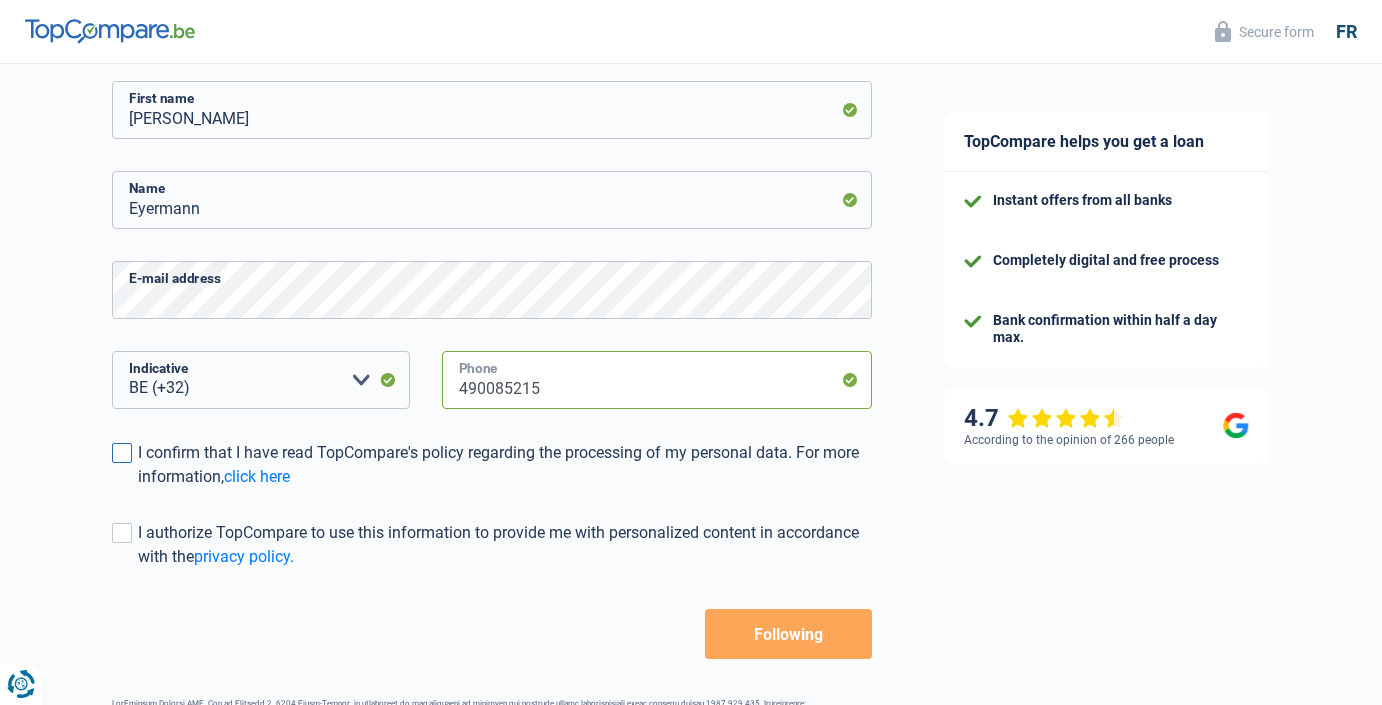 type on "490085215" 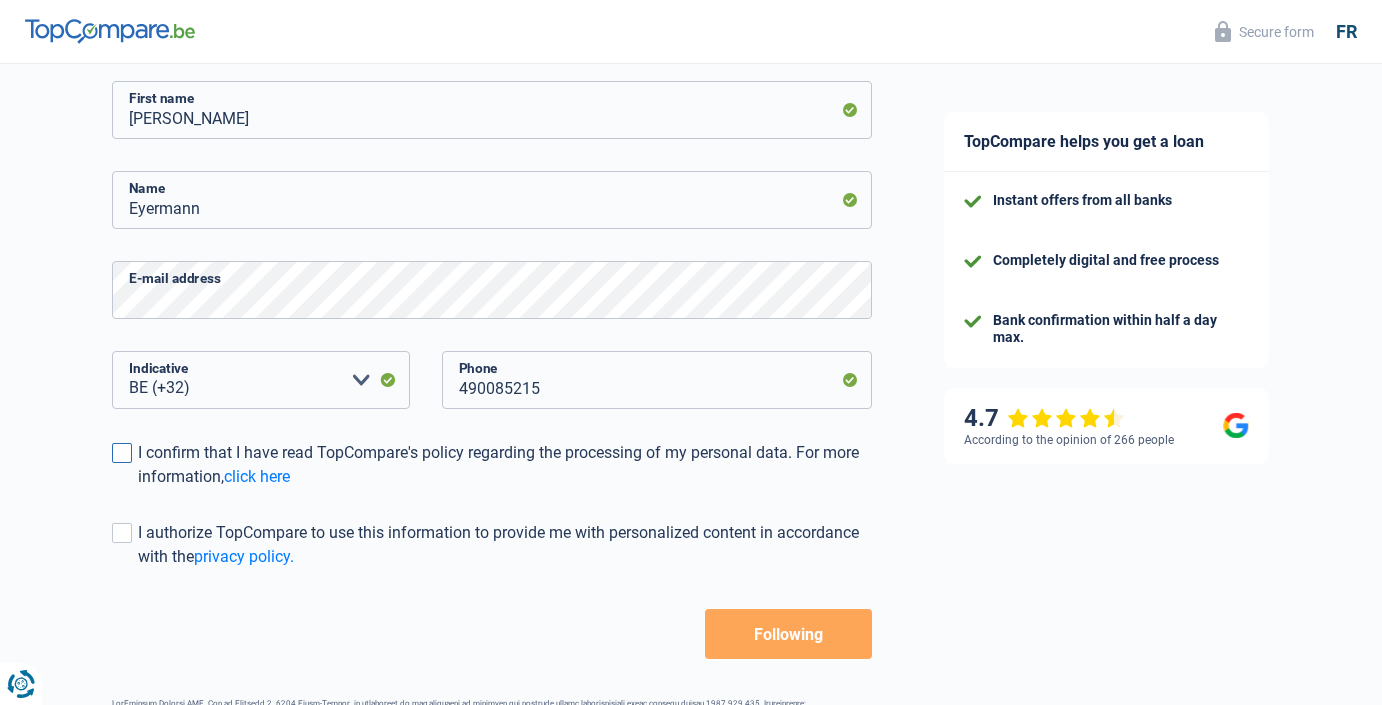 click on "I confirm that I have read TopCompare's policy regarding the processing of my personal data. For more information," at bounding box center (498, 464) 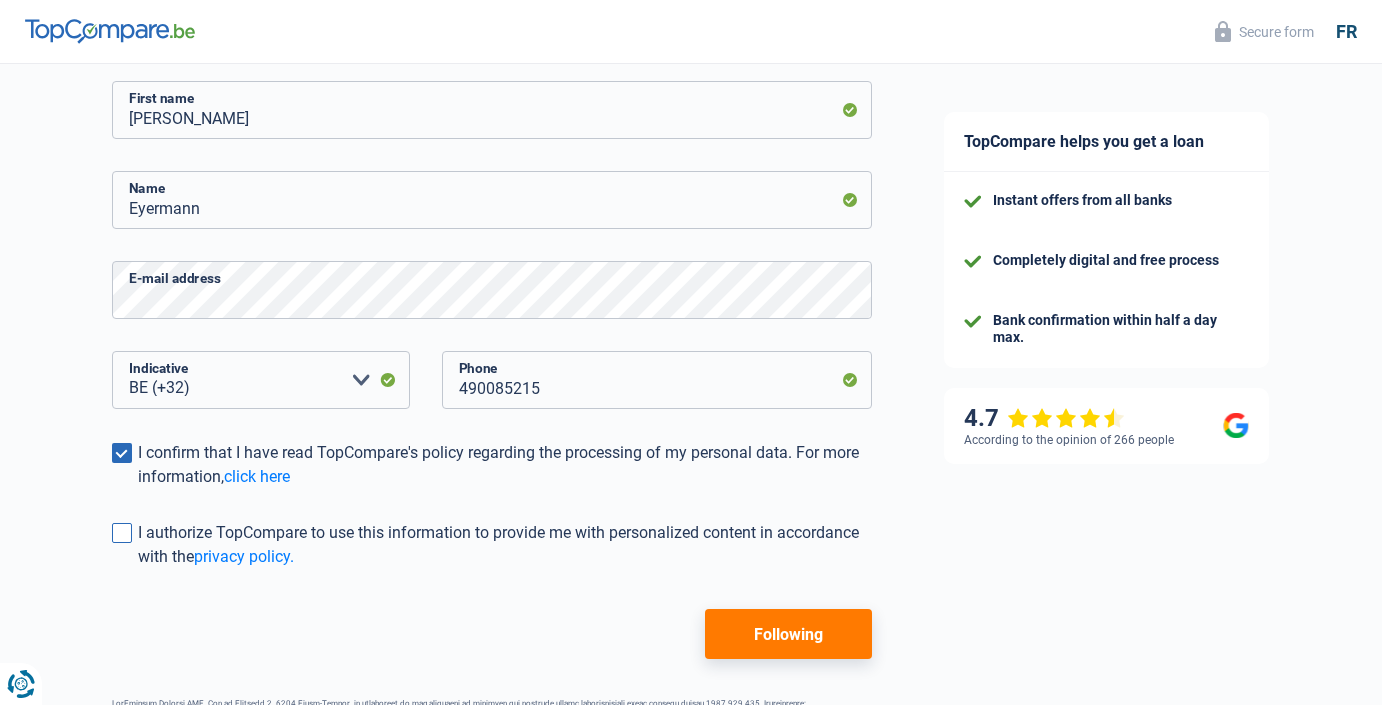 click on "I authorize TopCompare to use this information to provide me with personalized content in accordance with the" at bounding box center [498, 544] 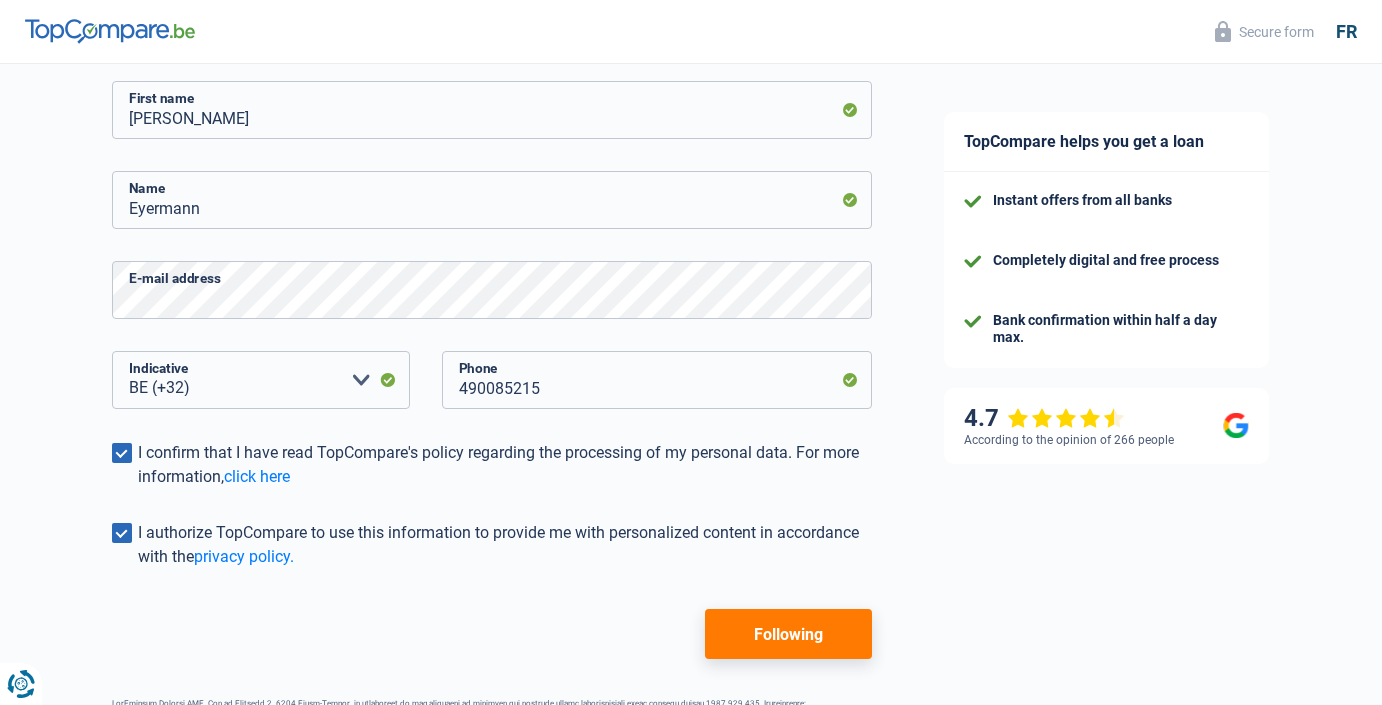 click on "I authorize TopCompare to use this information to provide me with personalized content in accordance with the  privacy policy." at bounding box center [505, 545] 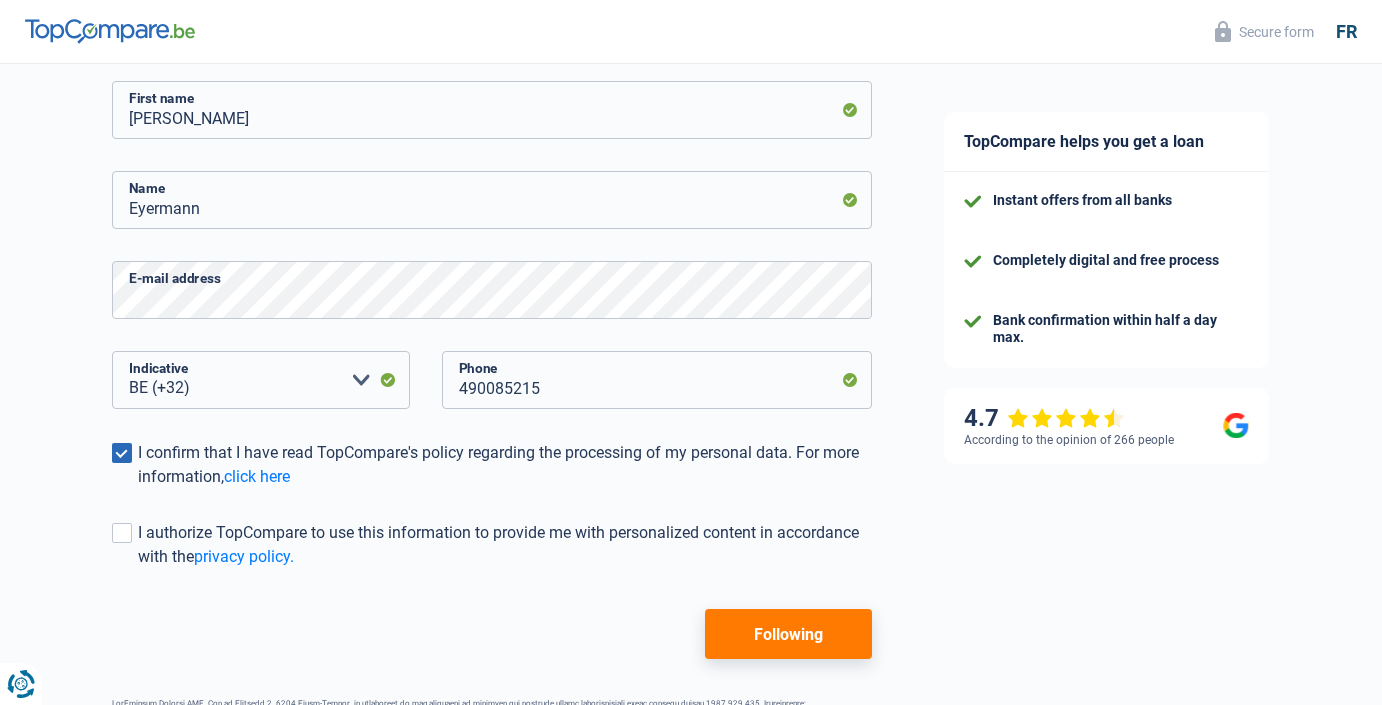 click on "Following" at bounding box center [788, 634] 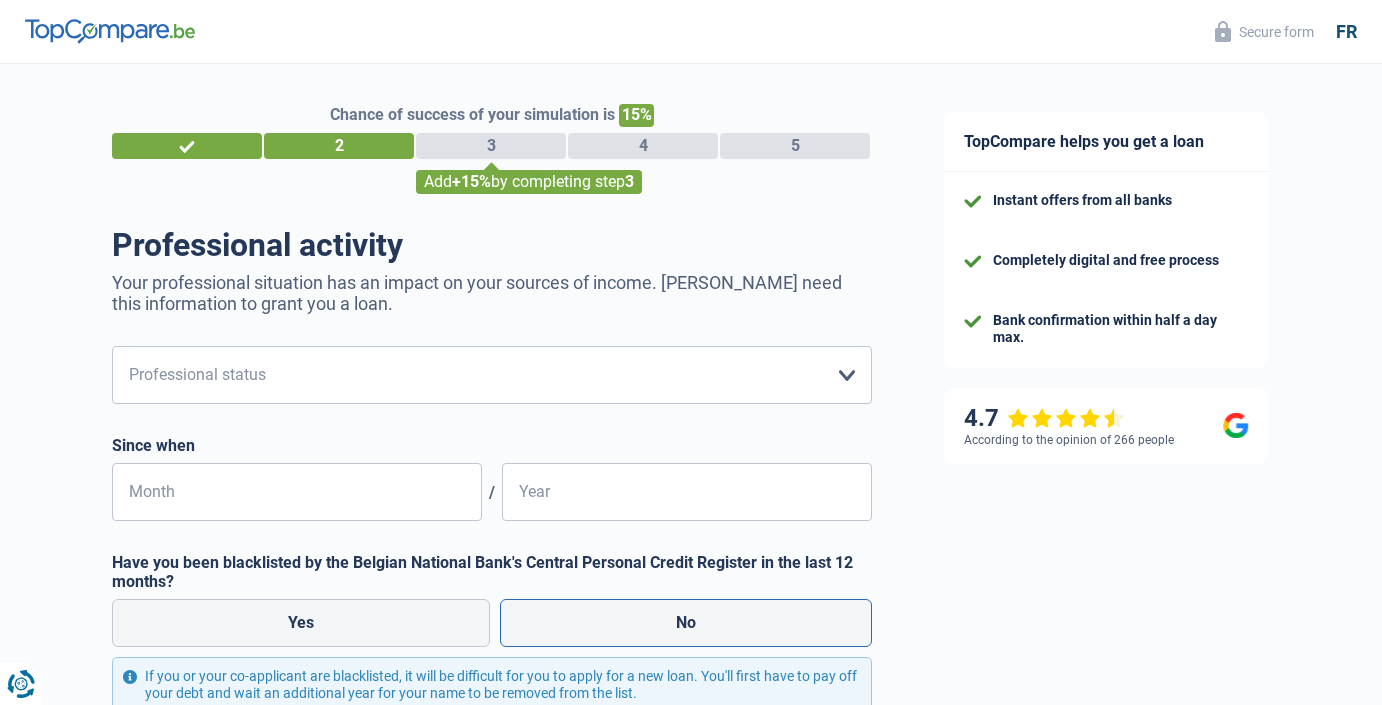 scroll, scrollTop: 43, scrollLeft: 0, axis: vertical 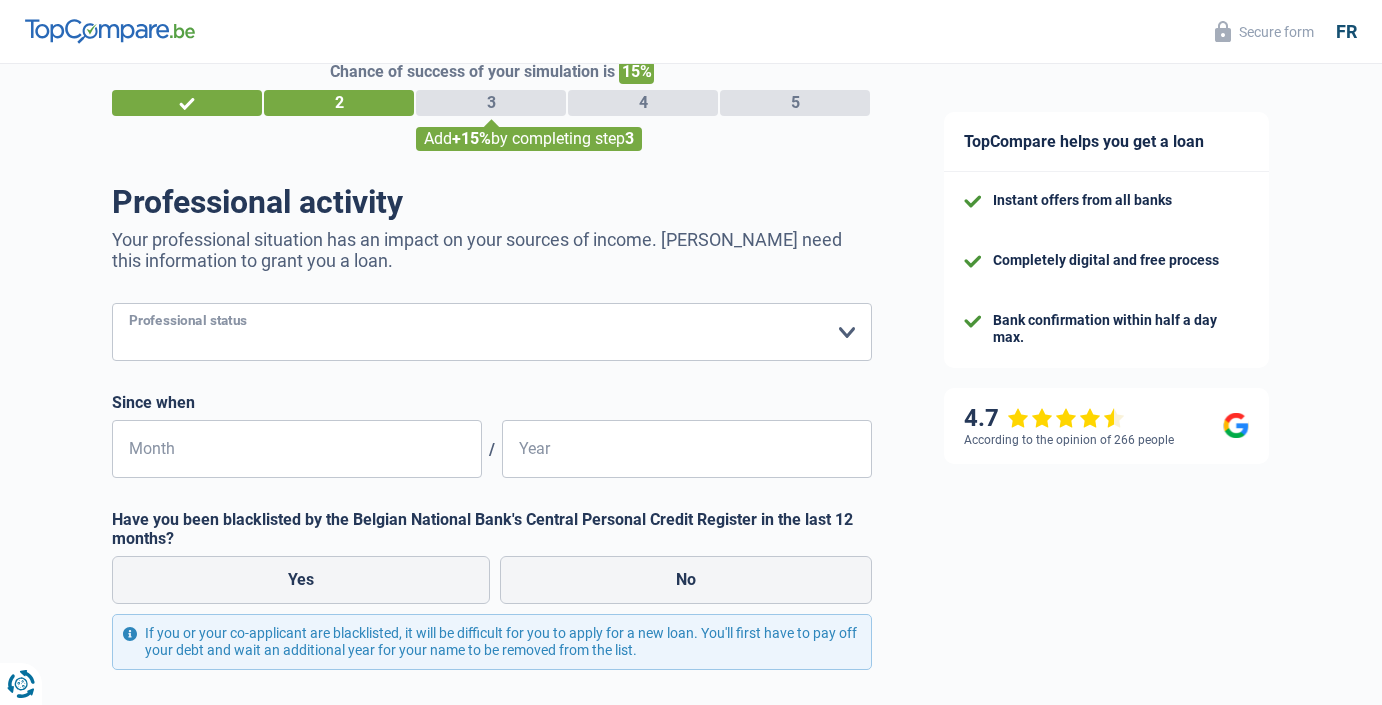 click on "Worker Private employee Public employee Invalid Independent Retired Unemployed Mutual Housewife Unemployed Social Security/Social Integration Beneficiary (SPF Social Security, CPAS) Student Liberal profession Trader Annuitant Early retiree
[PERSON_NAME] sélectionner une option" at bounding box center [492, 332] 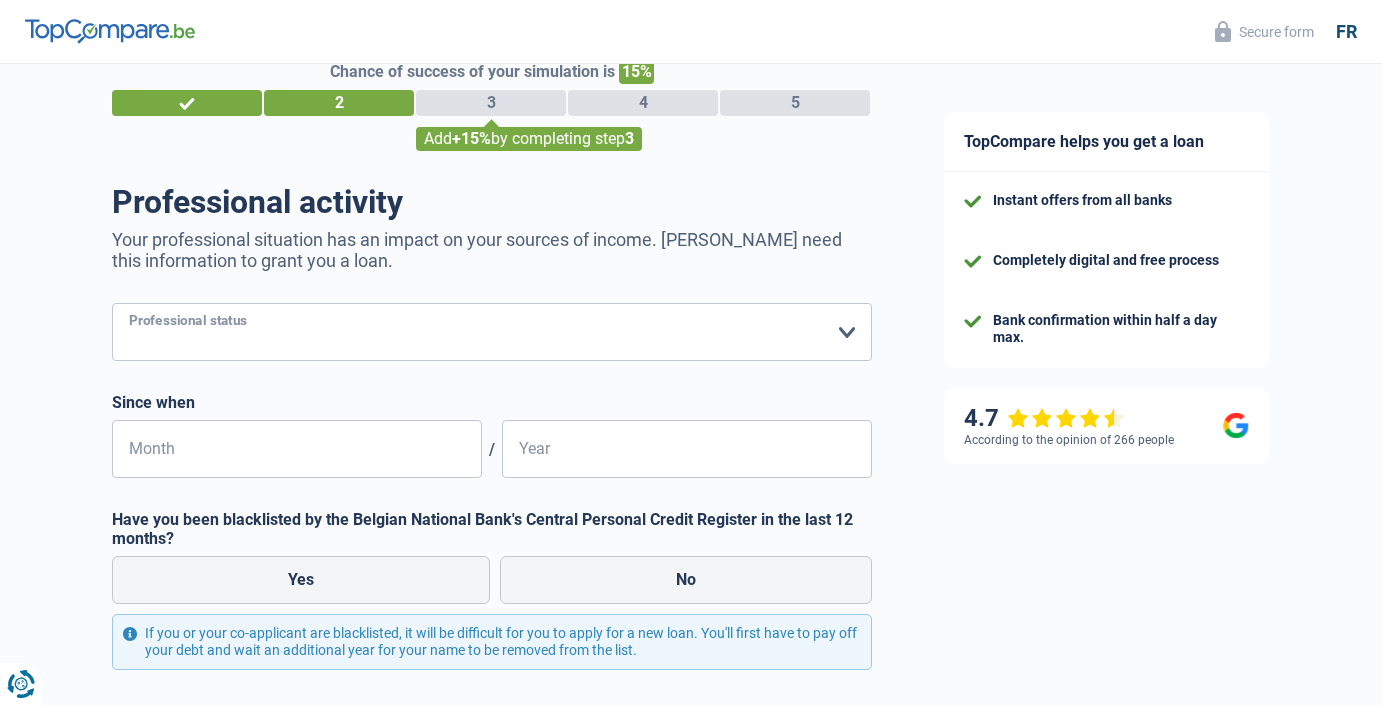 select on "privateEmployee" 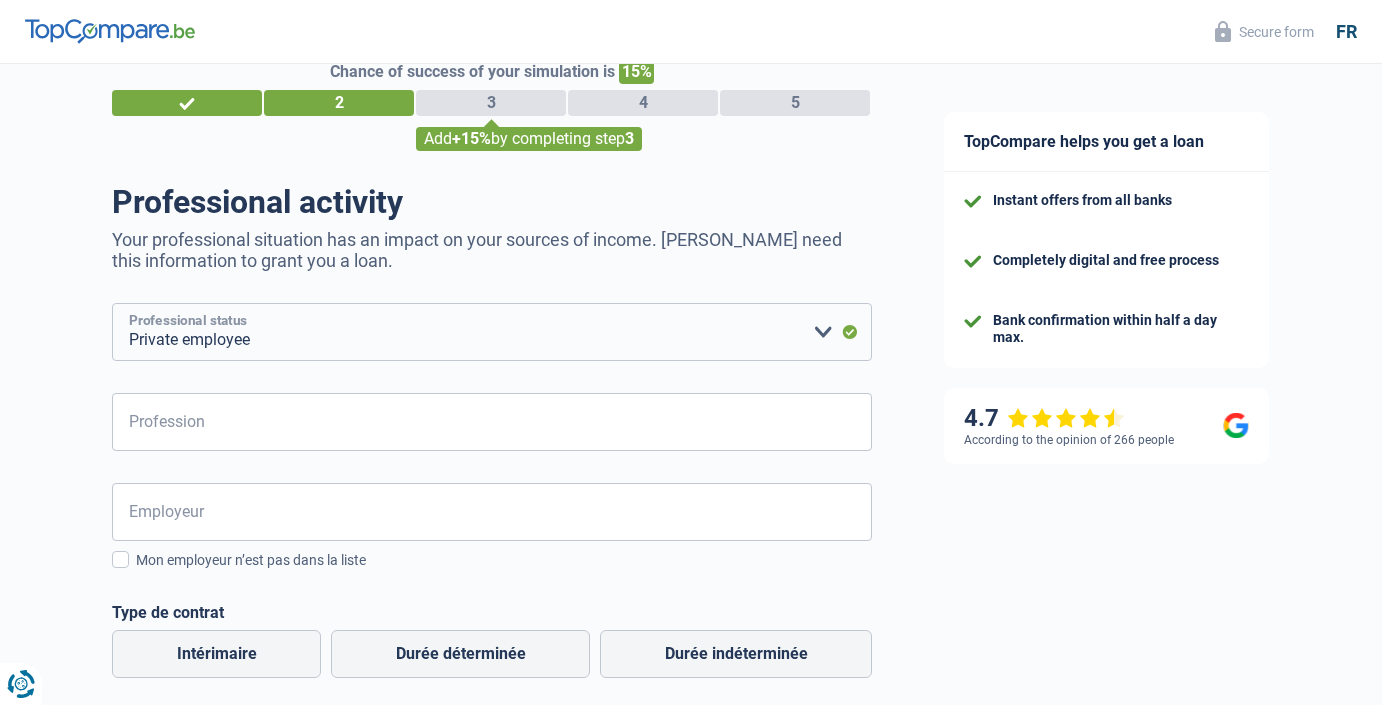 scroll, scrollTop: 90, scrollLeft: 0, axis: vertical 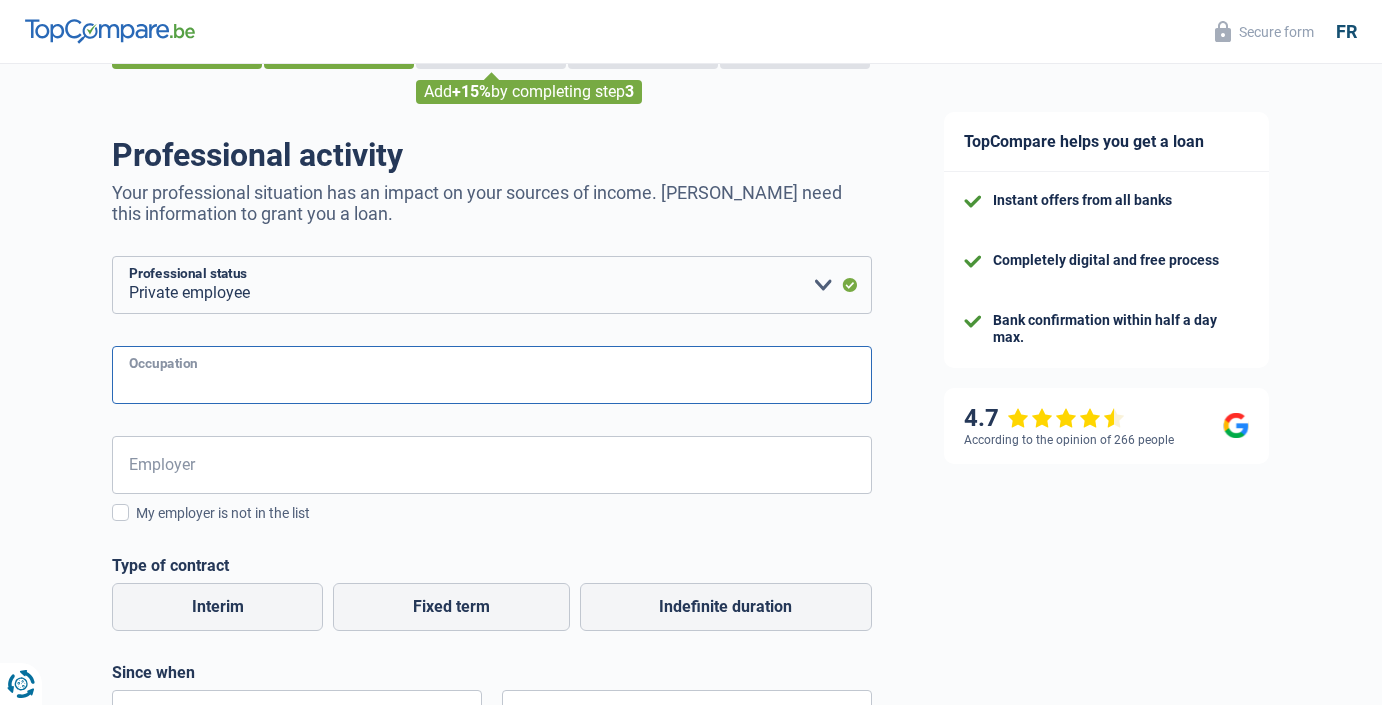 click on "Occupation" at bounding box center (492, 375) 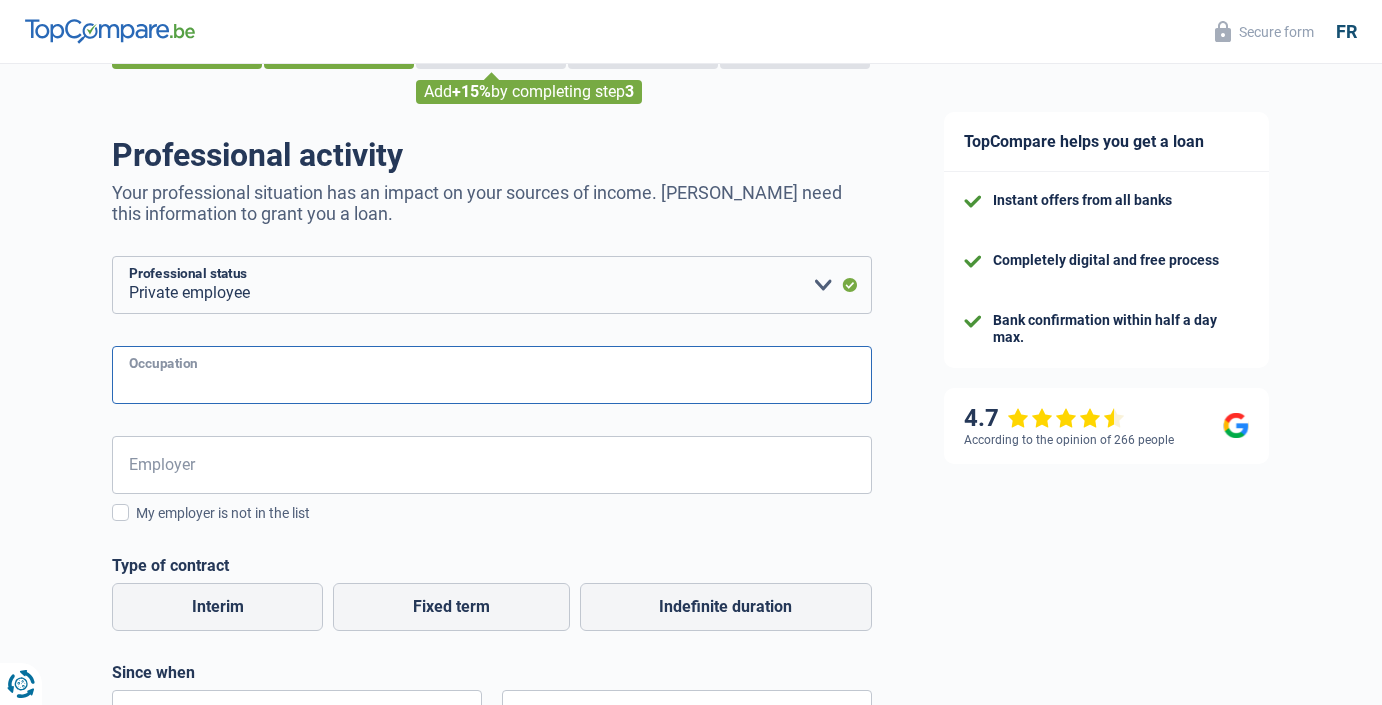 click on "Occupation" at bounding box center (492, 375) 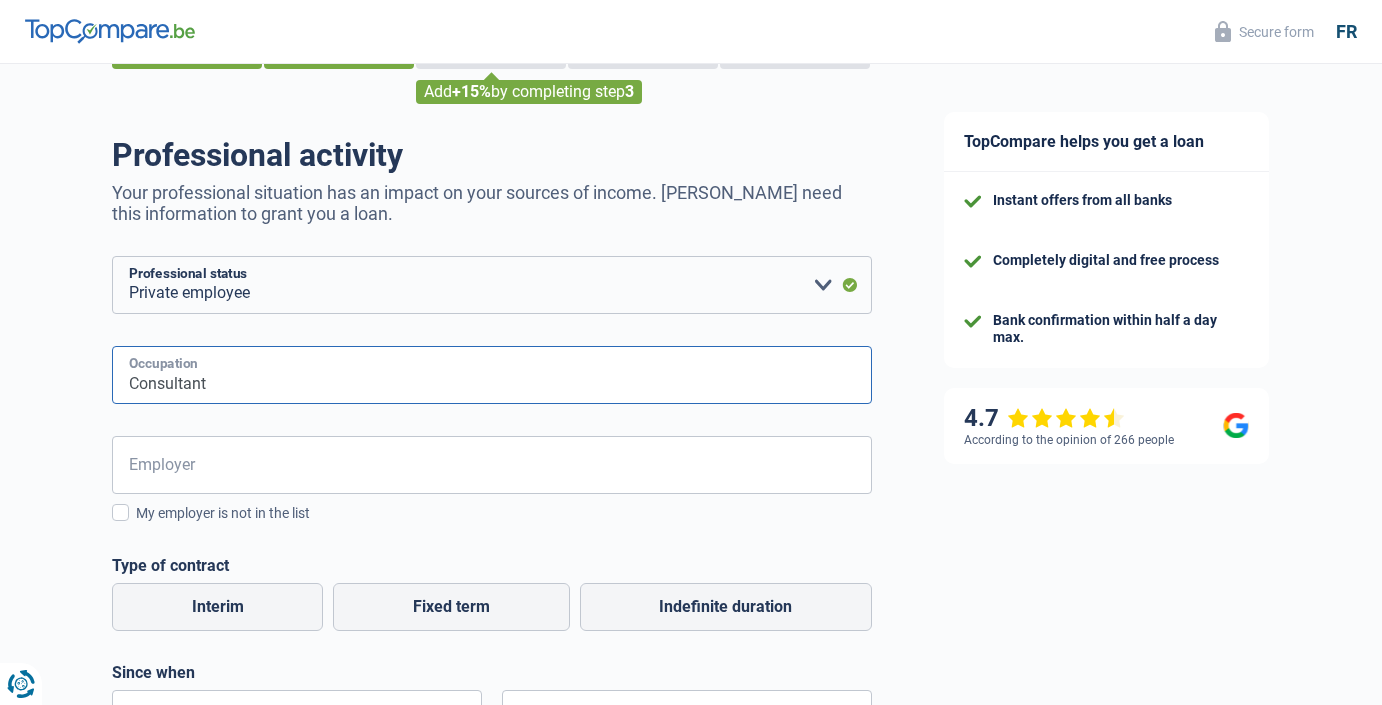 type on "Consultant" 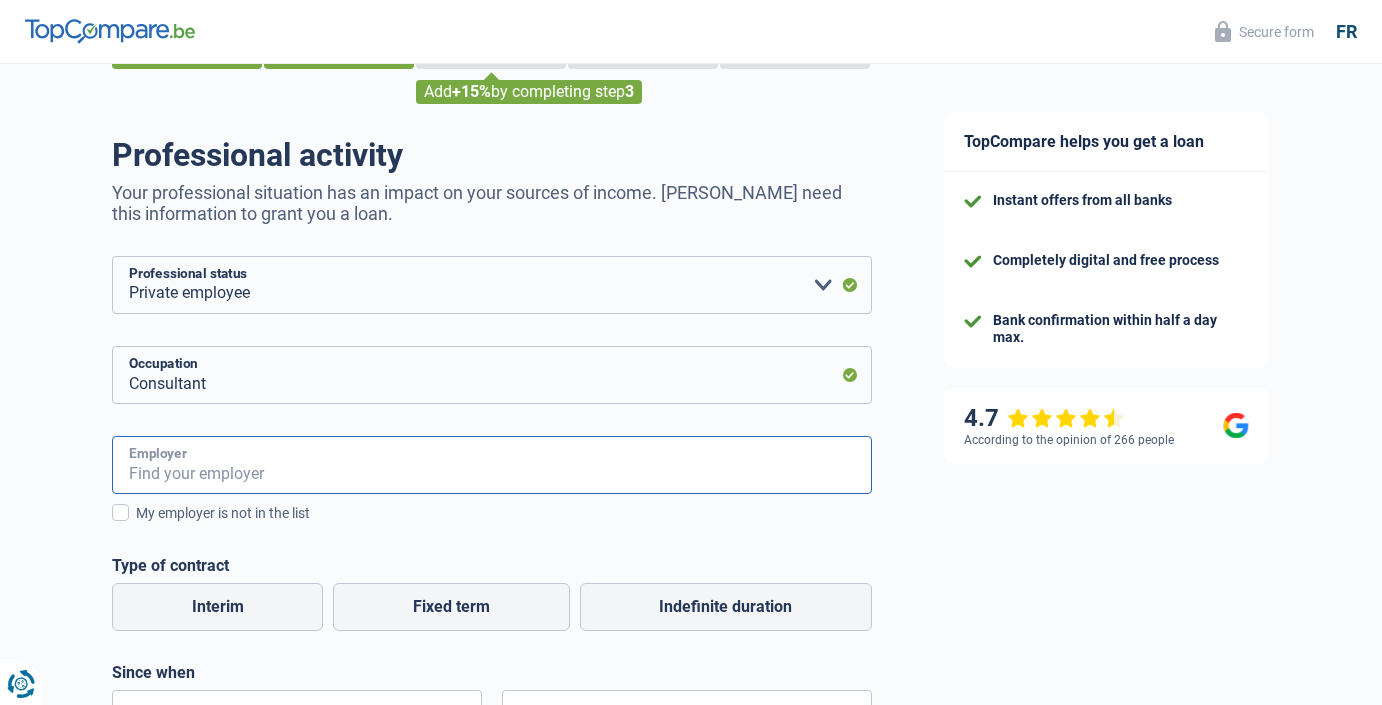 click on "Employer" at bounding box center (492, 465) 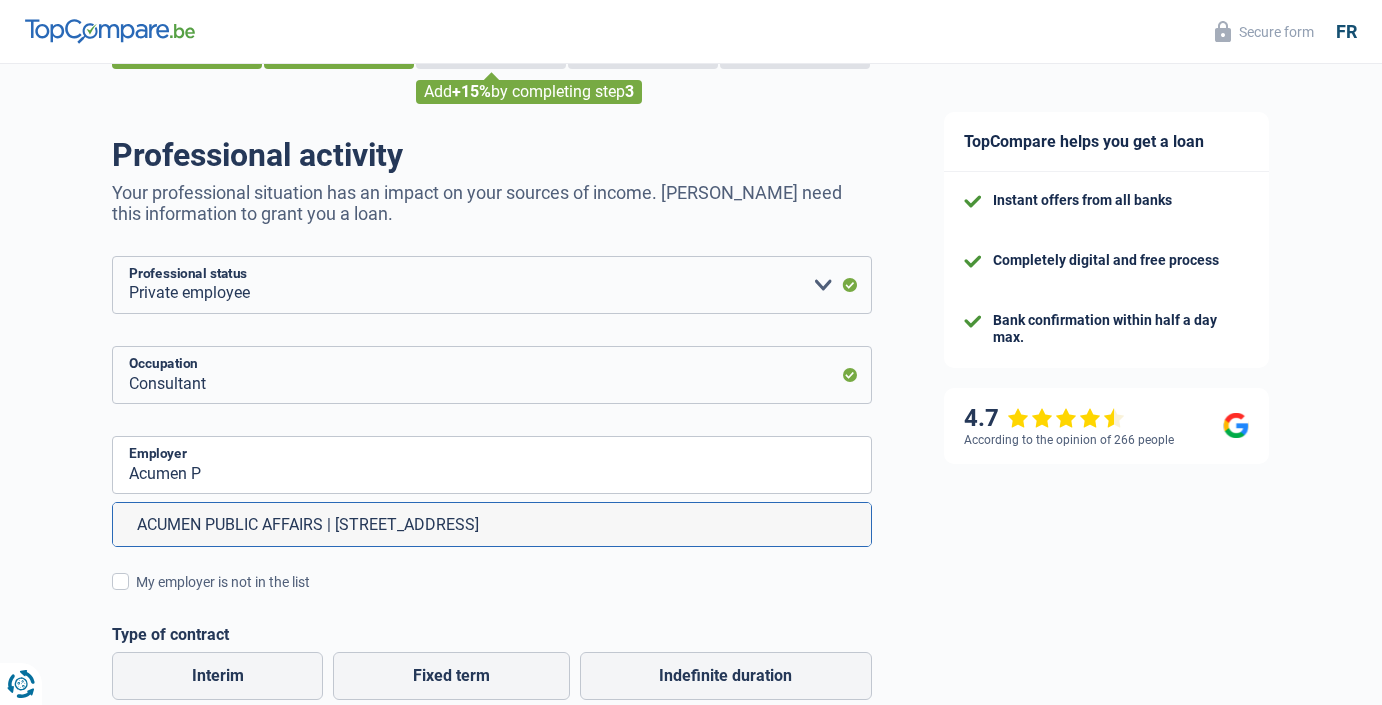 click on "ACUMEN PUBLIC AFFAIRS | [STREET_ADDRESS]" at bounding box center [492, 524] 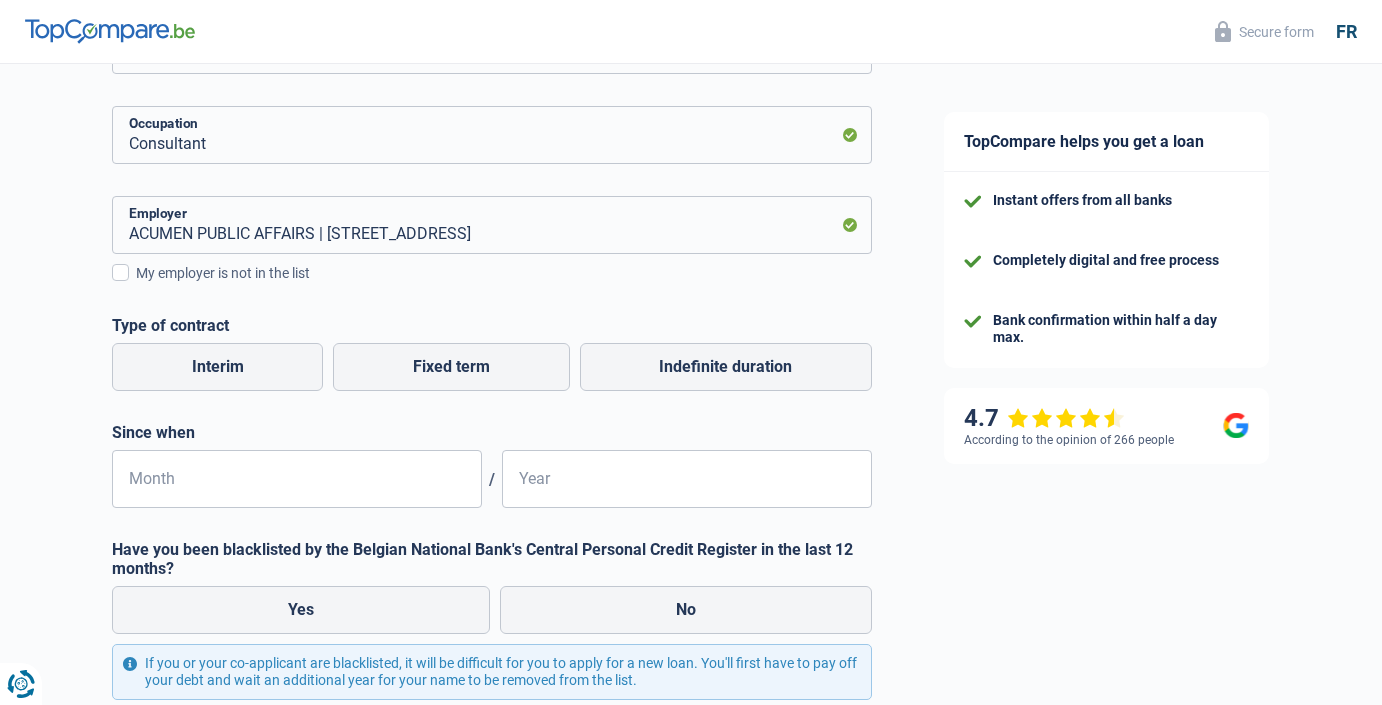 scroll, scrollTop: 347, scrollLeft: 0, axis: vertical 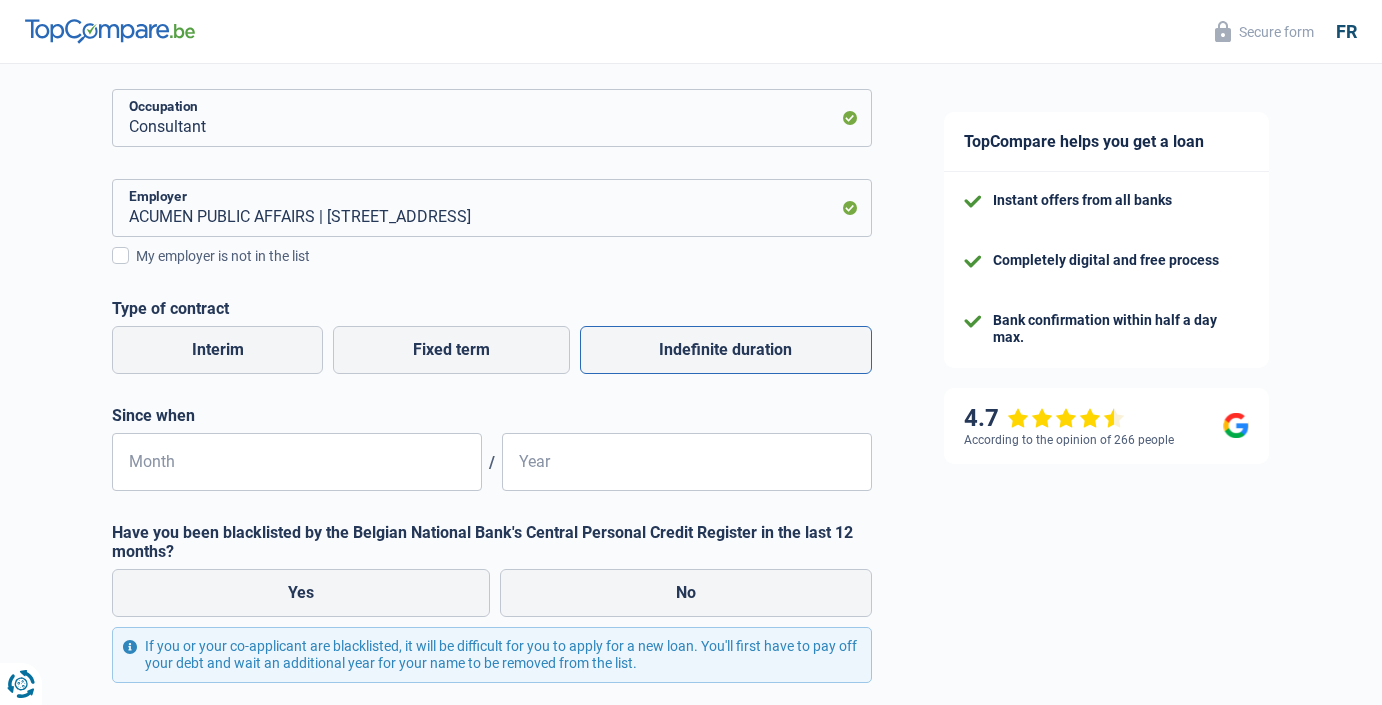 click on "Indefinite duration" at bounding box center (726, 350) 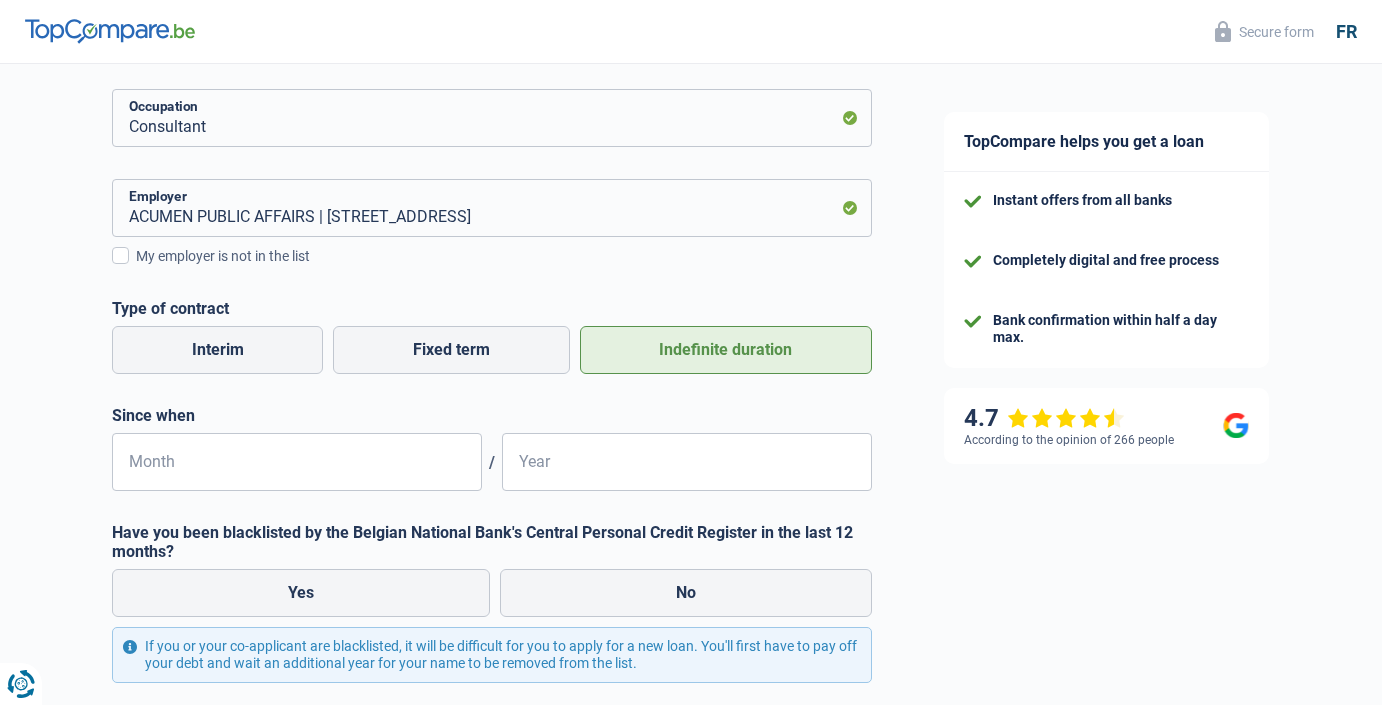 scroll, scrollTop: 435, scrollLeft: 0, axis: vertical 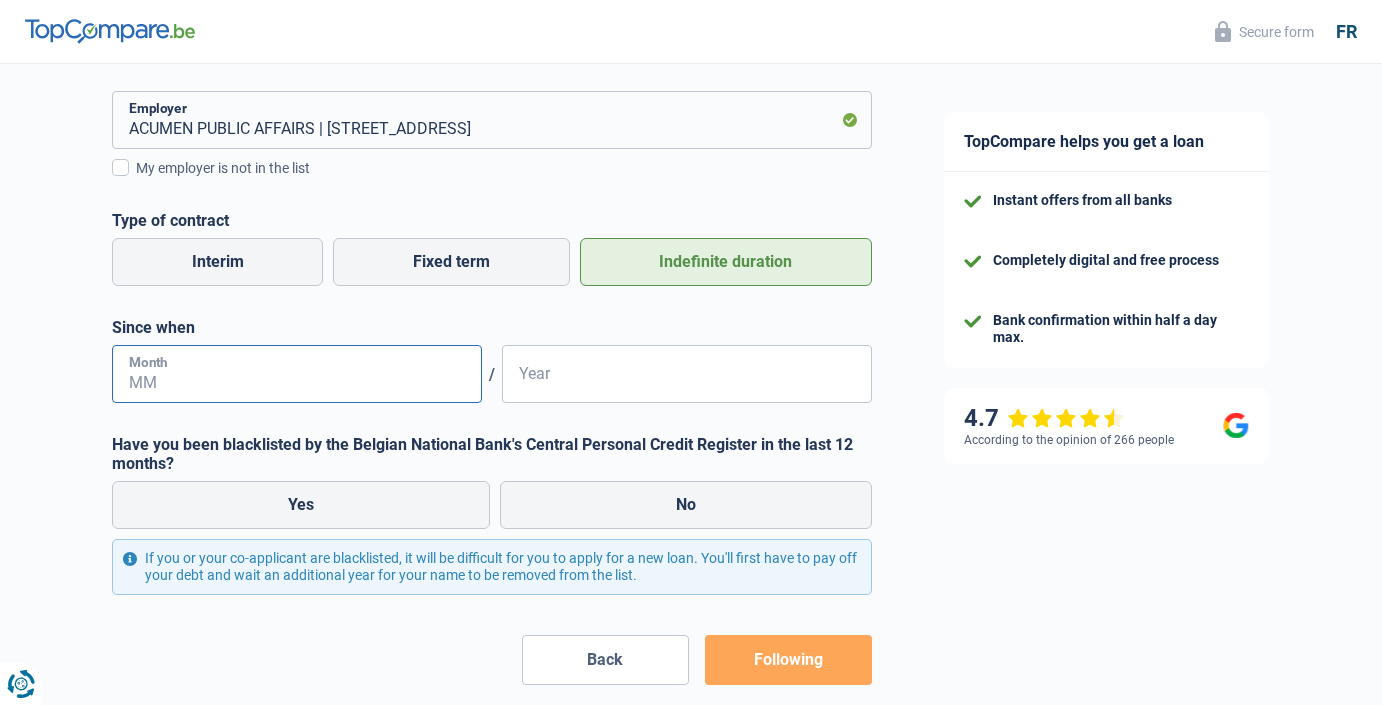 click on "Month" at bounding box center [297, 374] 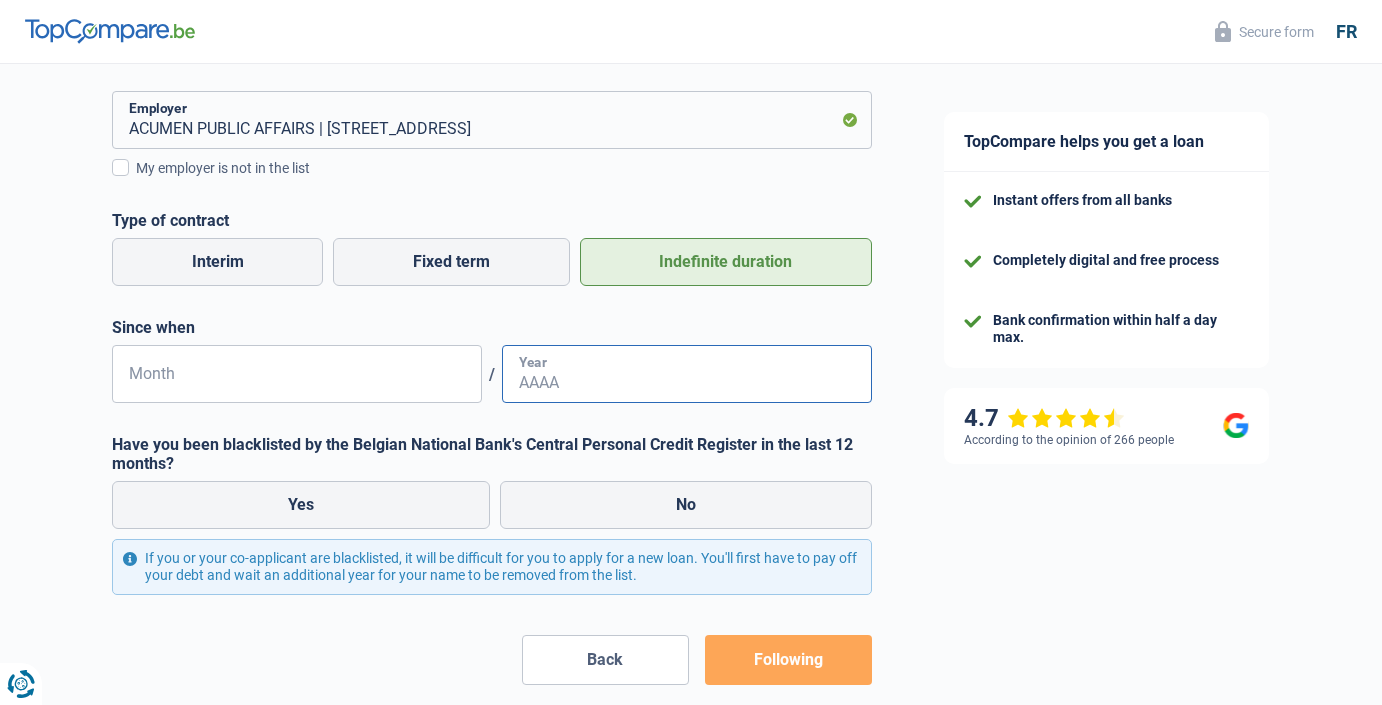 click on "Year" at bounding box center (687, 374) 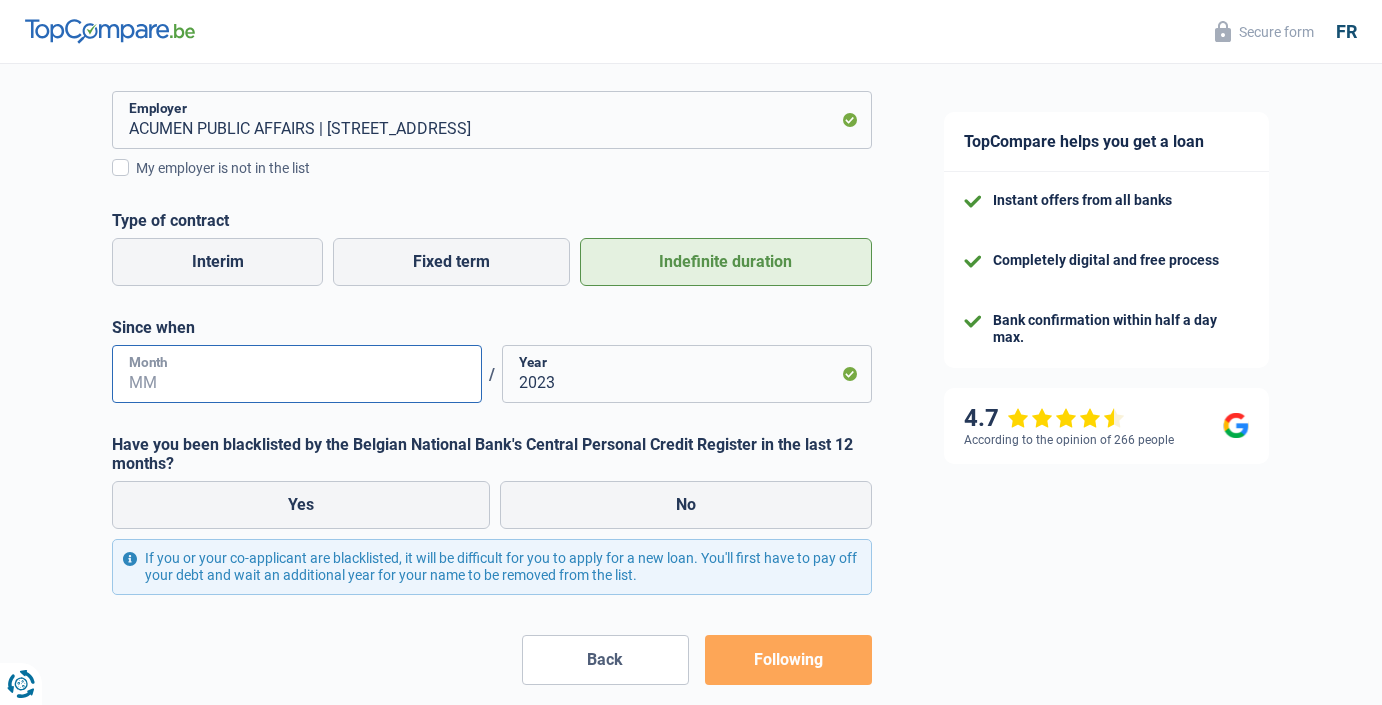 click on "Month" at bounding box center [297, 374] 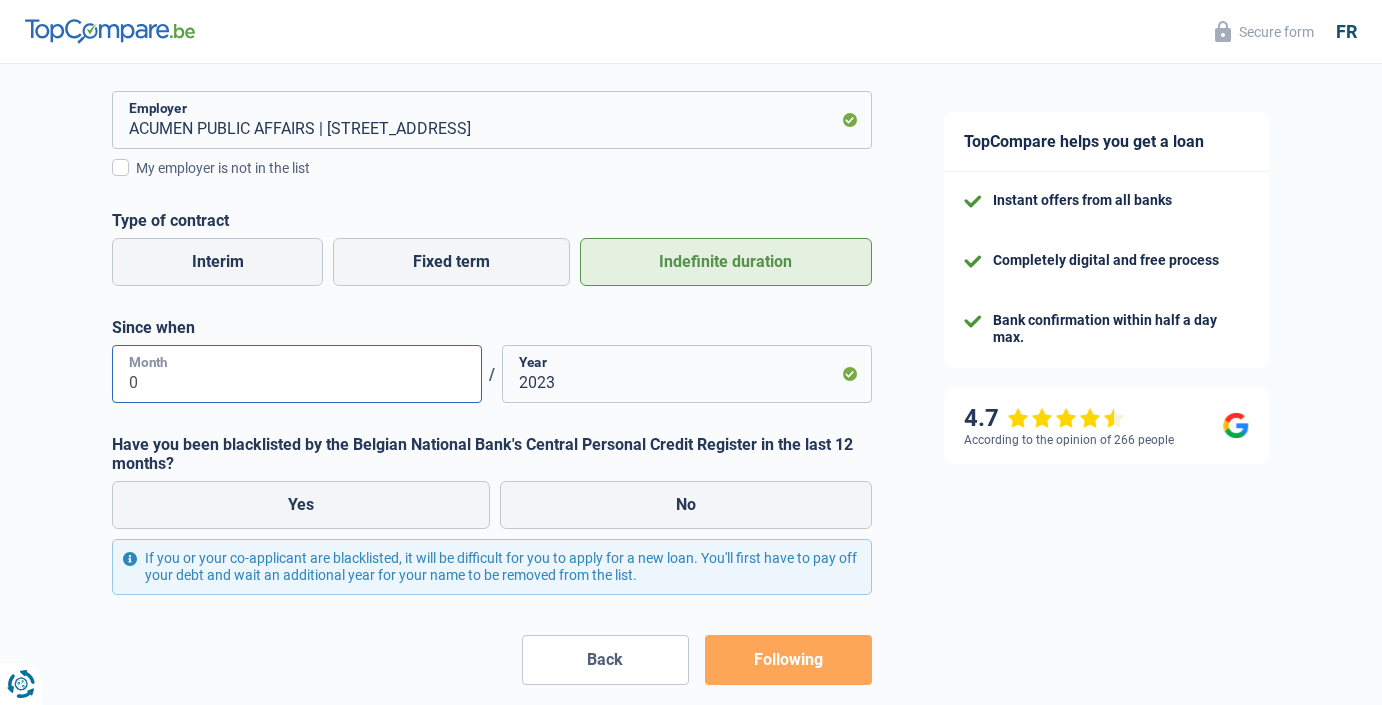 type on "07" 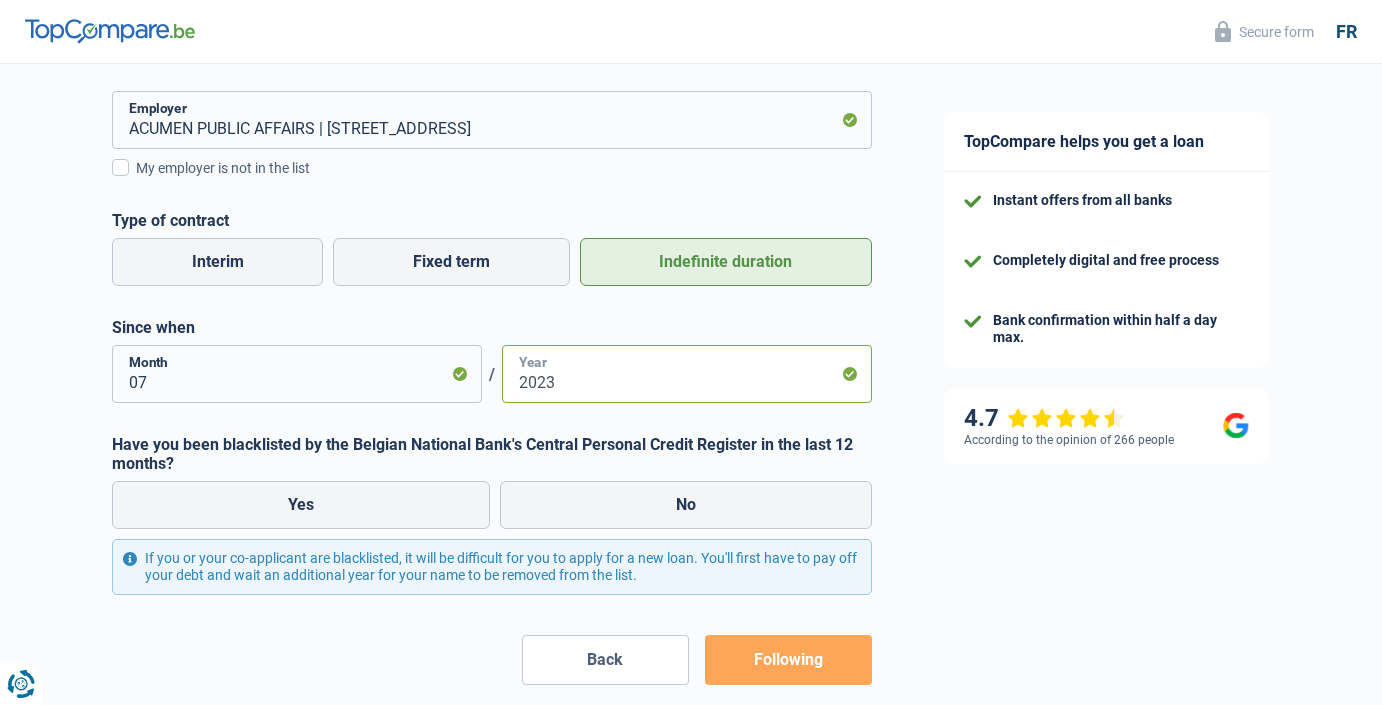 scroll, scrollTop: 492, scrollLeft: 0, axis: vertical 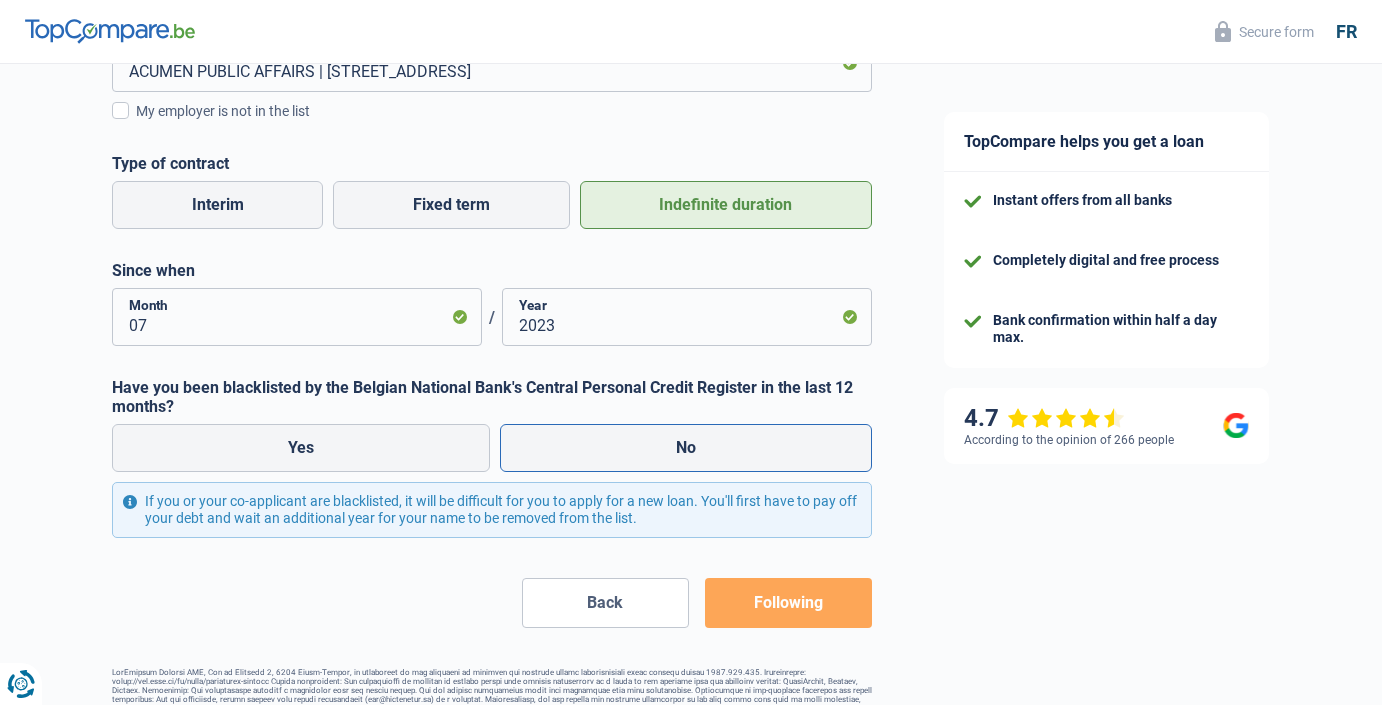 click on "No" at bounding box center [686, 448] 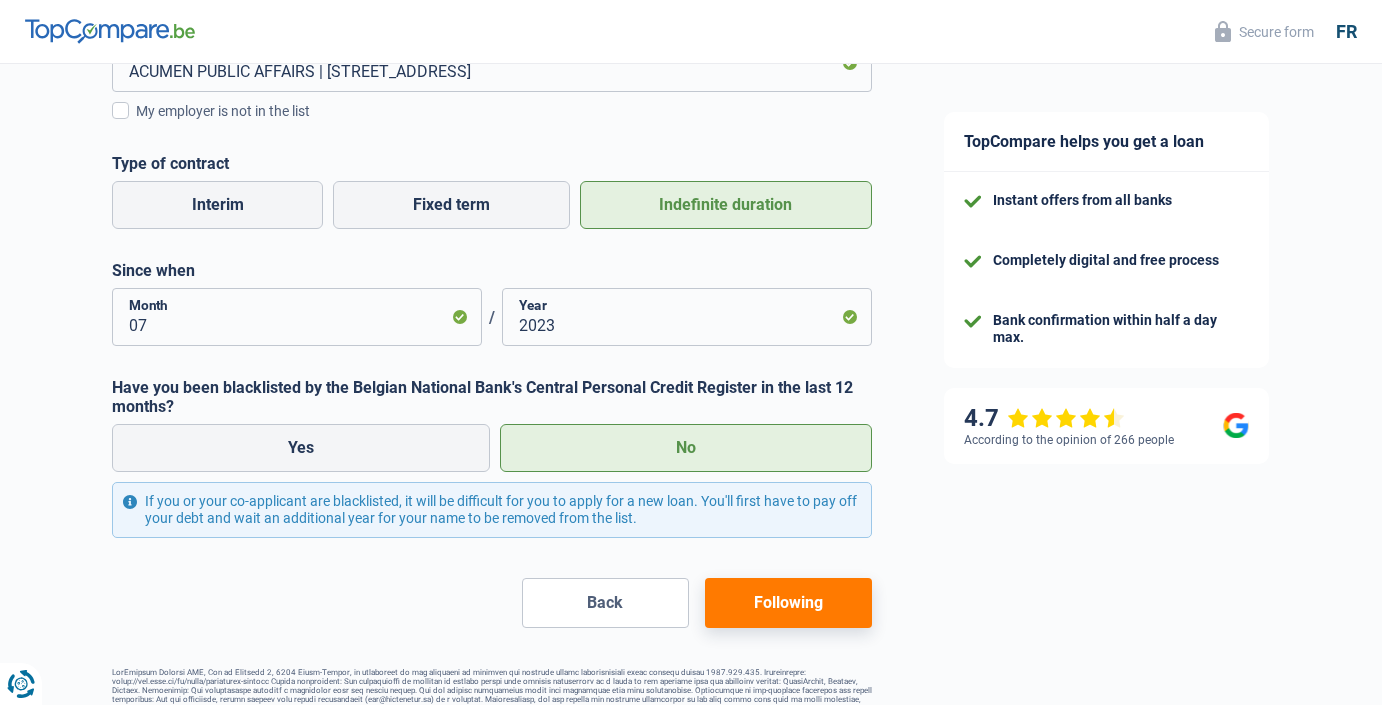 click on "Following" at bounding box center (788, 602) 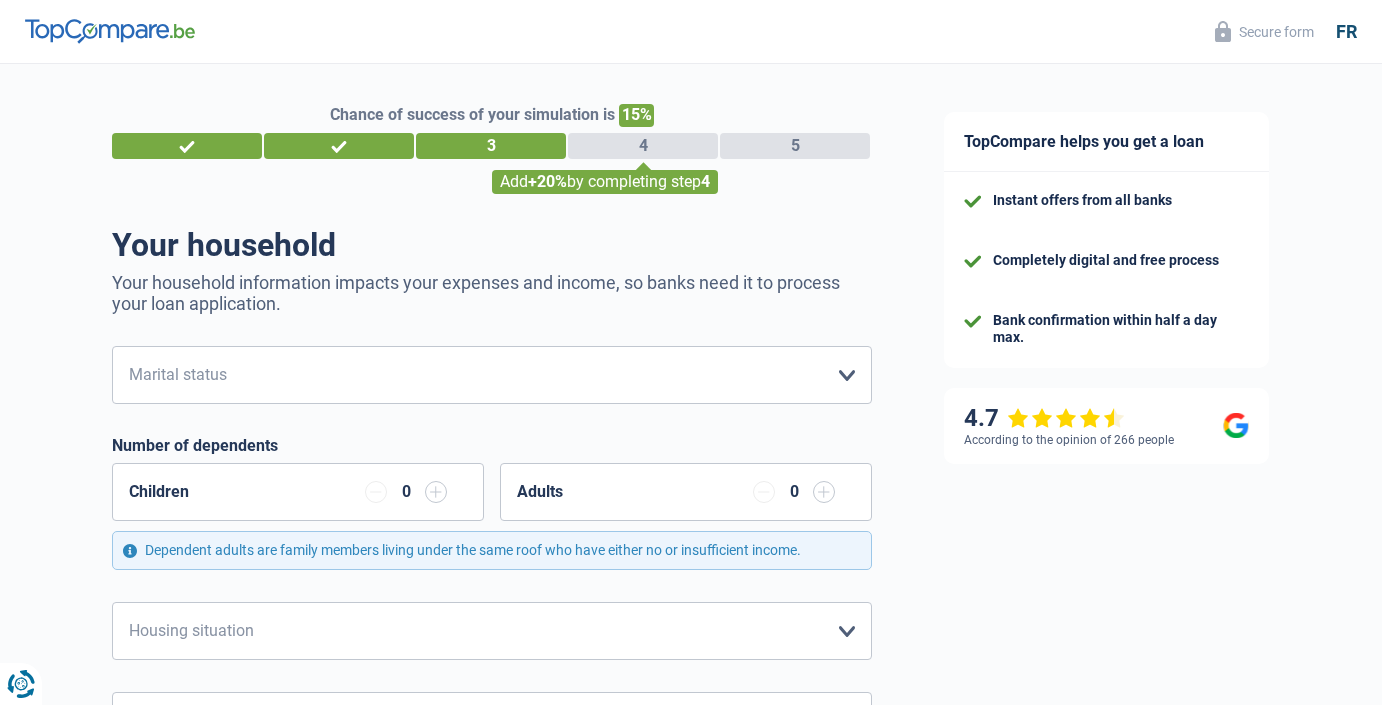 scroll, scrollTop: 77, scrollLeft: 0, axis: vertical 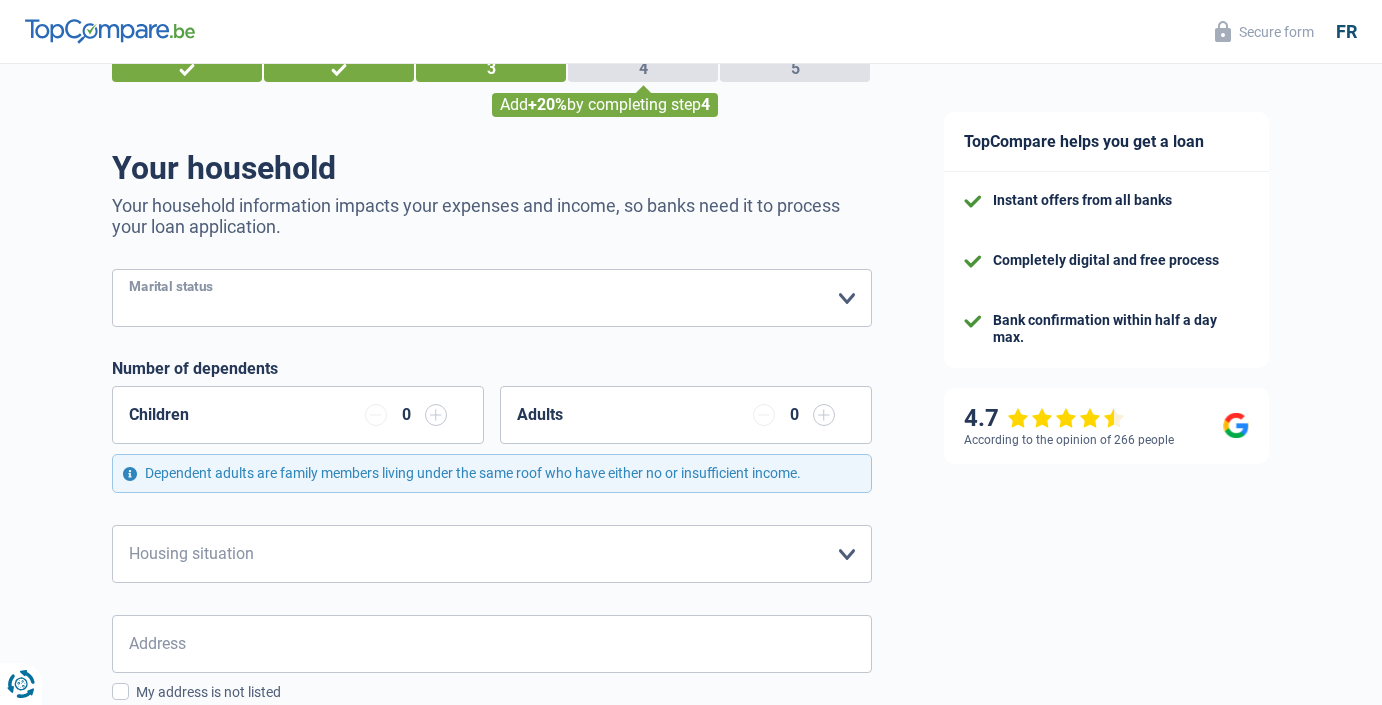 click on "Bachelor Bride) Legal cohabitant Divorcee) Widower Separated (in fact)
Please select an option" at bounding box center [492, 298] 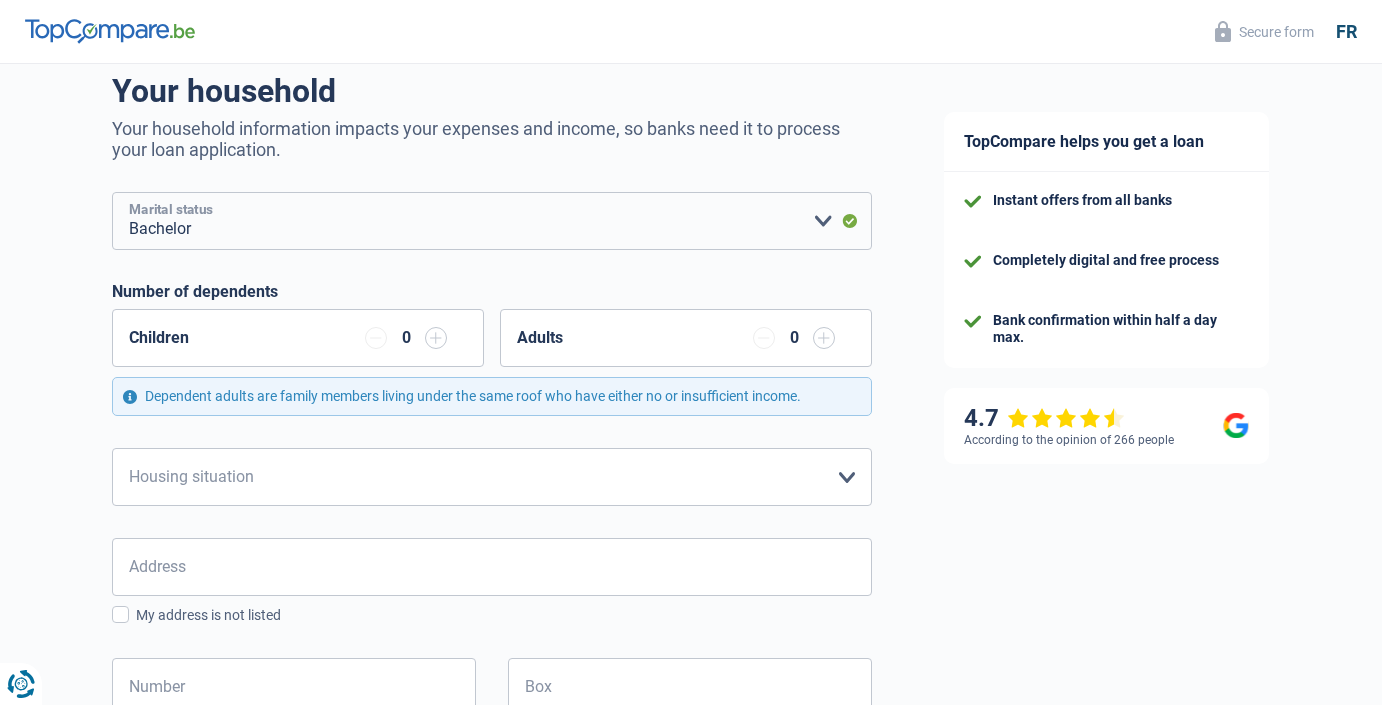 scroll, scrollTop: 208, scrollLeft: 0, axis: vertical 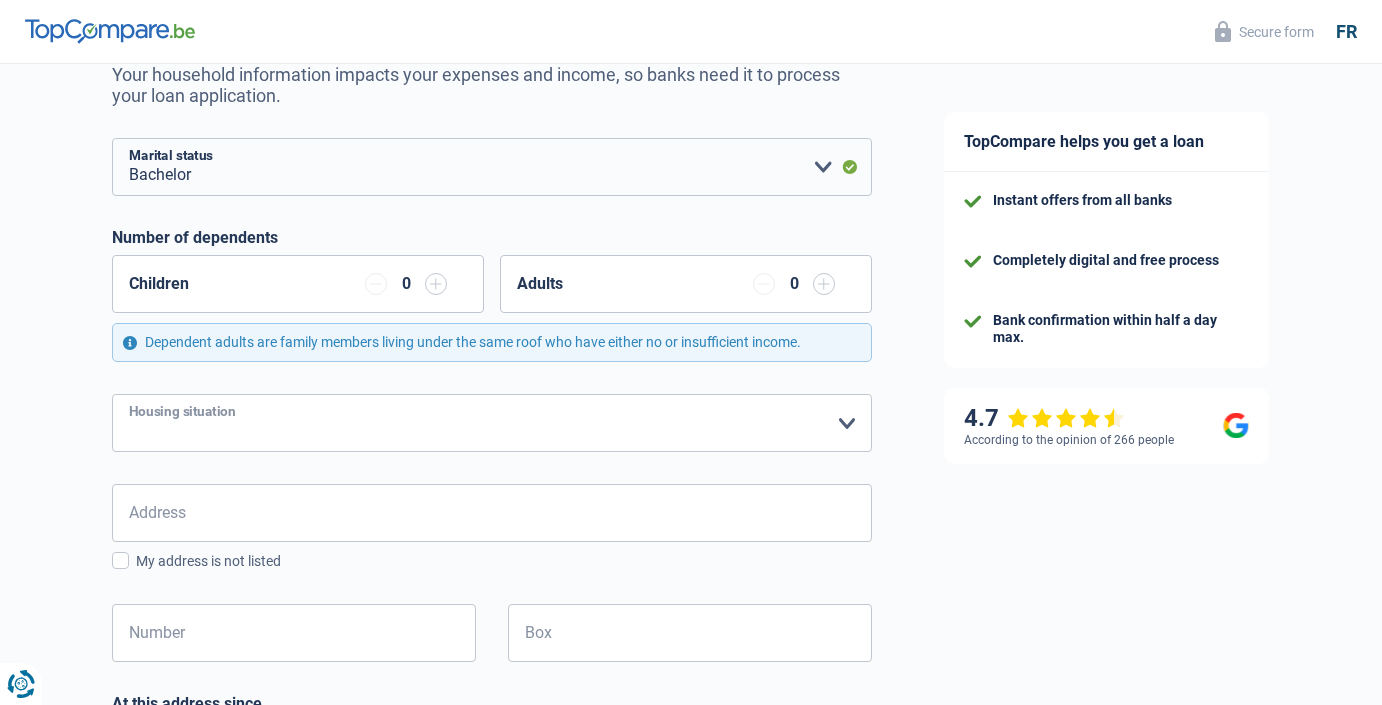 click on "Tenant Owner with mortgage Homeowner without a mortgage Staying with family Concierge
Please select an option" at bounding box center (492, 423) 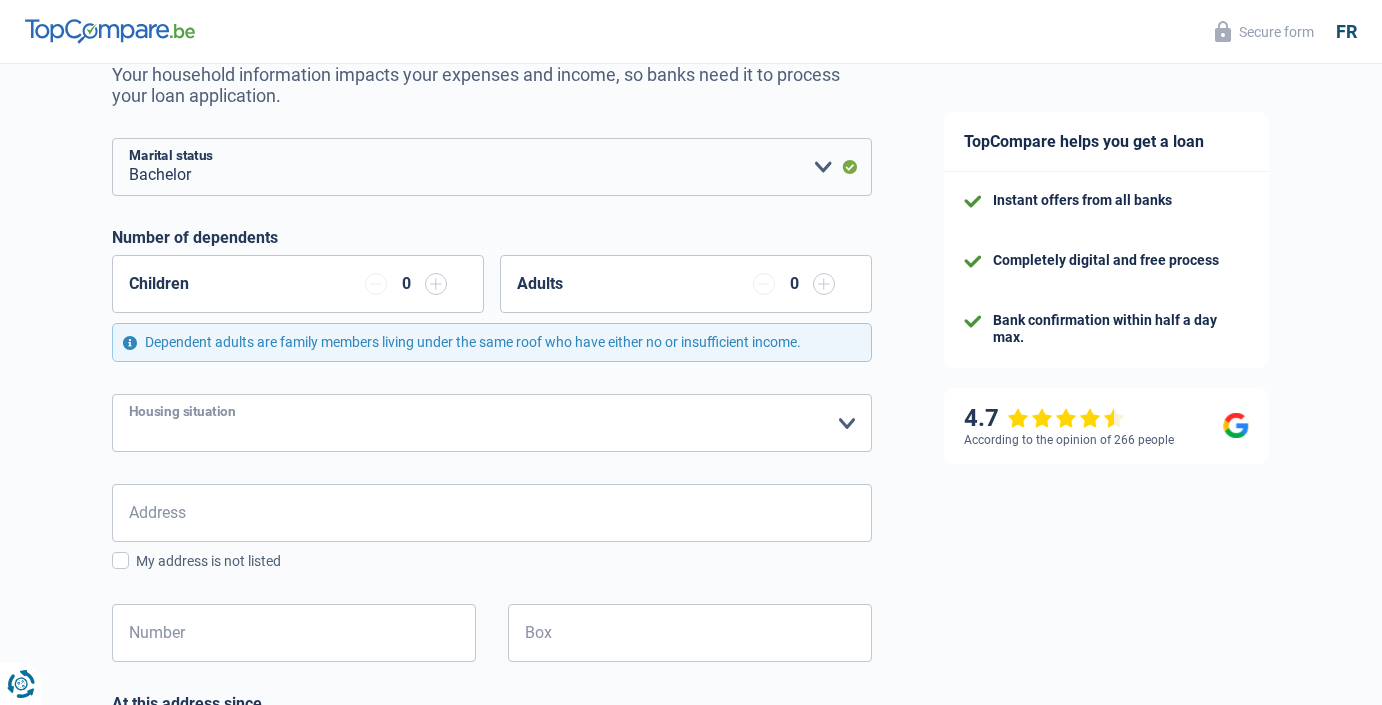 select on "rents" 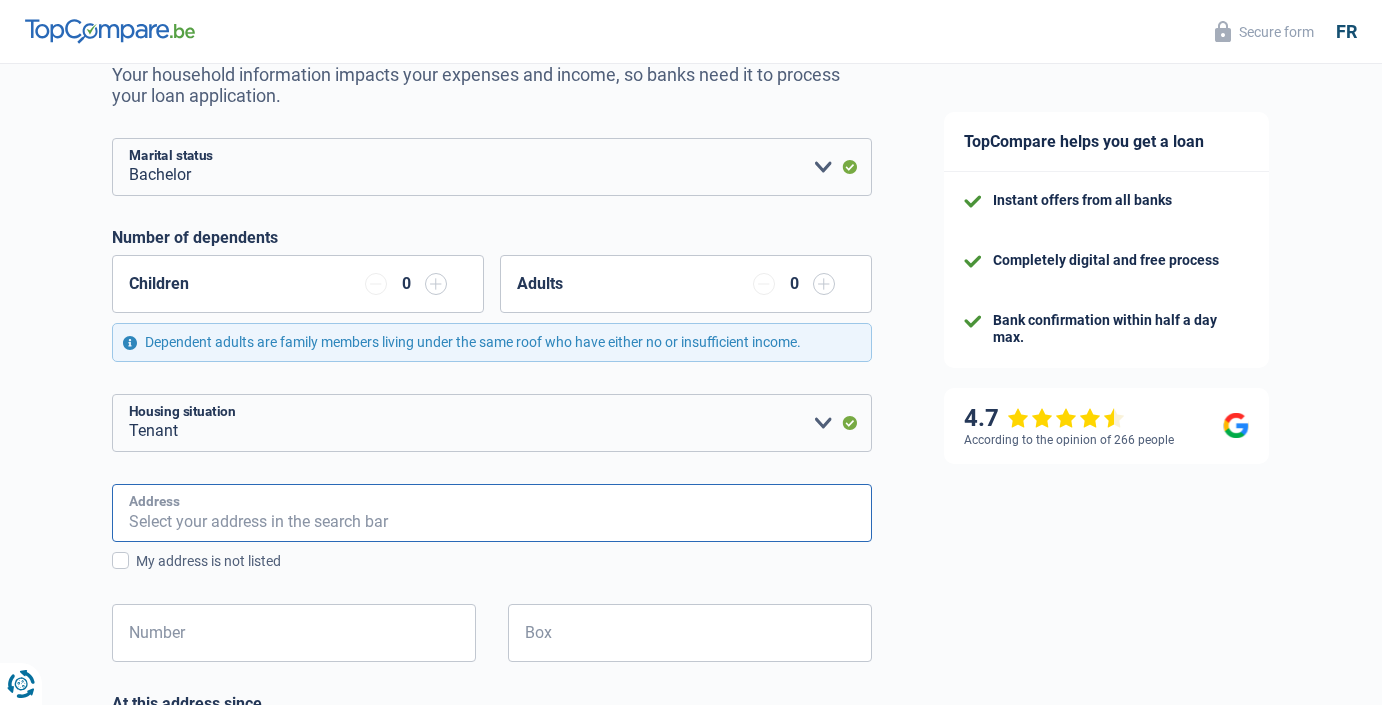 click on "Address" at bounding box center [492, 513] 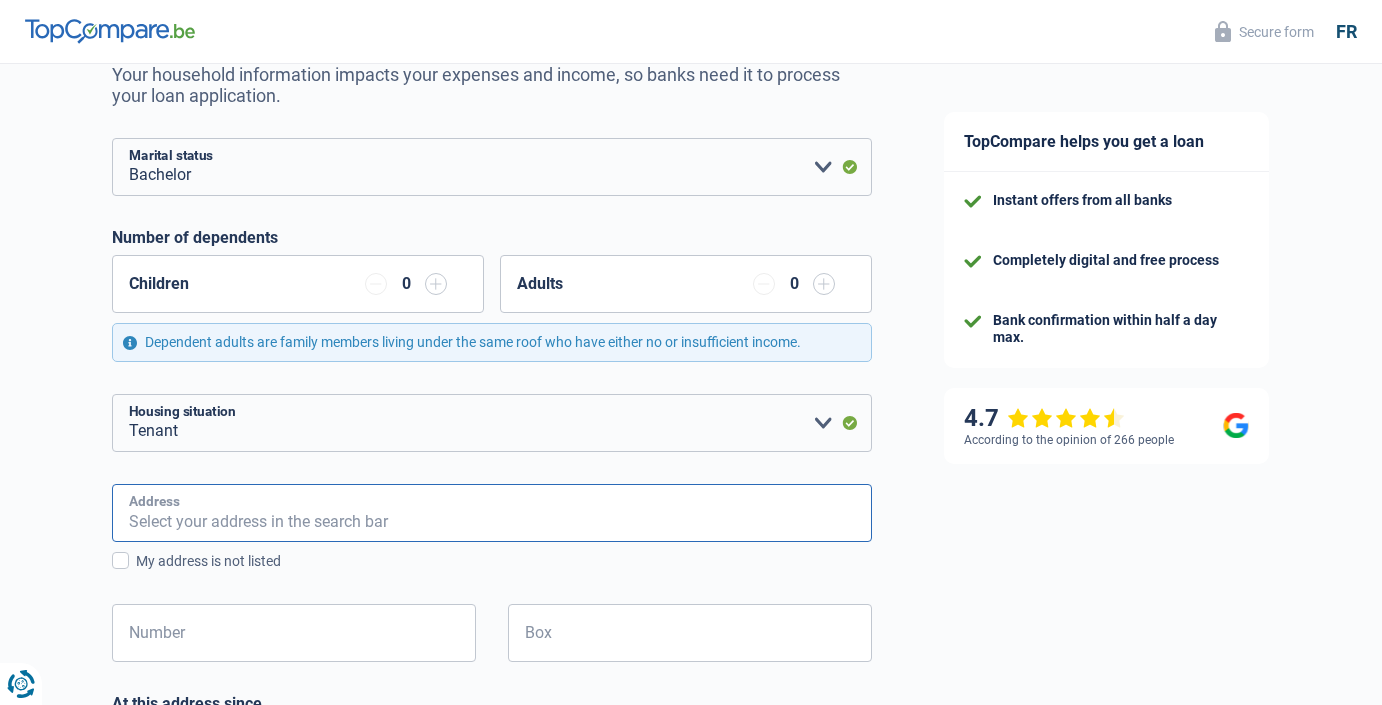 type on "[STREET_ADDRESS]" 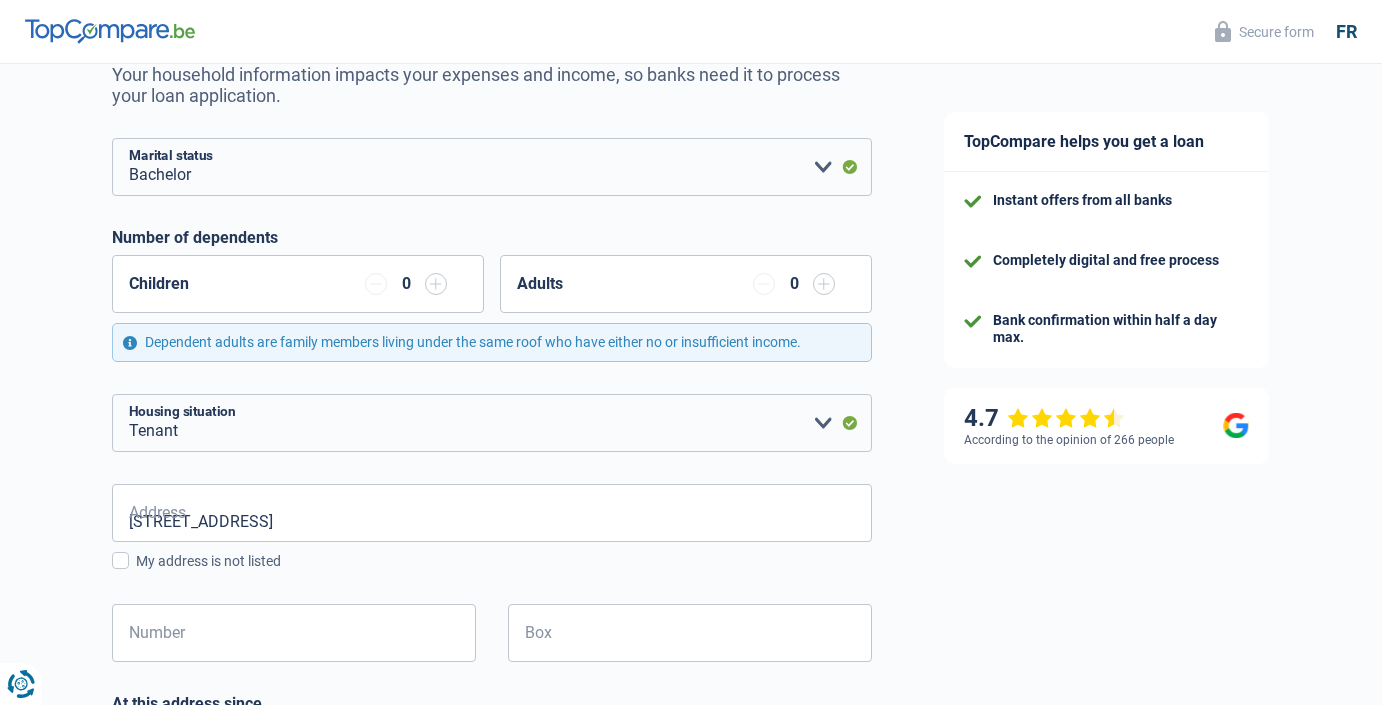type on "[GEOGRAPHIC_DATA]" 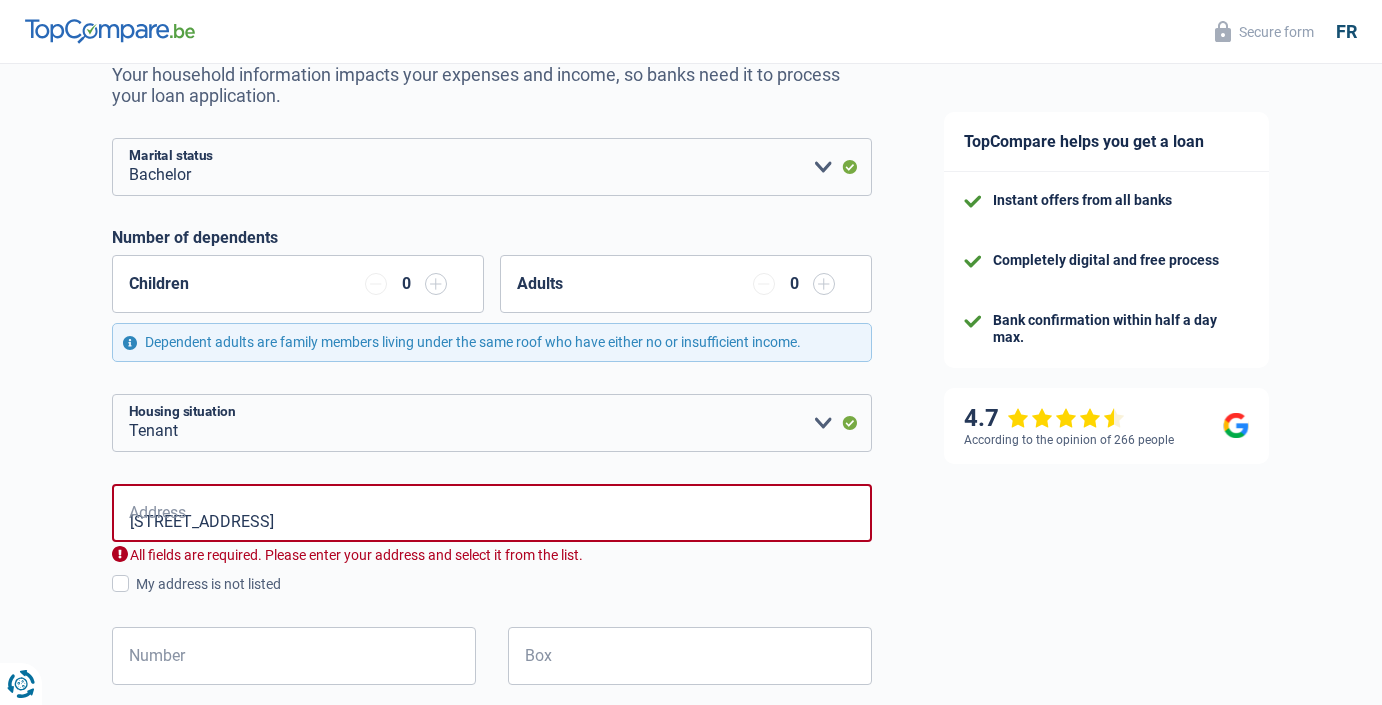 type on "[GEOGRAPHIC_DATA]" 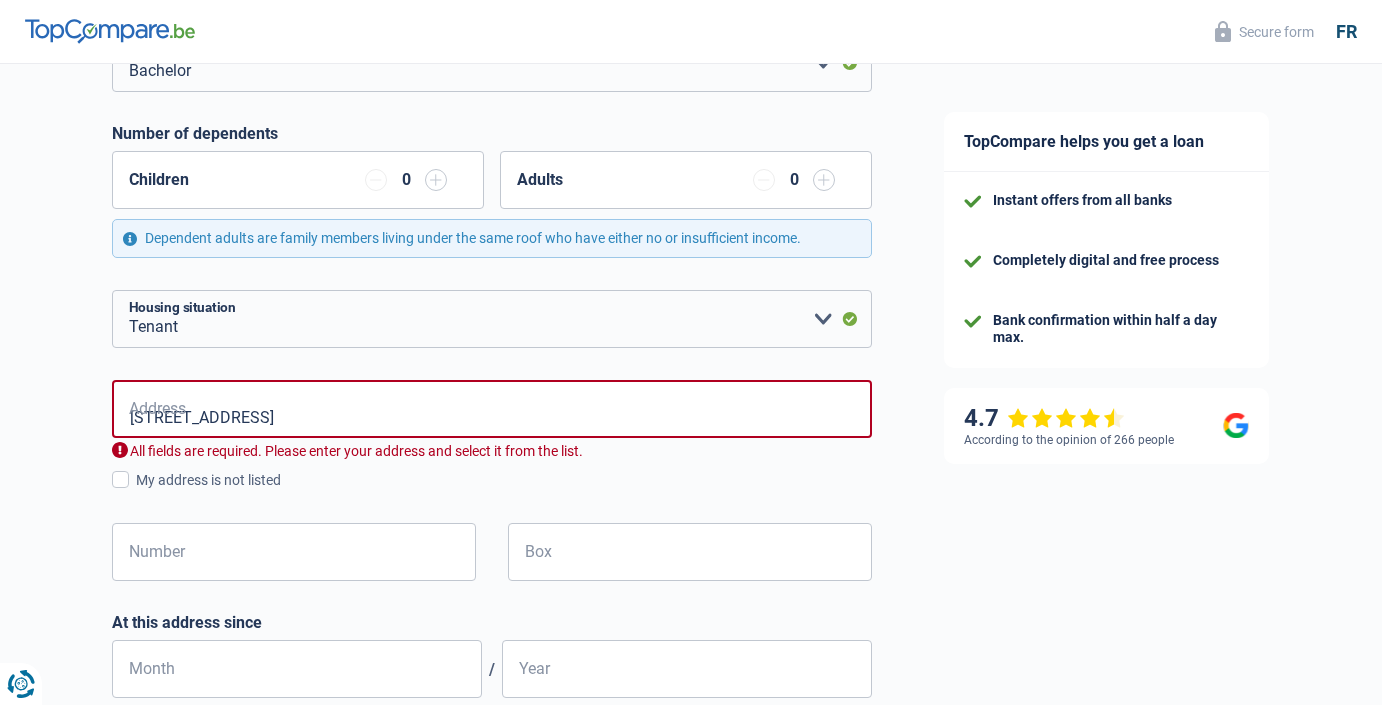 scroll, scrollTop: 322, scrollLeft: 0, axis: vertical 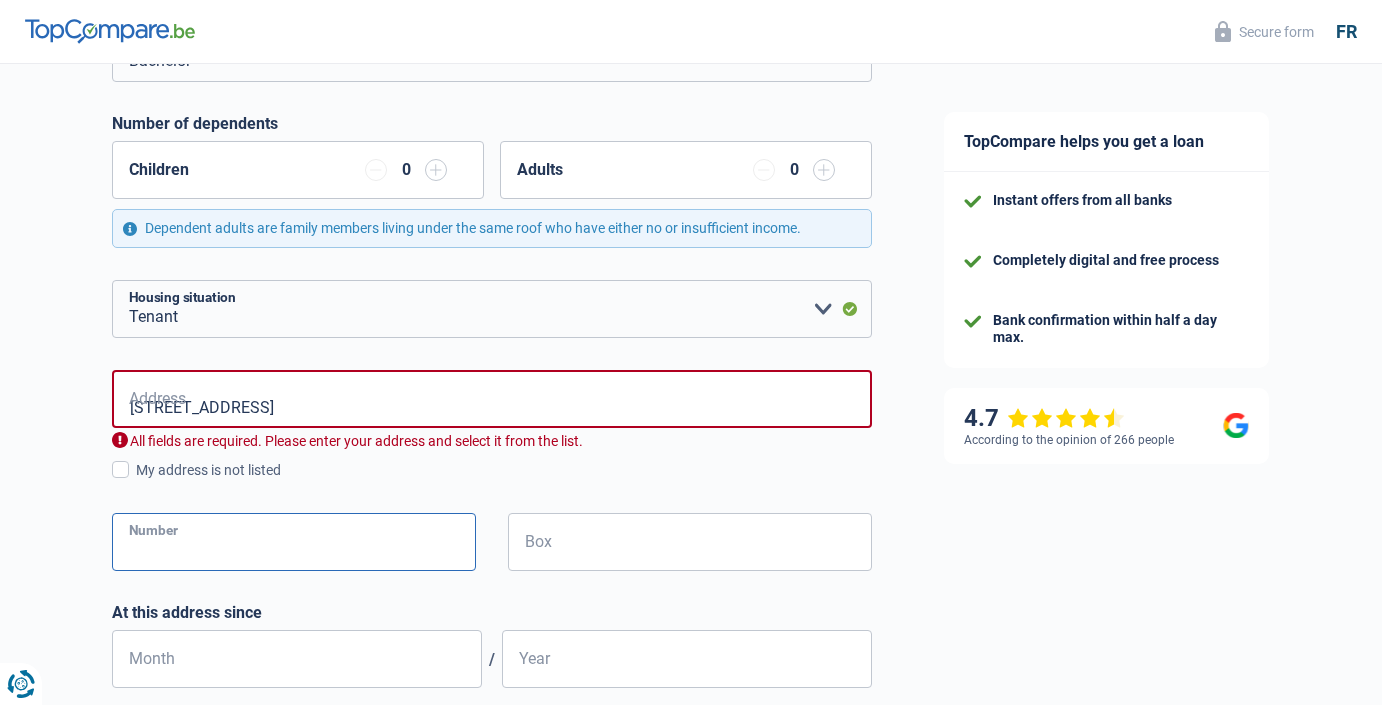click on "Number" at bounding box center (294, 542) 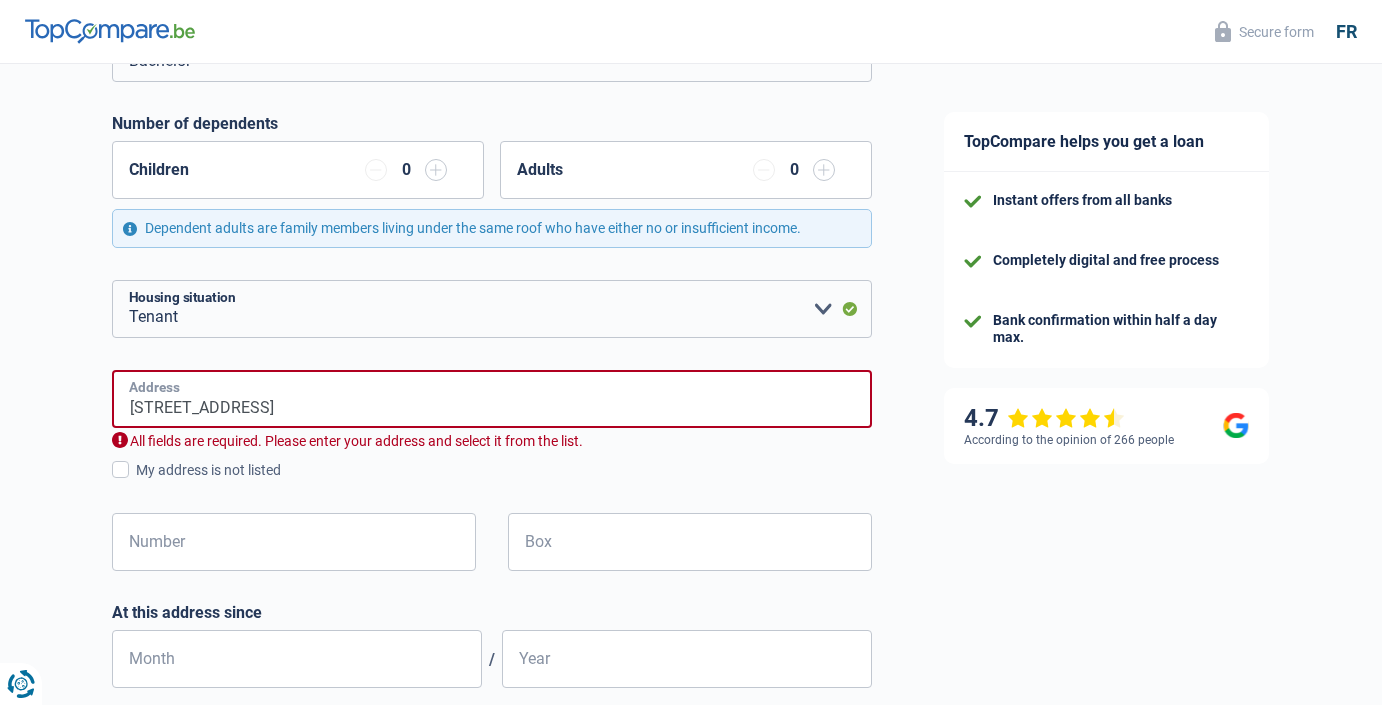click on "[STREET_ADDRESS]" at bounding box center (492, 399) 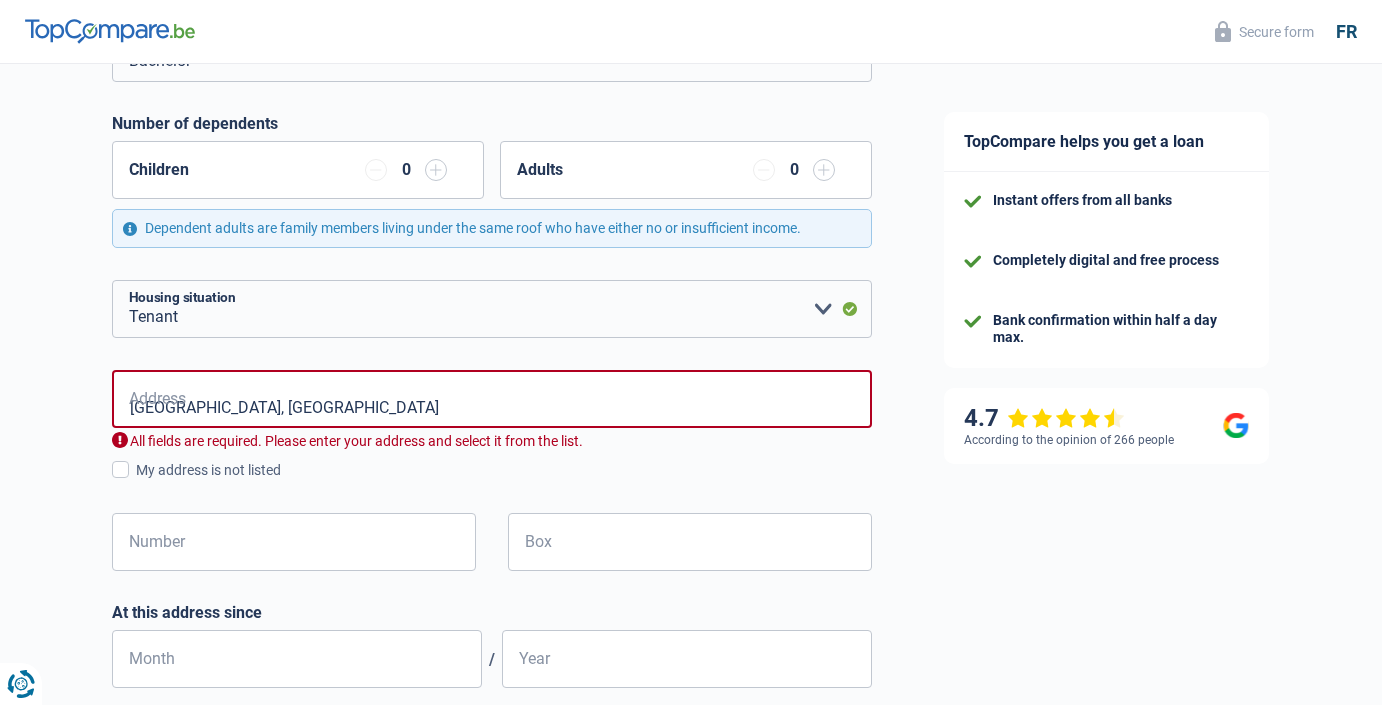 type on "[STREET_ADDRESS]" 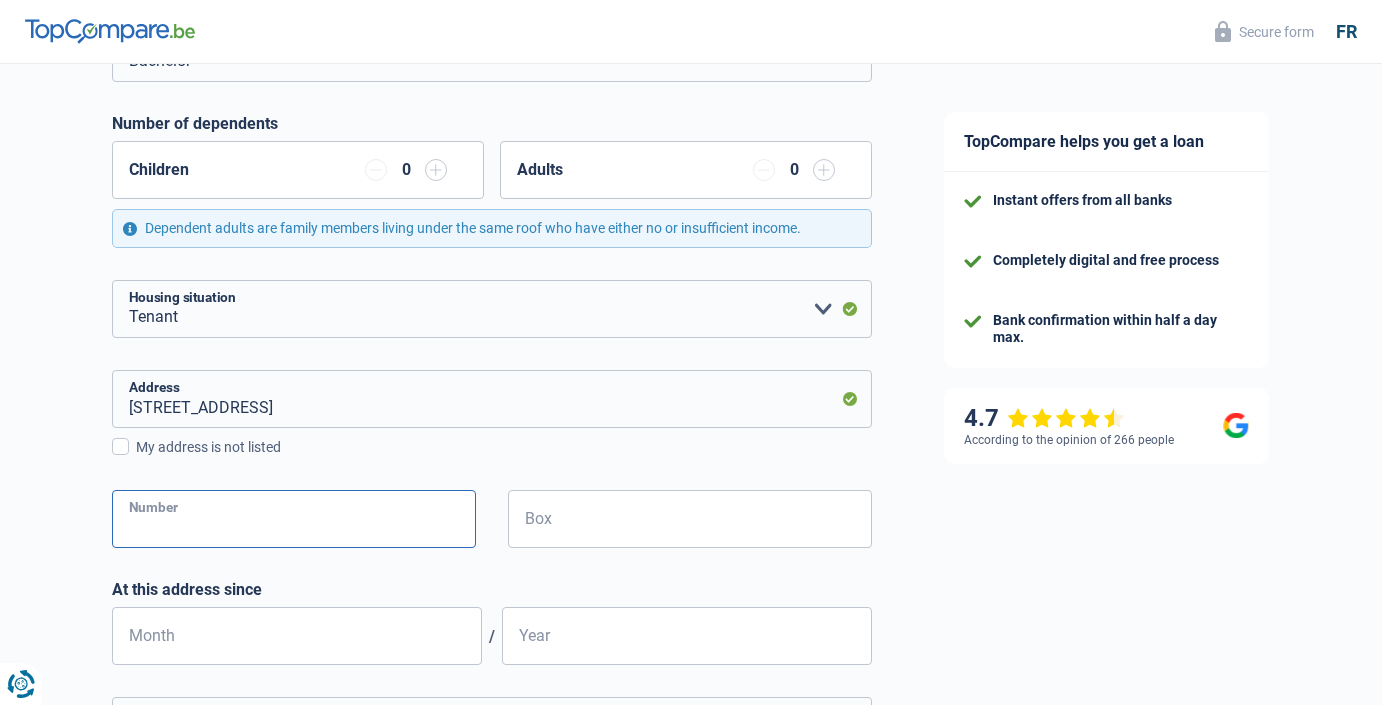 click on "Number" at bounding box center (294, 519) 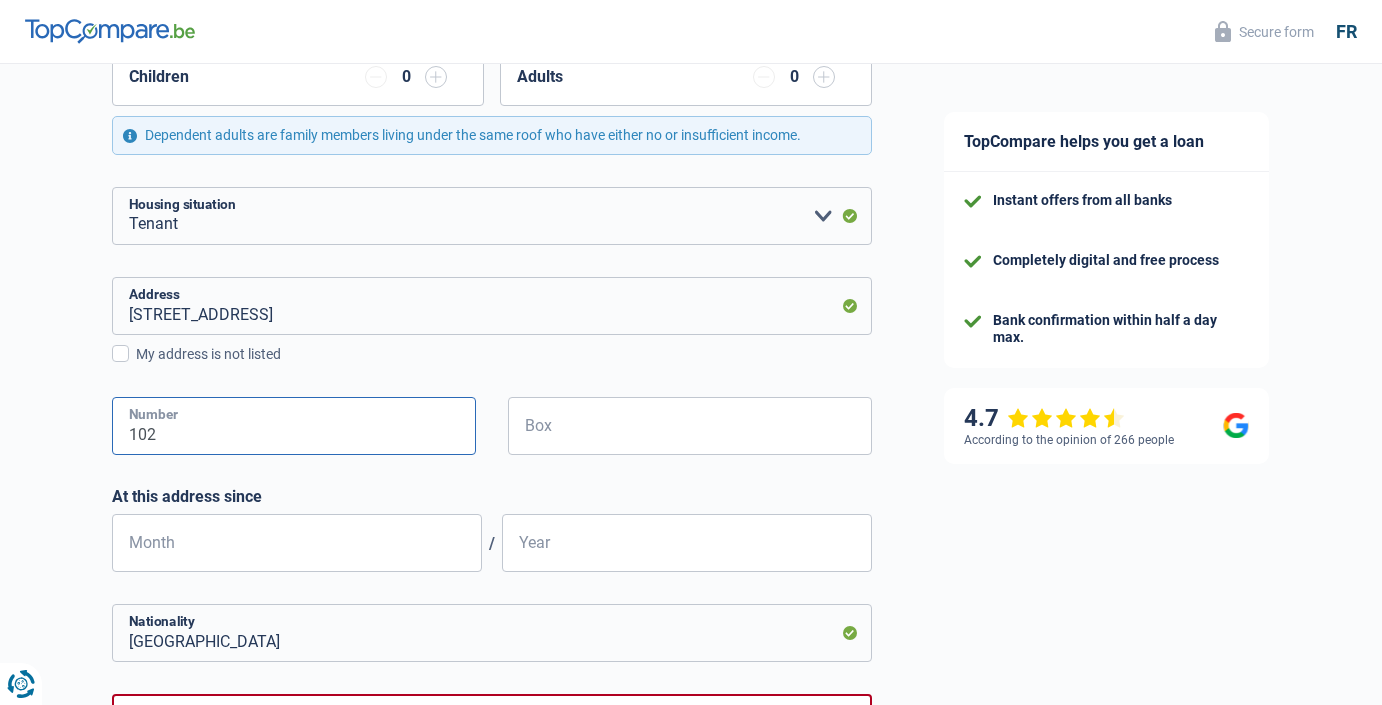 scroll, scrollTop: 423, scrollLeft: 0, axis: vertical 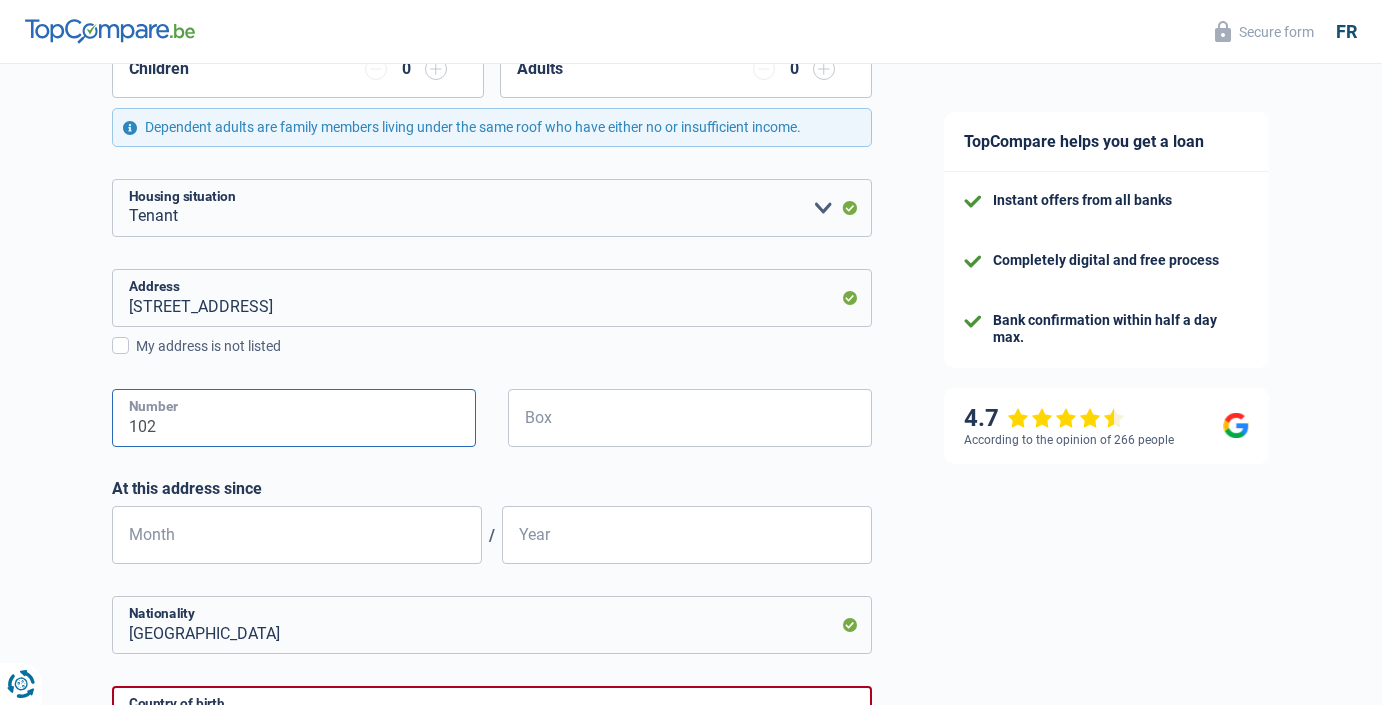 type on "102" 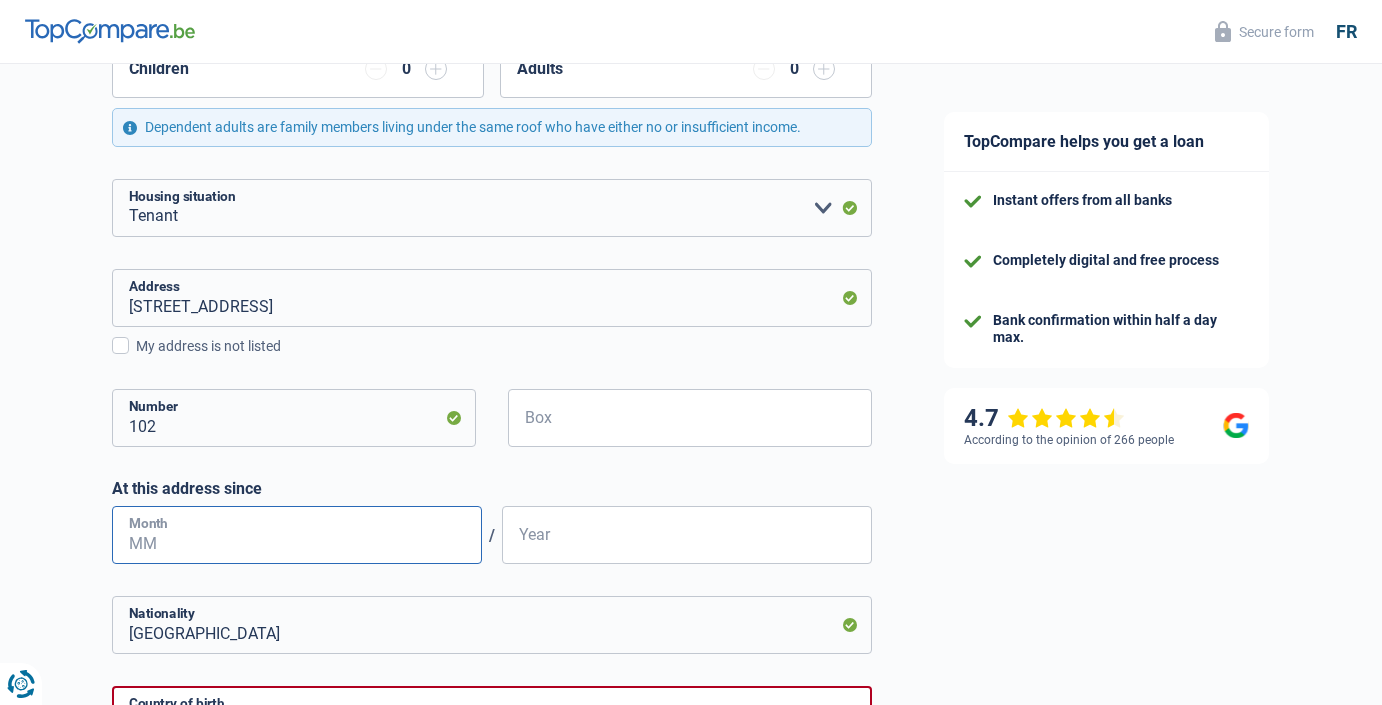 click on "Month" at bounding box center (297, 535) 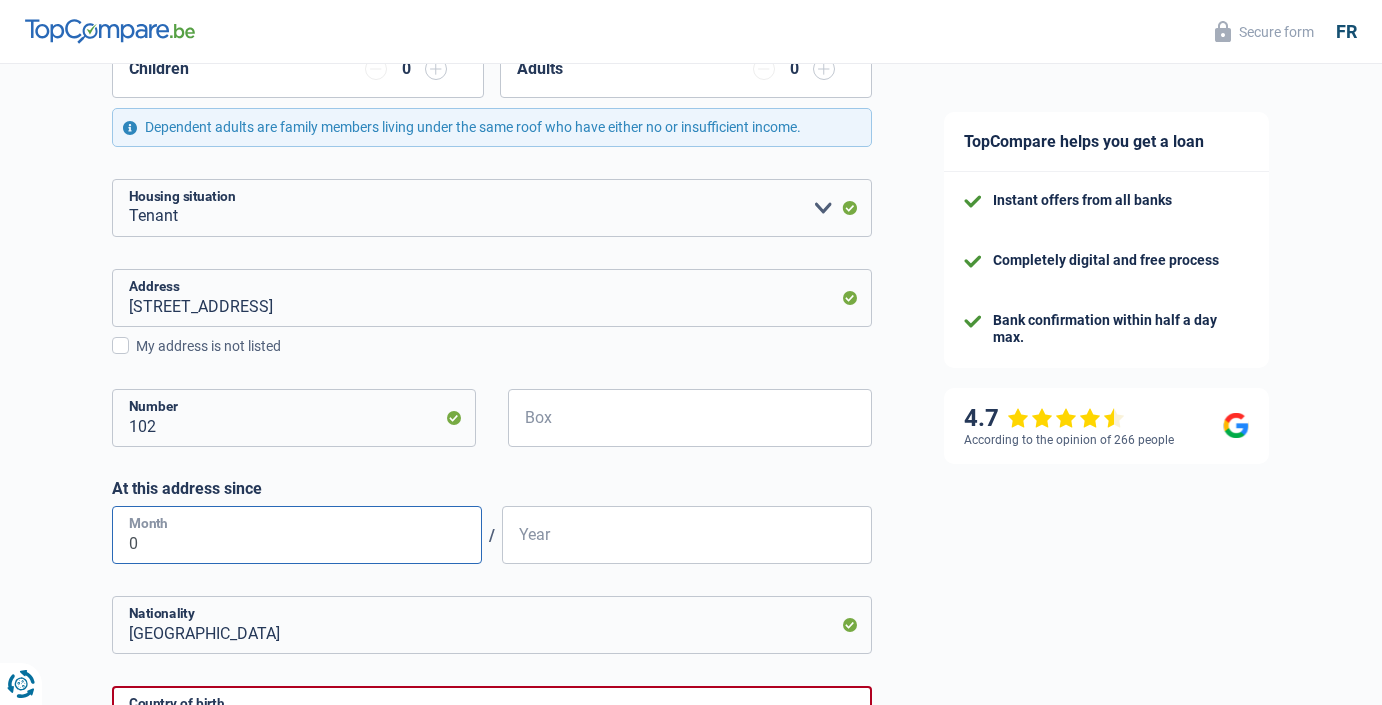 type on "02" 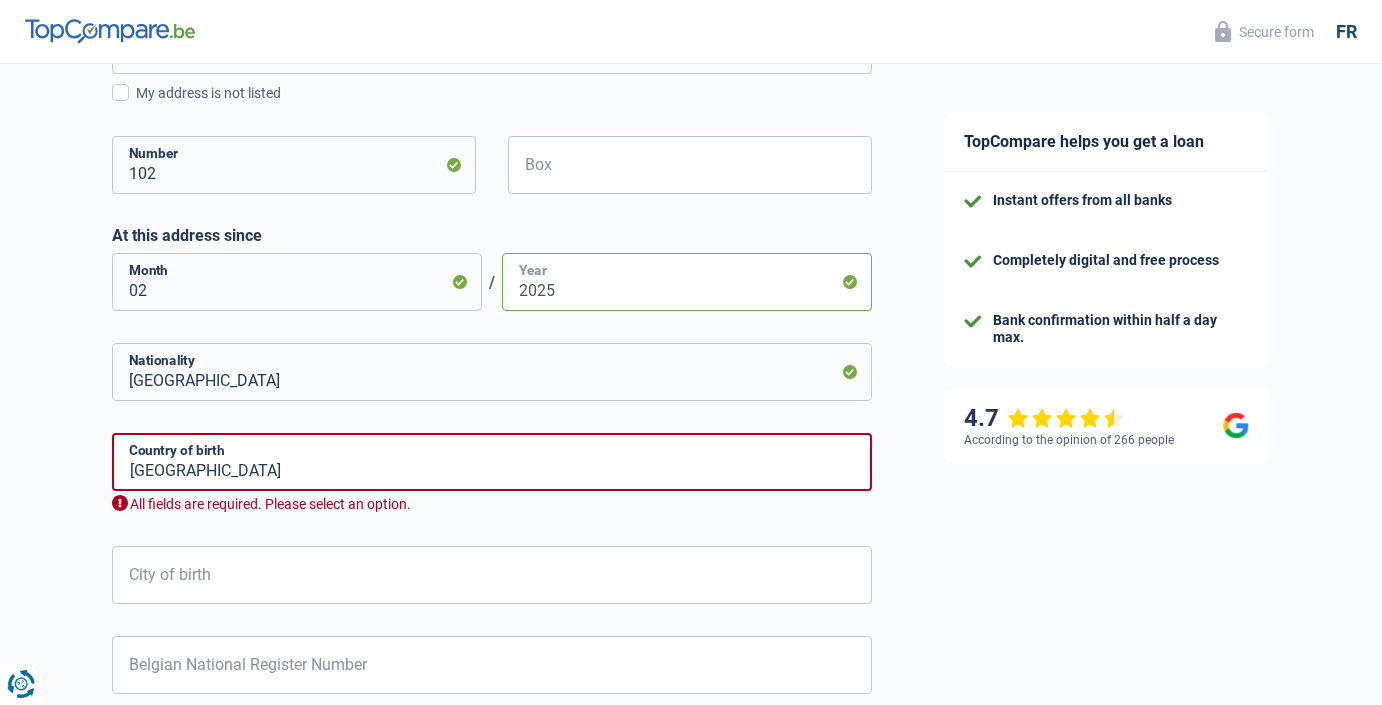 scroll, scrollTop: 716, scrollLeft: 0, axis: vertical 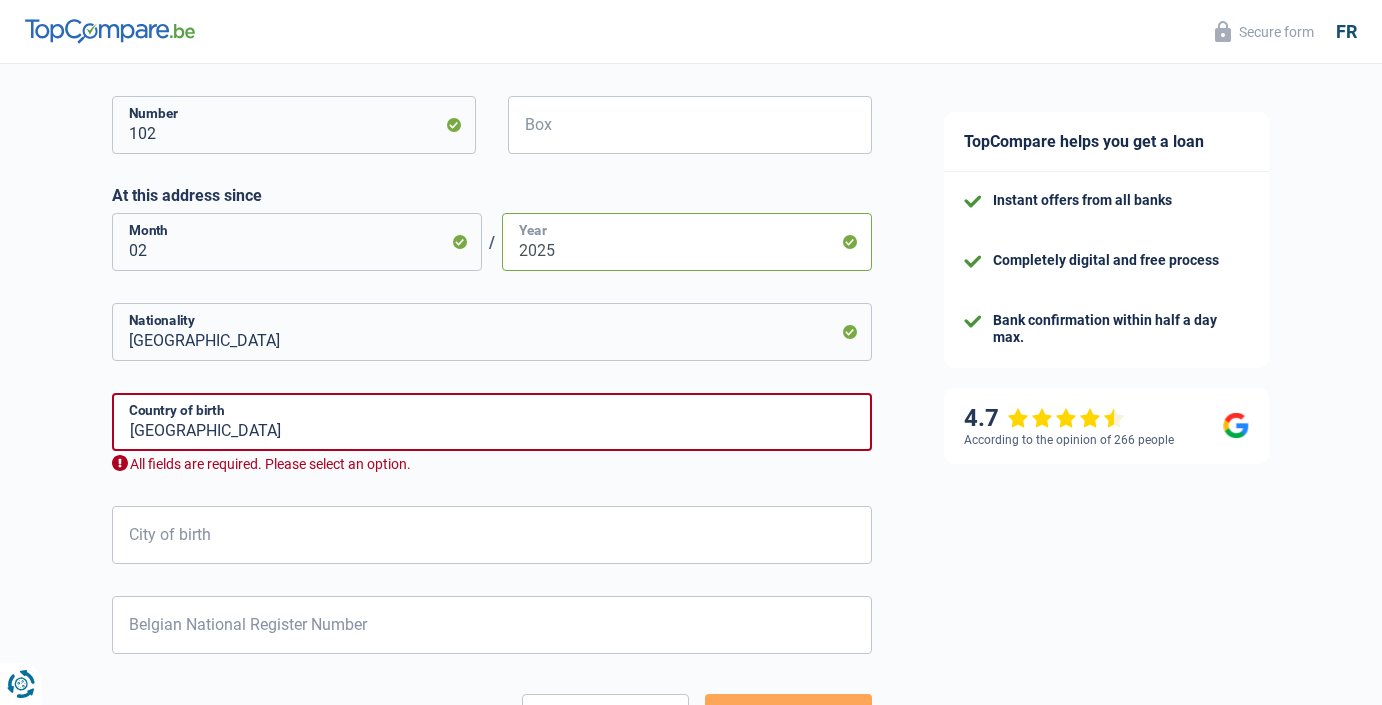 type on "2025" 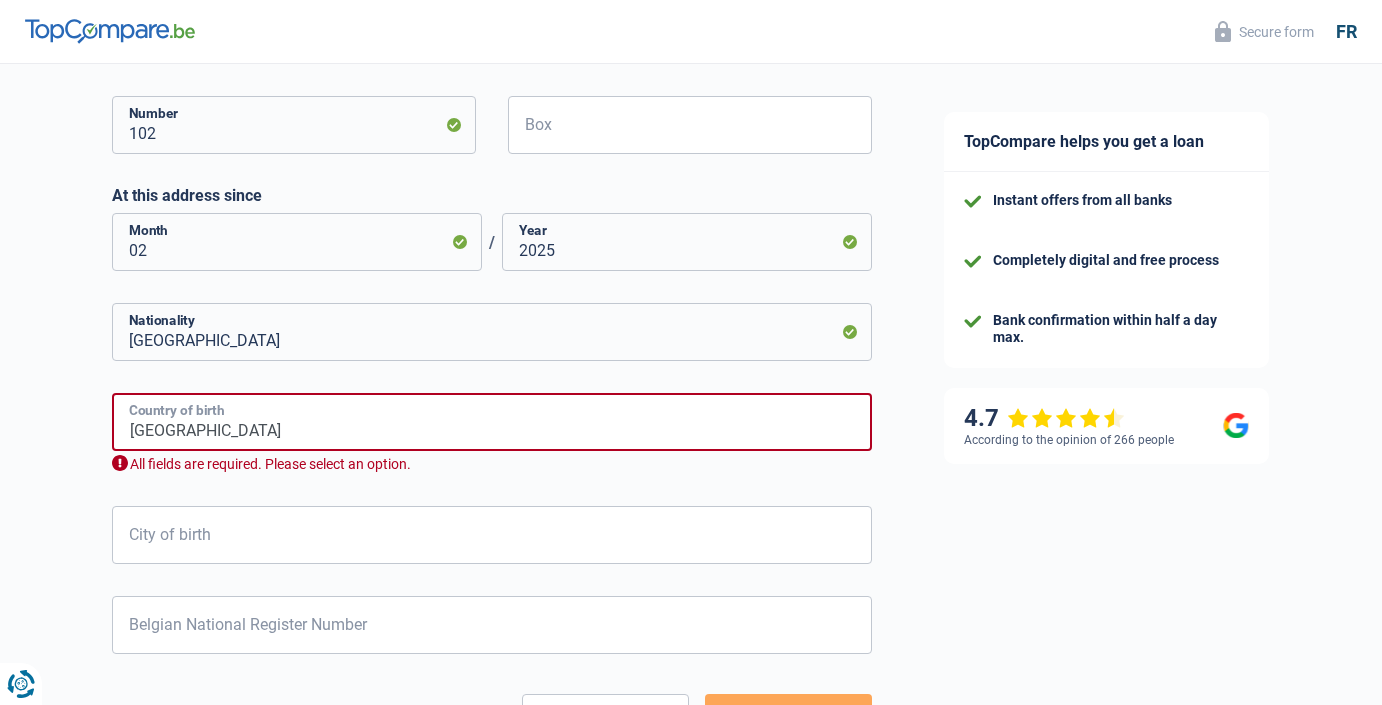 click on "[GEOGRAPHIC_DATA]" at bounding box center [492, 422] 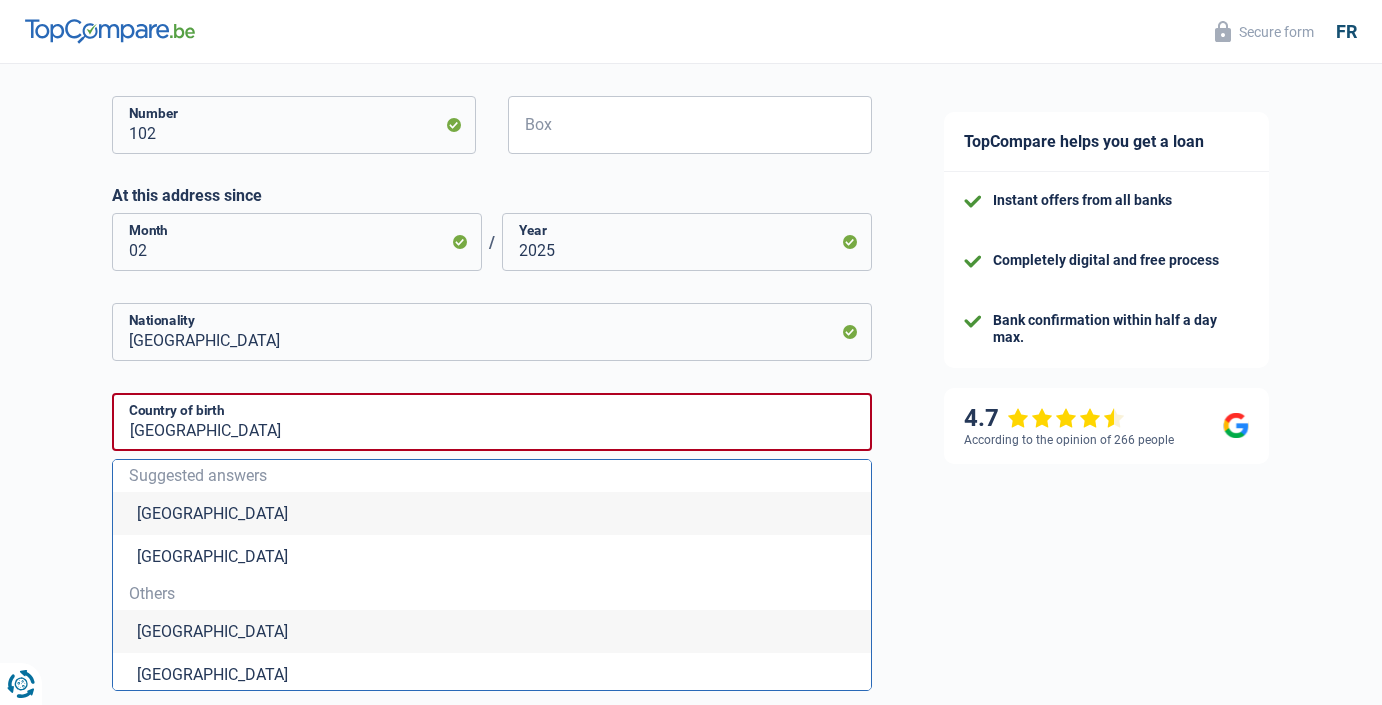 click on "Bachelor Bride) Legal cohabitant Divorcee) Widower Separated (in fact)
Please select an option
[GEOGRAPHIC_DATA] status
Number of dependents
Children
0
Adults
0
Dependent adults are family members living under the same roof who have either no or insufficient income.
Tenant Owner with mortgage Homeowner without a mortgage Staying with family Concierge
Please select an option
Housing situation
[STREET_ADDRESS], BE
Address
My address is not listed         102
Number
Box" at bounding box center (492, 313) 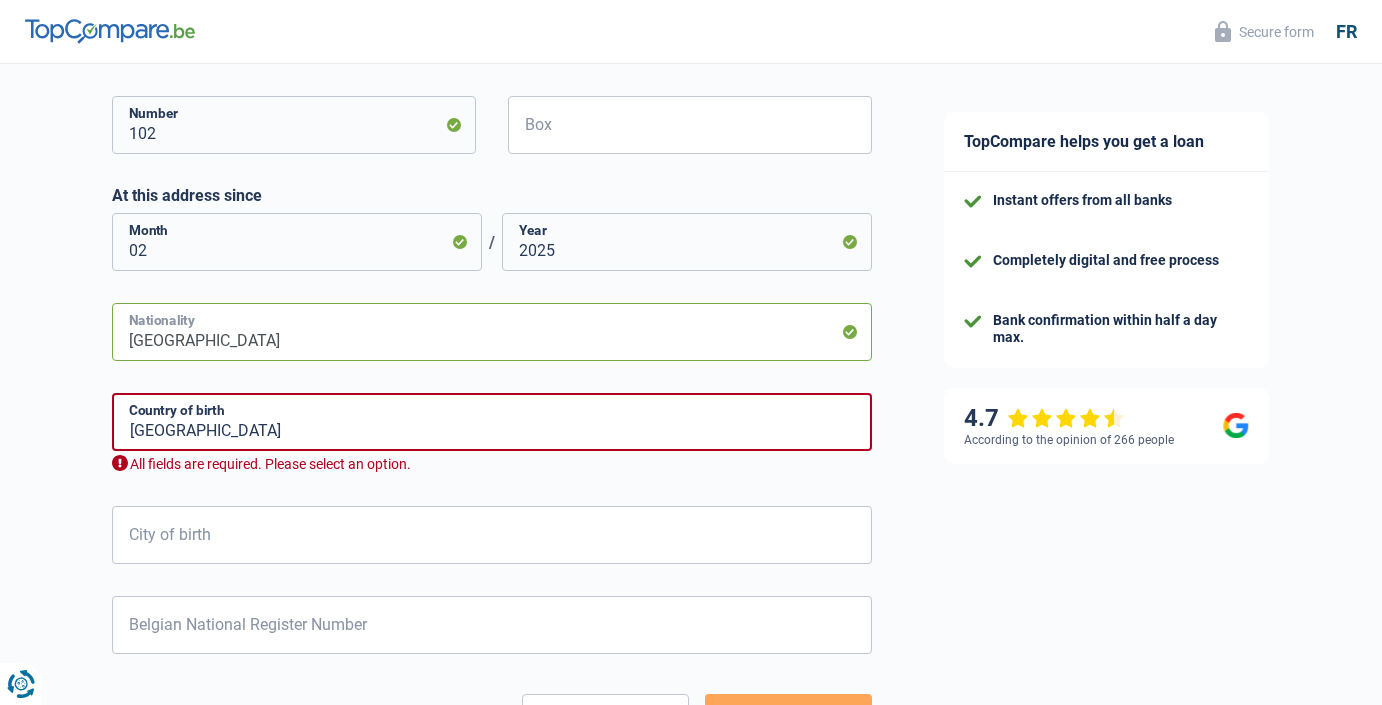 click on "[GEOGRAPHIC_DATA]" at bounding box center [492, 332] 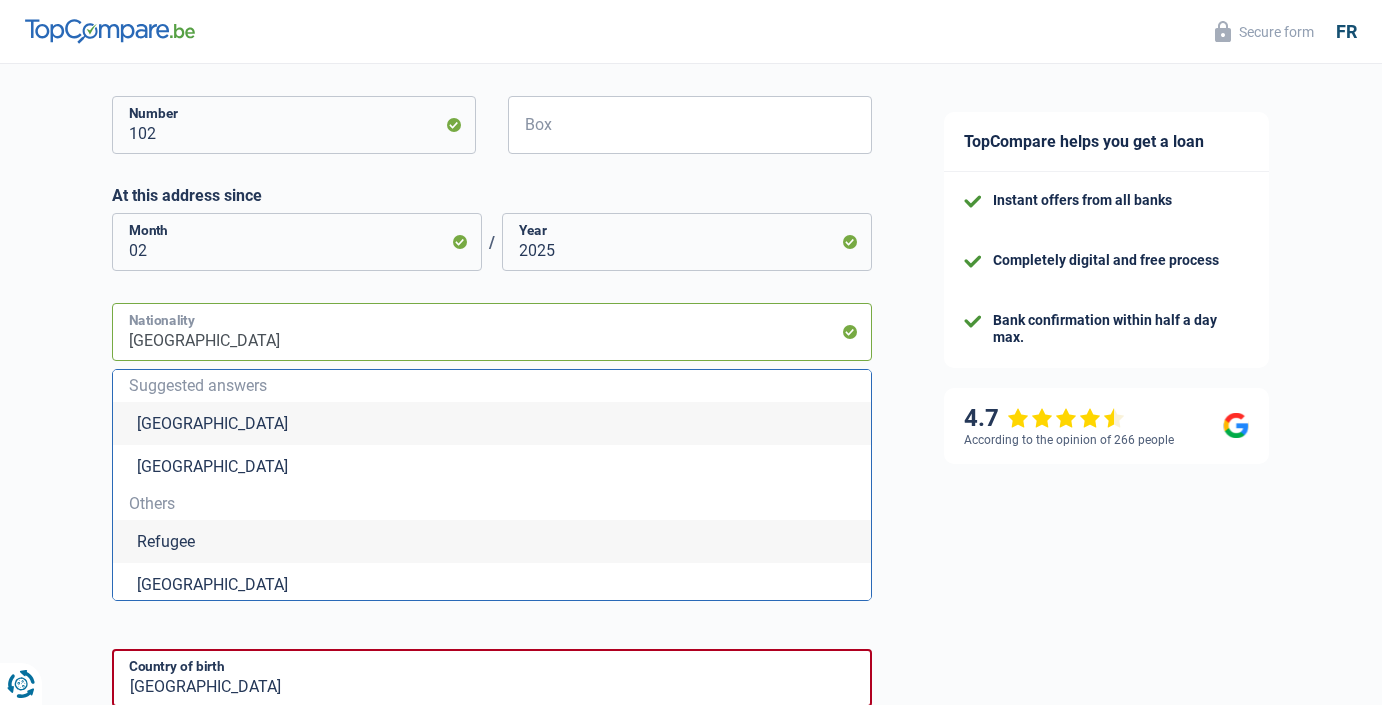 drag, startPoint x: 478, startPoint y: 355, endPoint x: 137, endPoint y: 301, distance: 345.24918 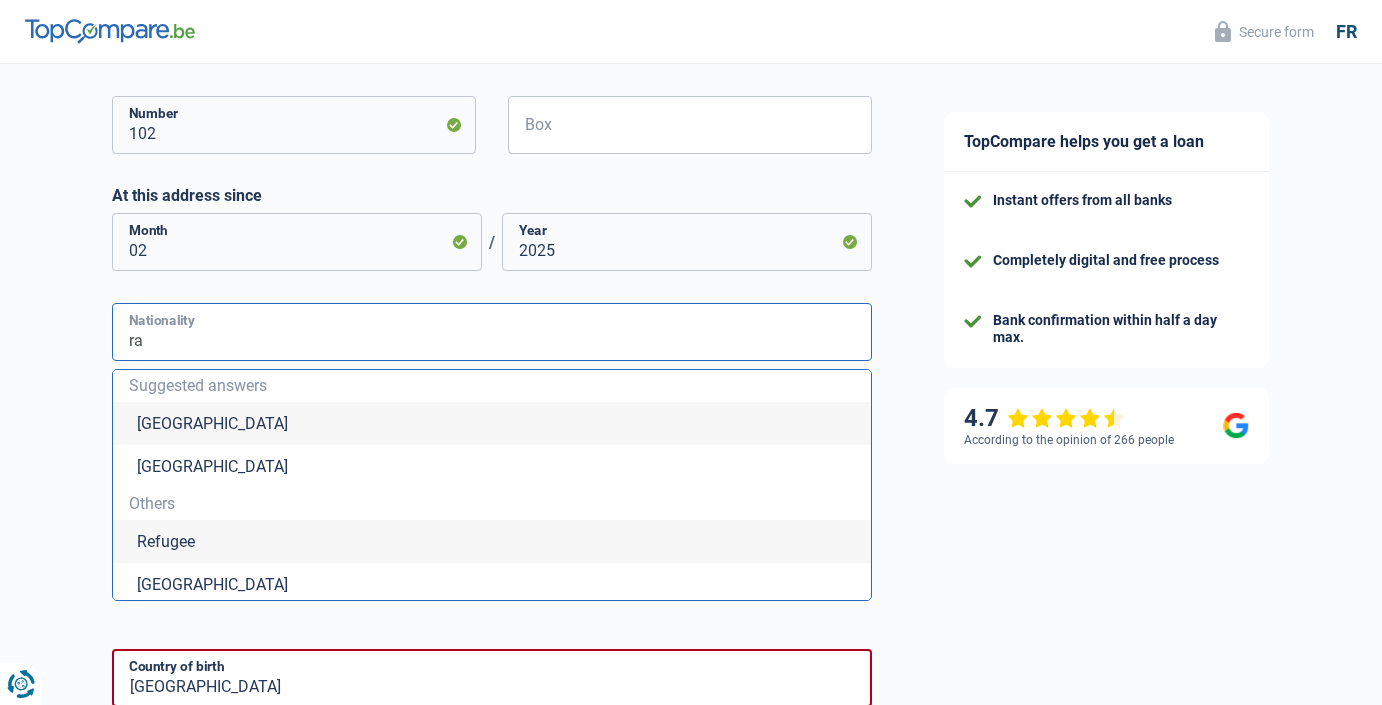 type on "r" 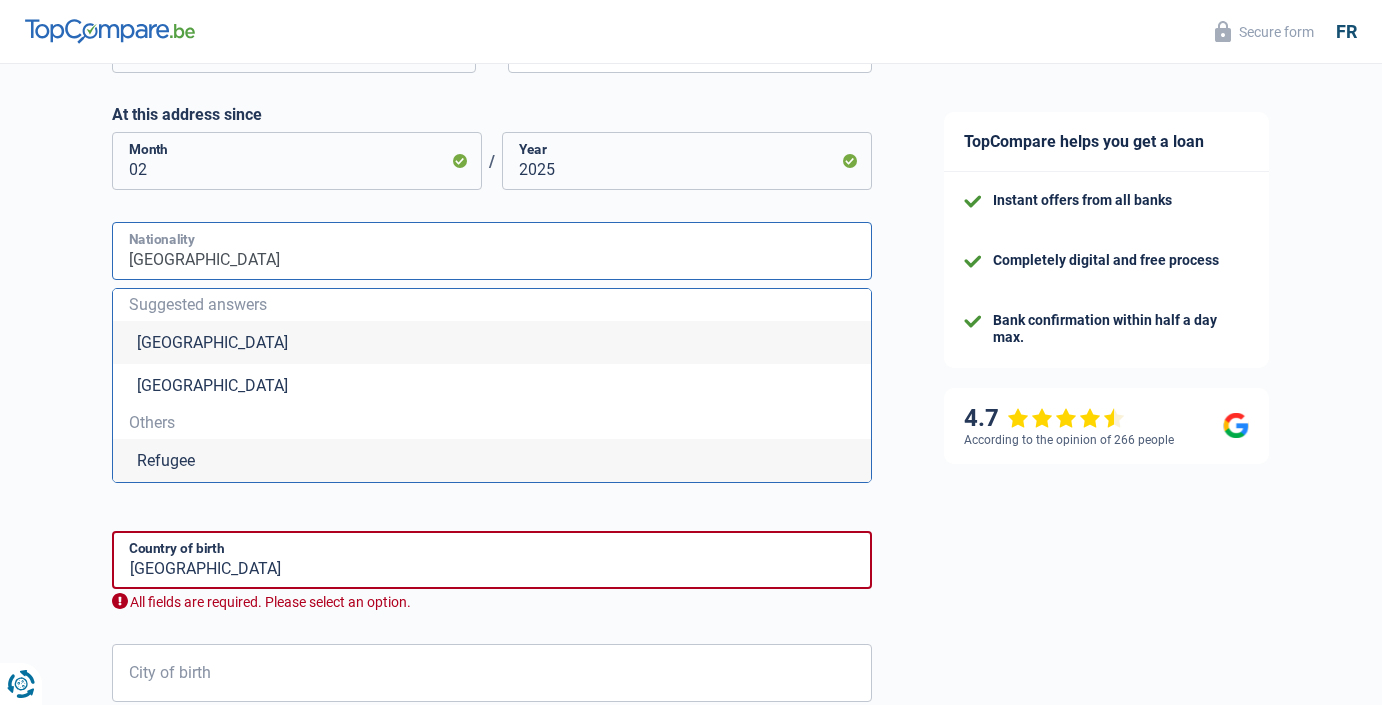 scroll, scrollTop: 846, scrollLeft: 0, axis: vertical 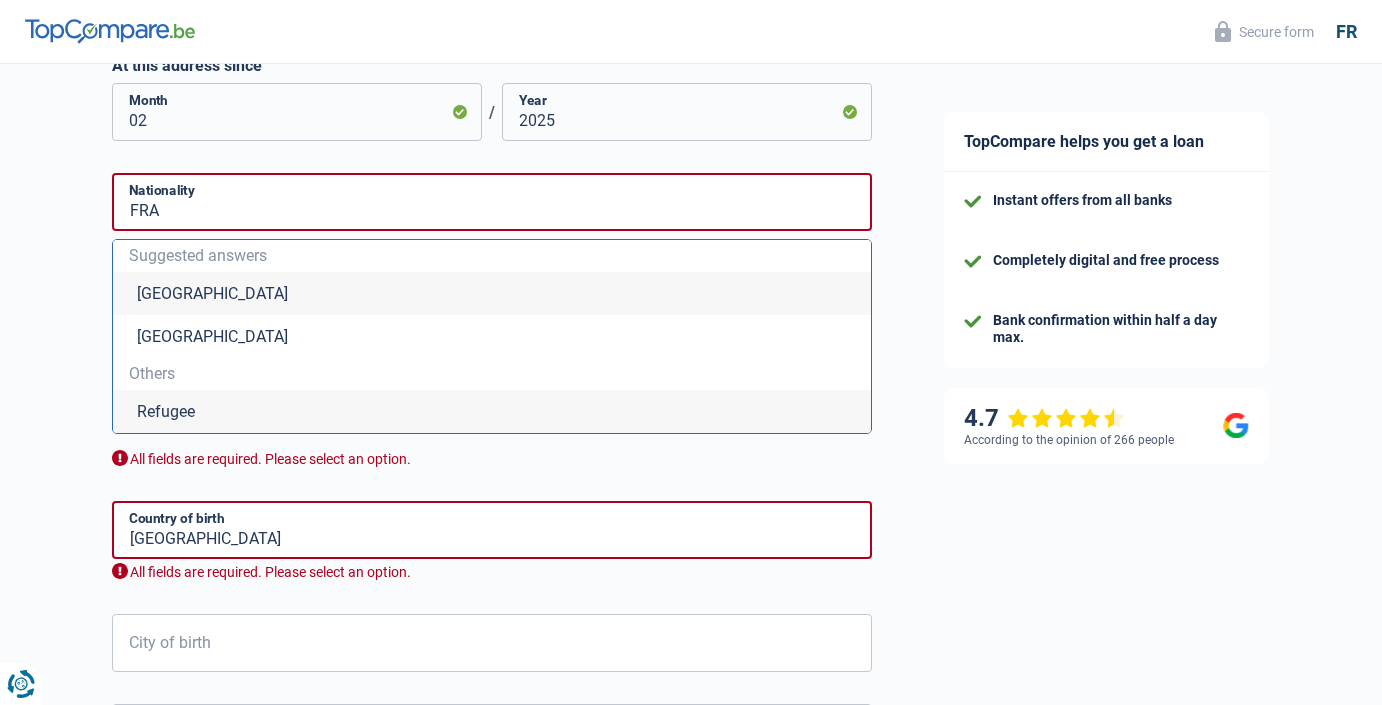 click on "Chance of success of your simulation is
15%
1
2
3
4
5
Add  +20%  by completing step  4
Your household
Your household information impacts your expenses and income, so banks need it to process your loan application.
Bachelor Bride) Legal cohabitant Divorcee) Widower Separated (in fact)
Please select an option
[GEOGRAPHIC_DATA] status
Number of dependents
Children
0
Adults
0
Tenant Owner with mortgage Homeowner without a mortgage" at bounding box center [454, 82] 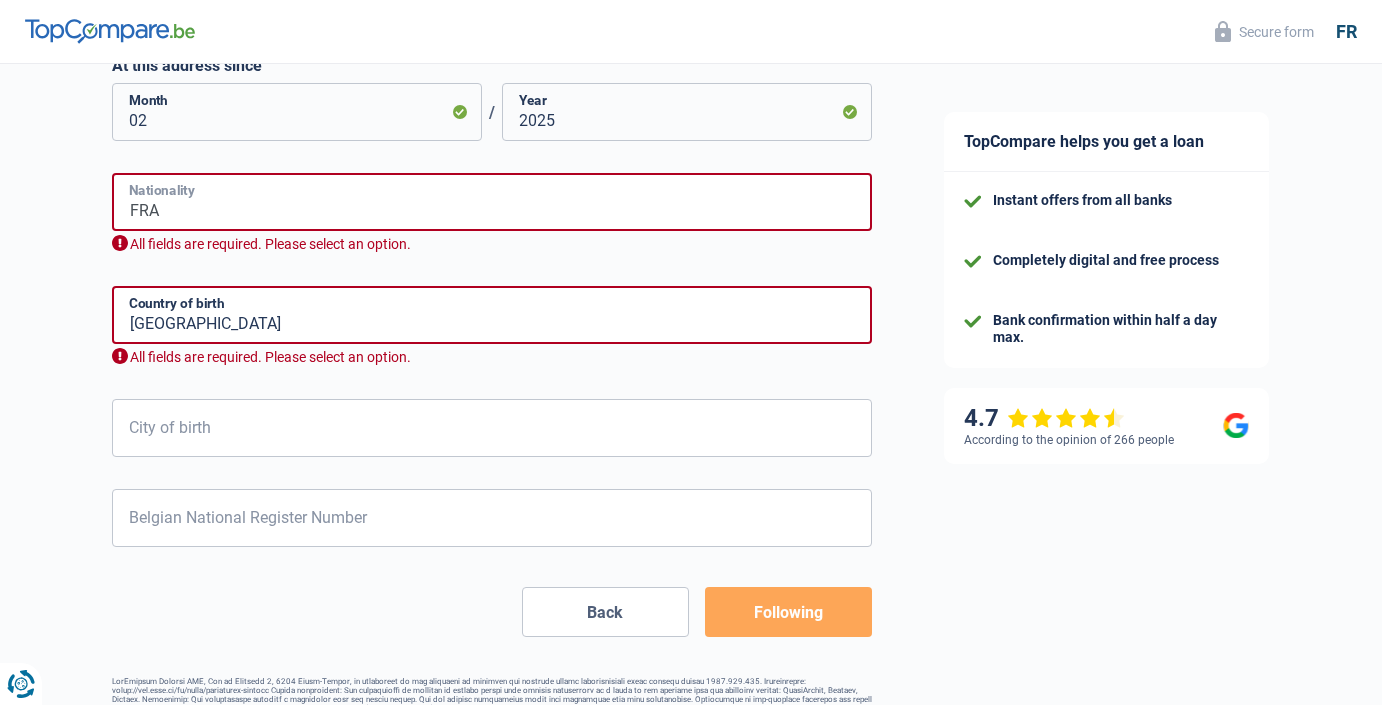 click on "FRA" at bounding box center [492, 202] 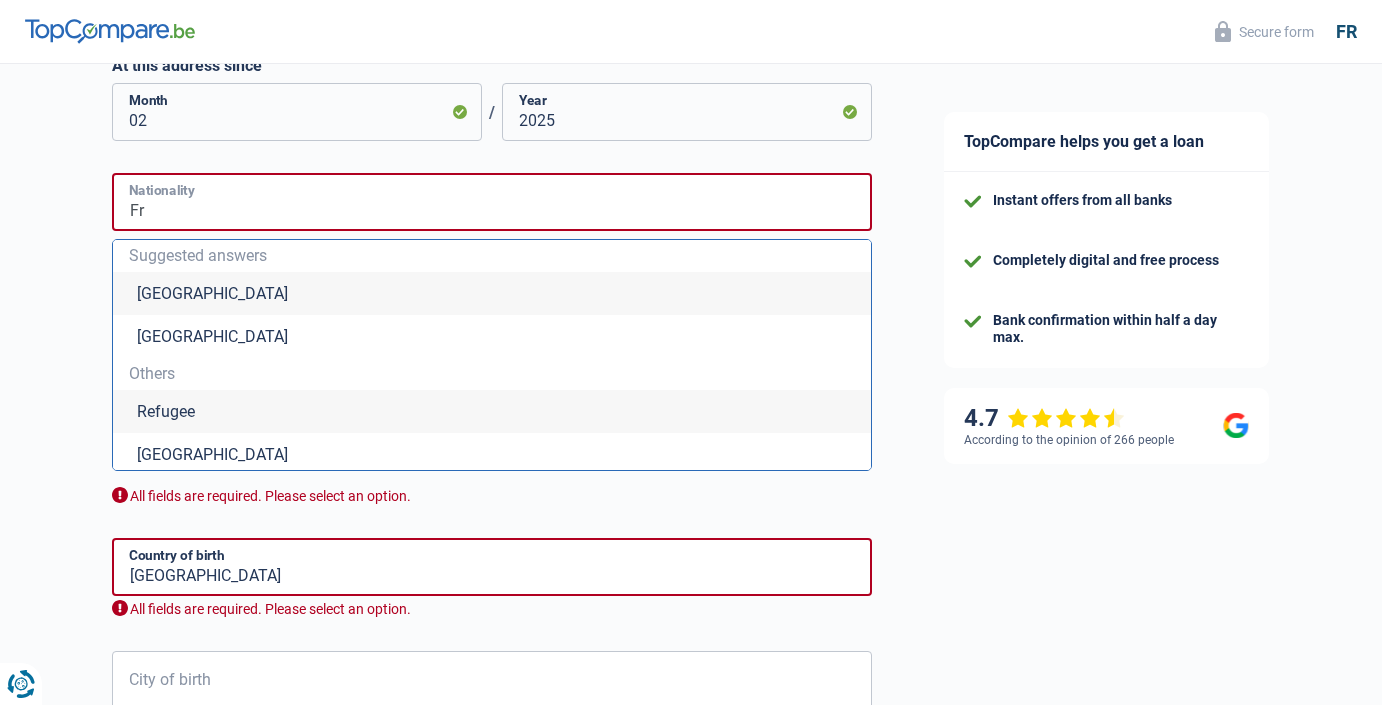 scroll, scrollTop: 49, scrollLeft: 0, axis: vertical 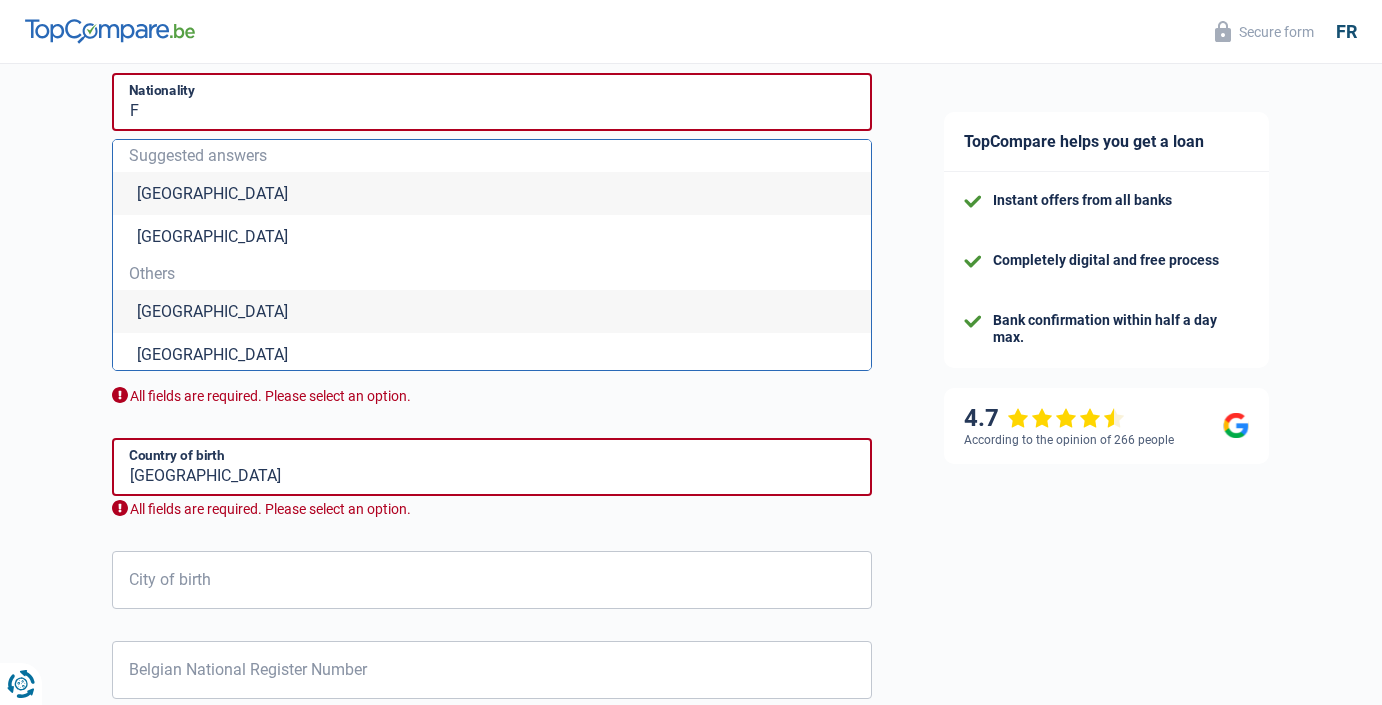 click on "[GEOGRAPHIC_DATA]" at bounding box center (492, 311) 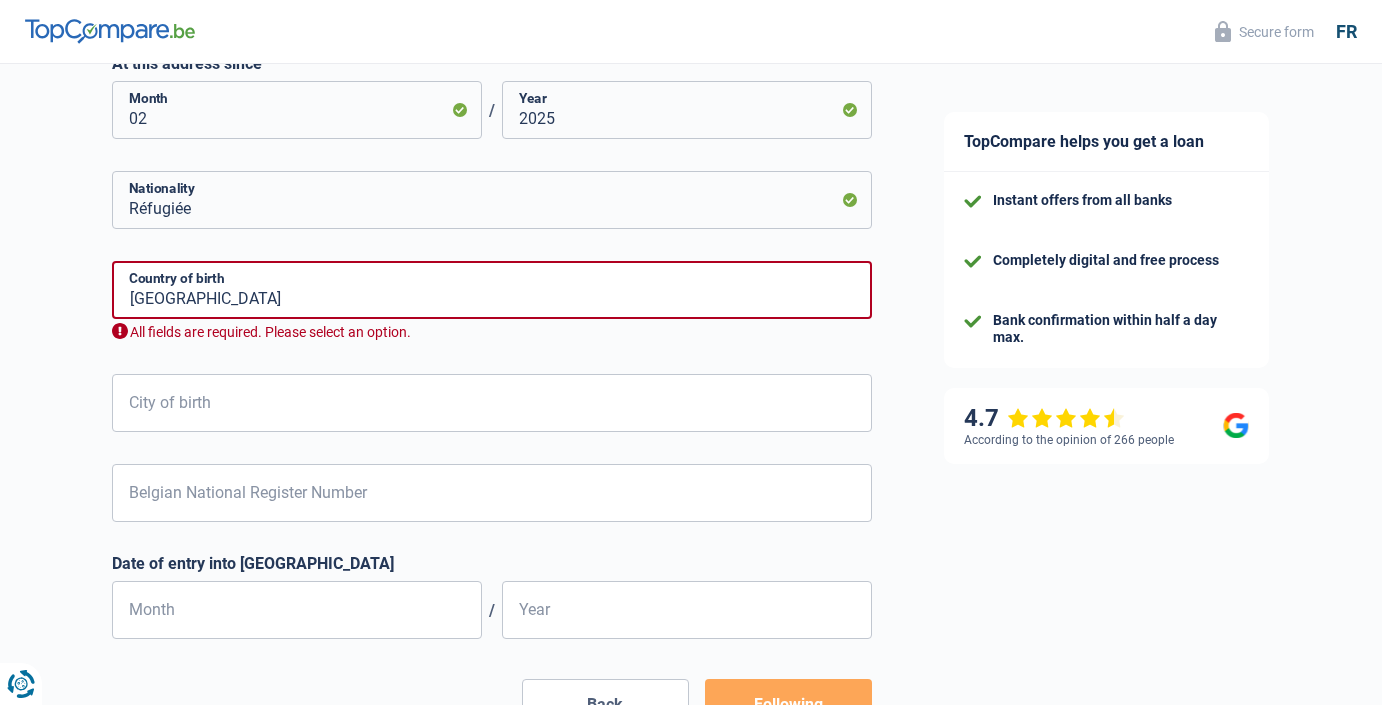 scroll, scrollTop: 847, scrollLeft: 0, axis: vertical 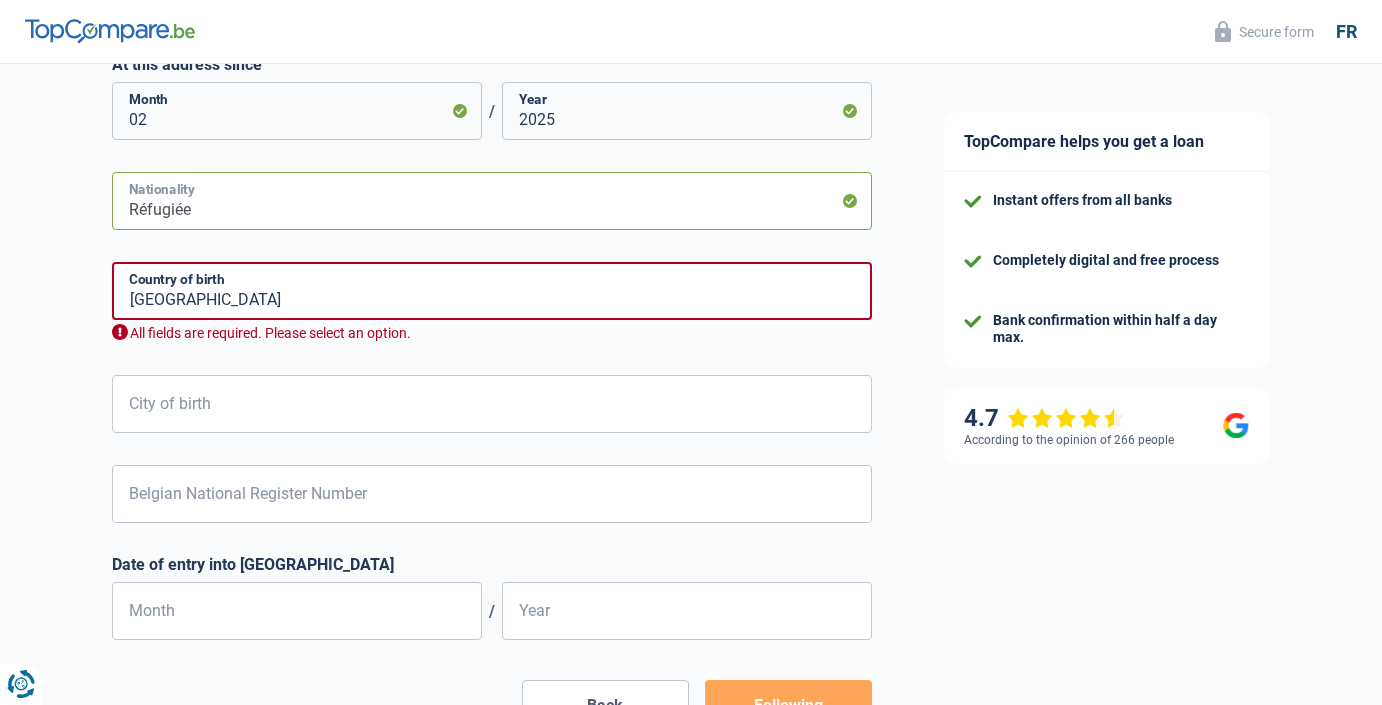 click on "Réfugiée" at bounding box center [492, 201] 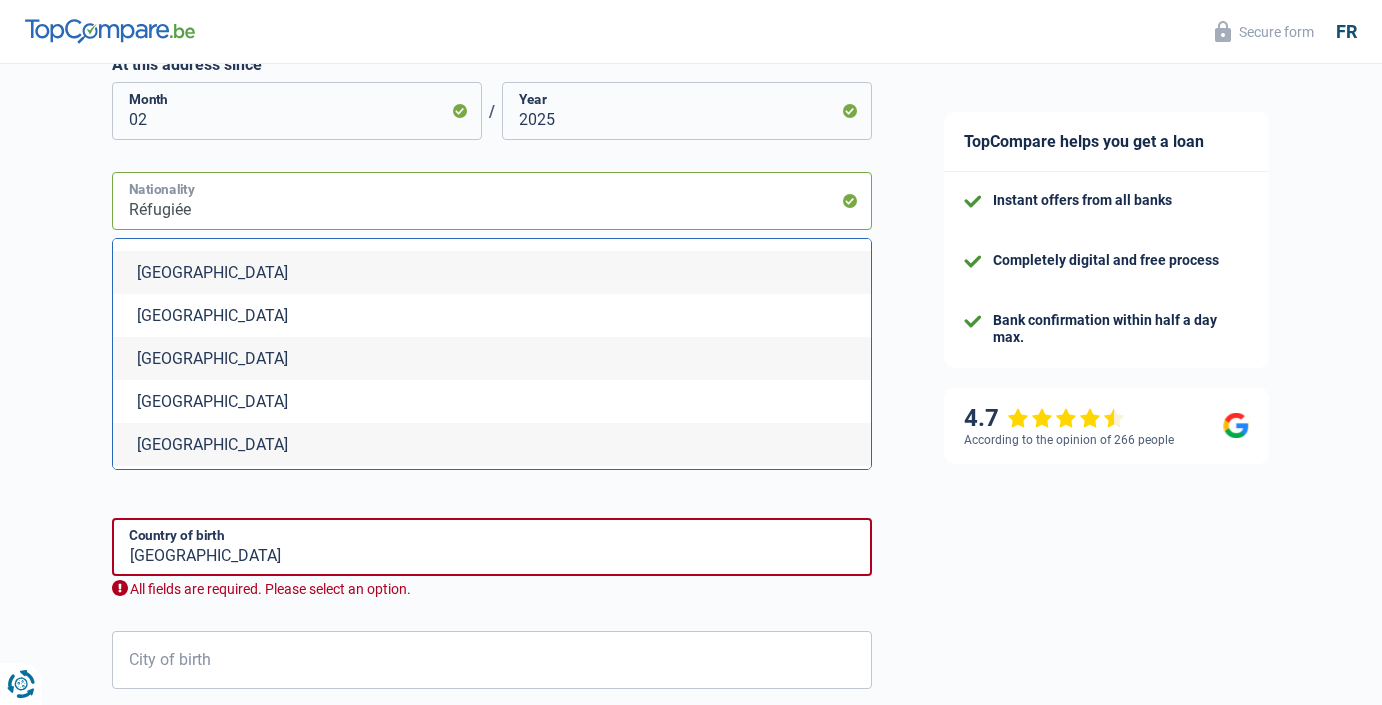 scroll, scrollTop: 264, scrollLeft: 0, axis: vertical 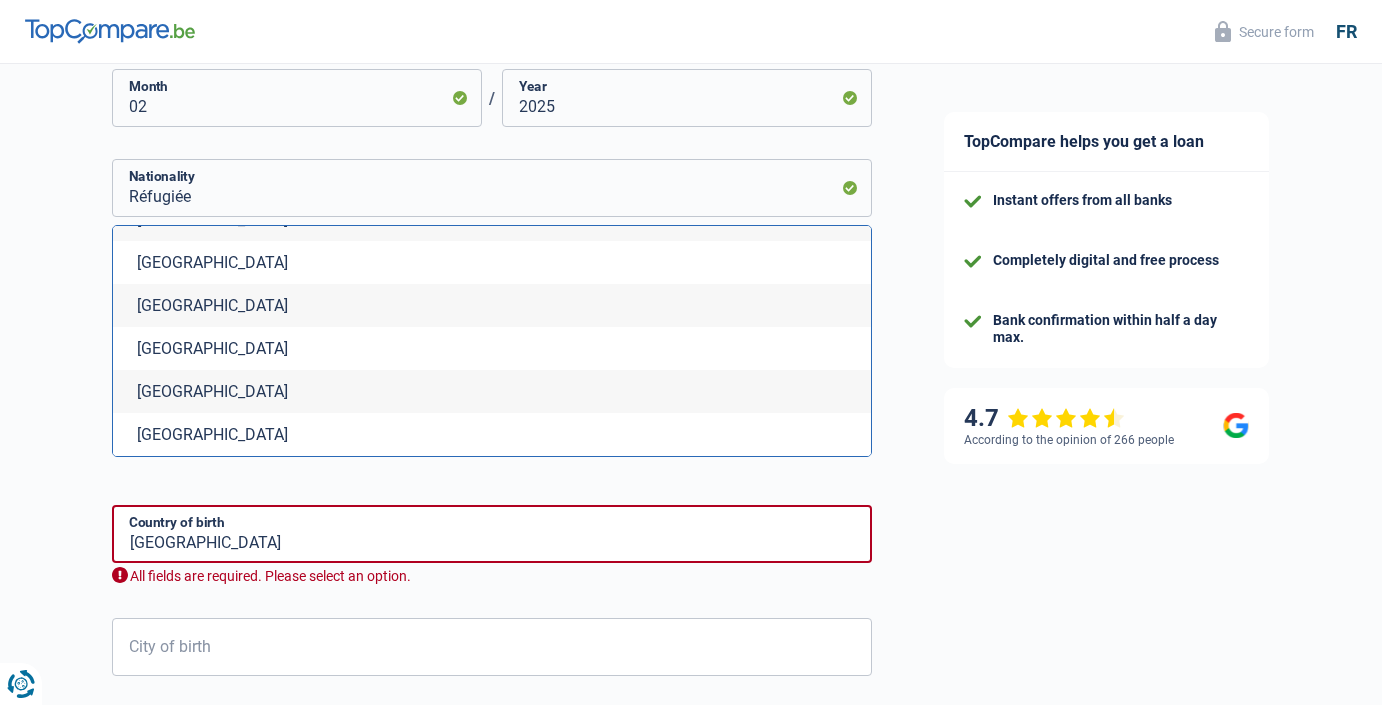 click on "[GEOGRAPHIC_DATA]" at bounding box center (492, 391) 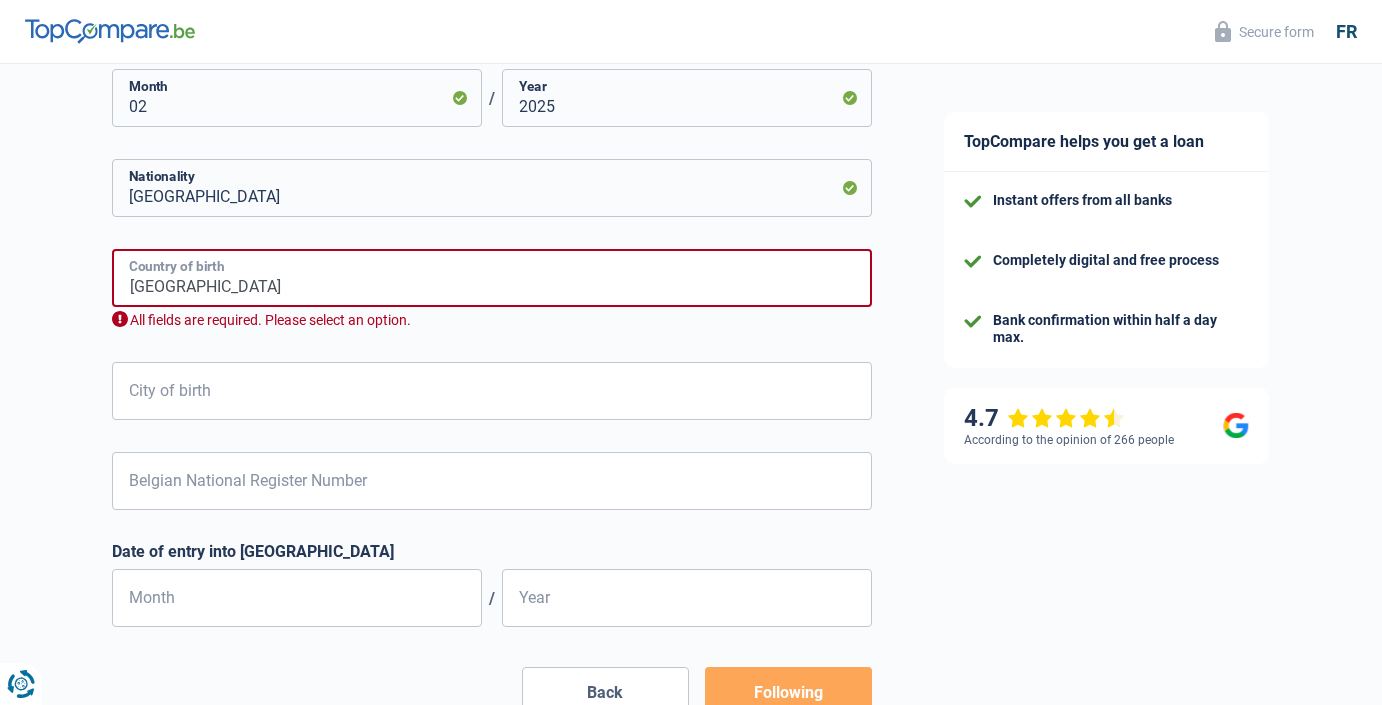 drag, startPoint x: 279, startPoint y: 283, endPoint x: 122, endPoint y: 270, distance: 157.5373 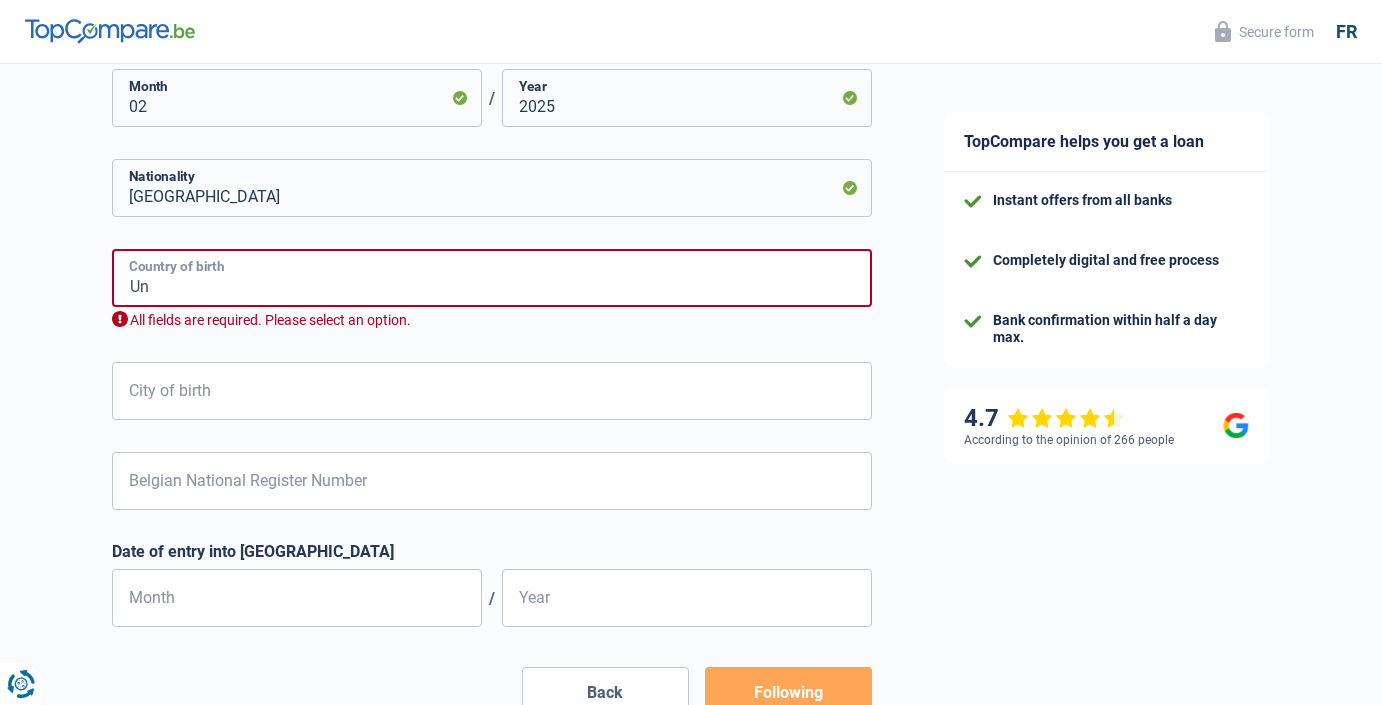 type on "U" 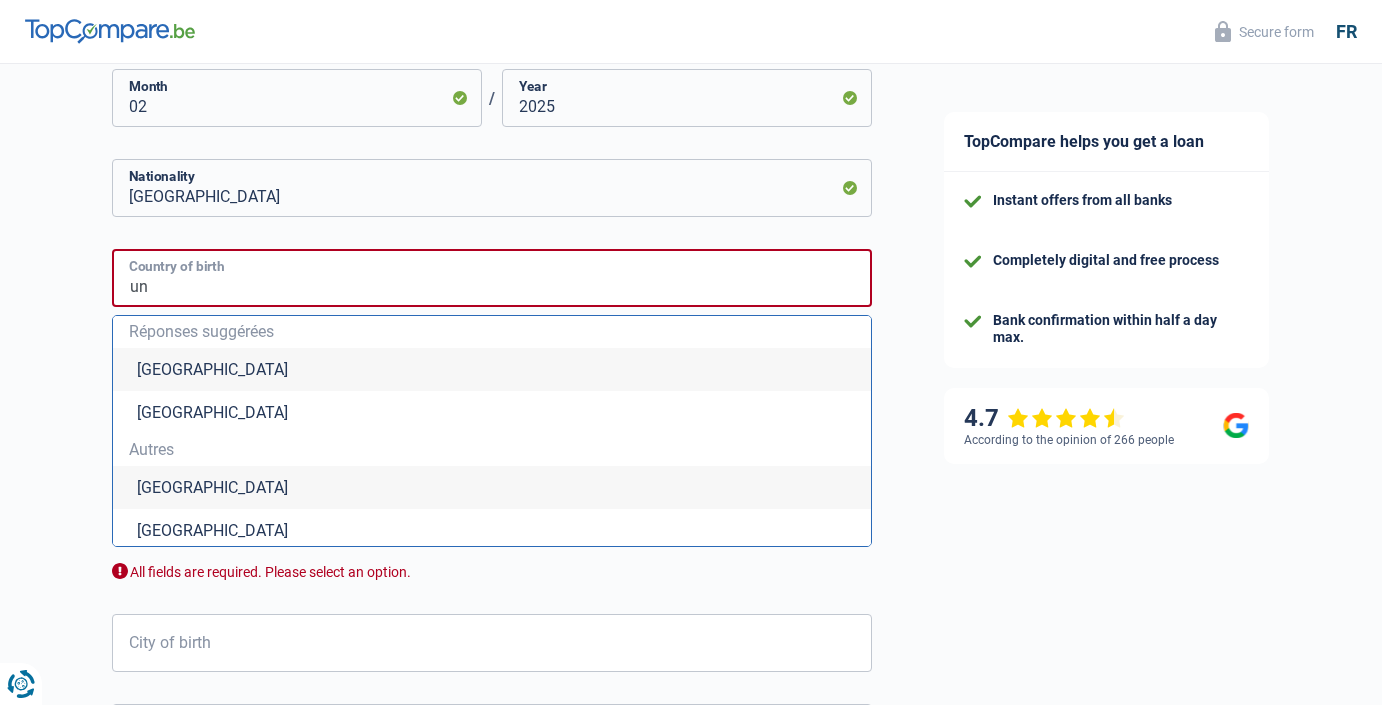 type on "u" 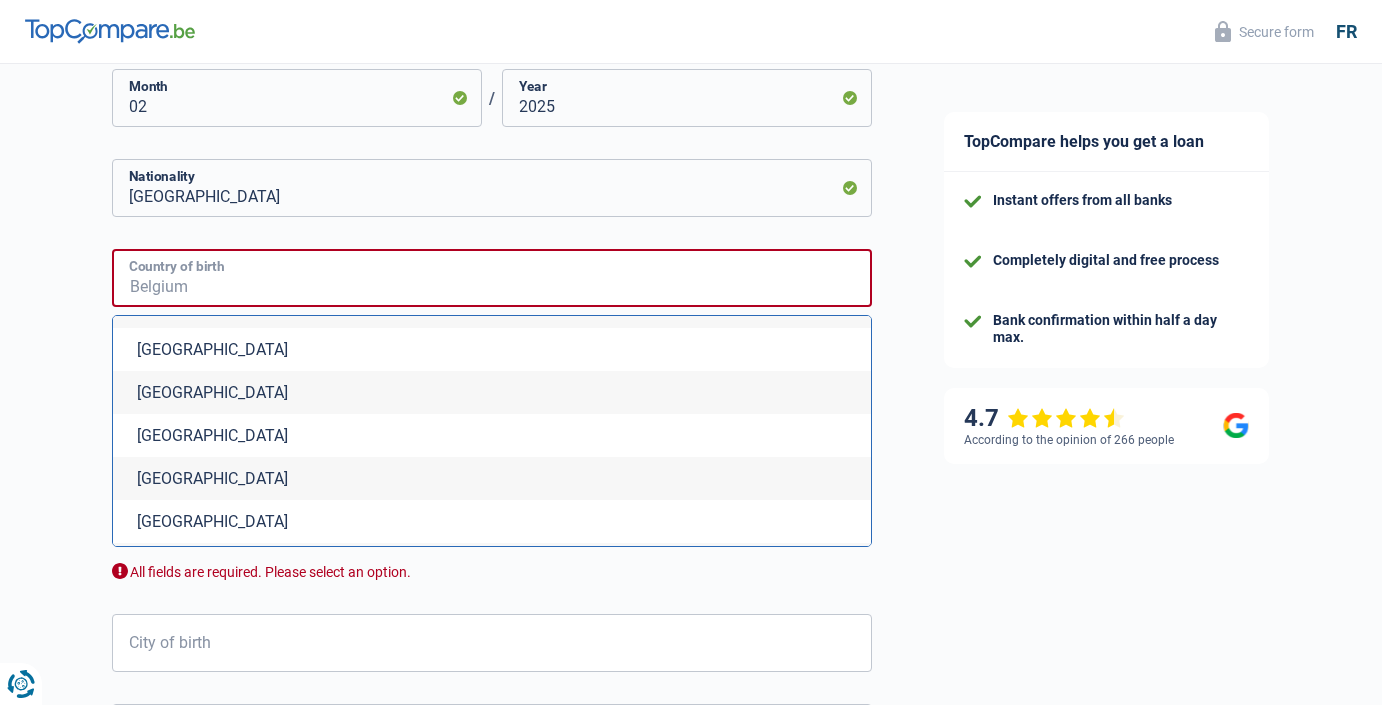scroll, scrollTop: 266, scrollLeft: 0, axis: vertical 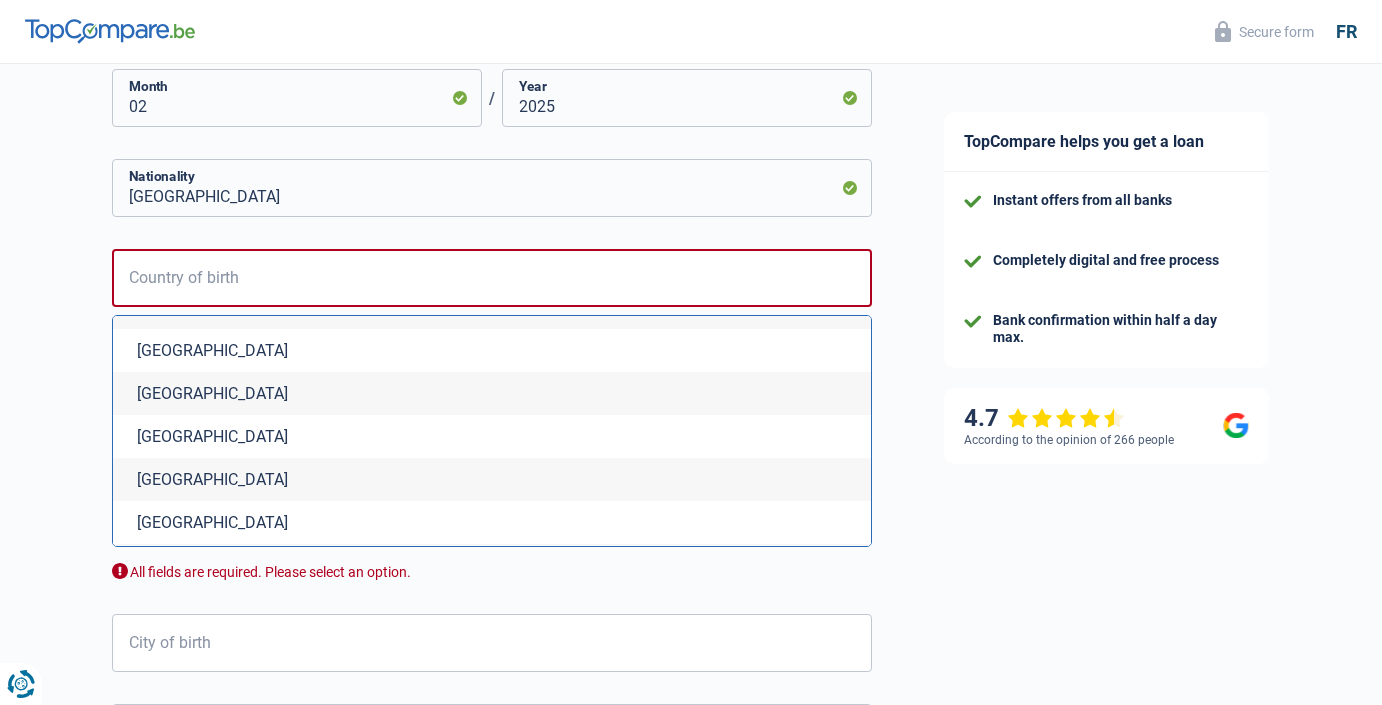 click on "[GEOGRAPHIC_DATA]" at bounding box center [492, 436] 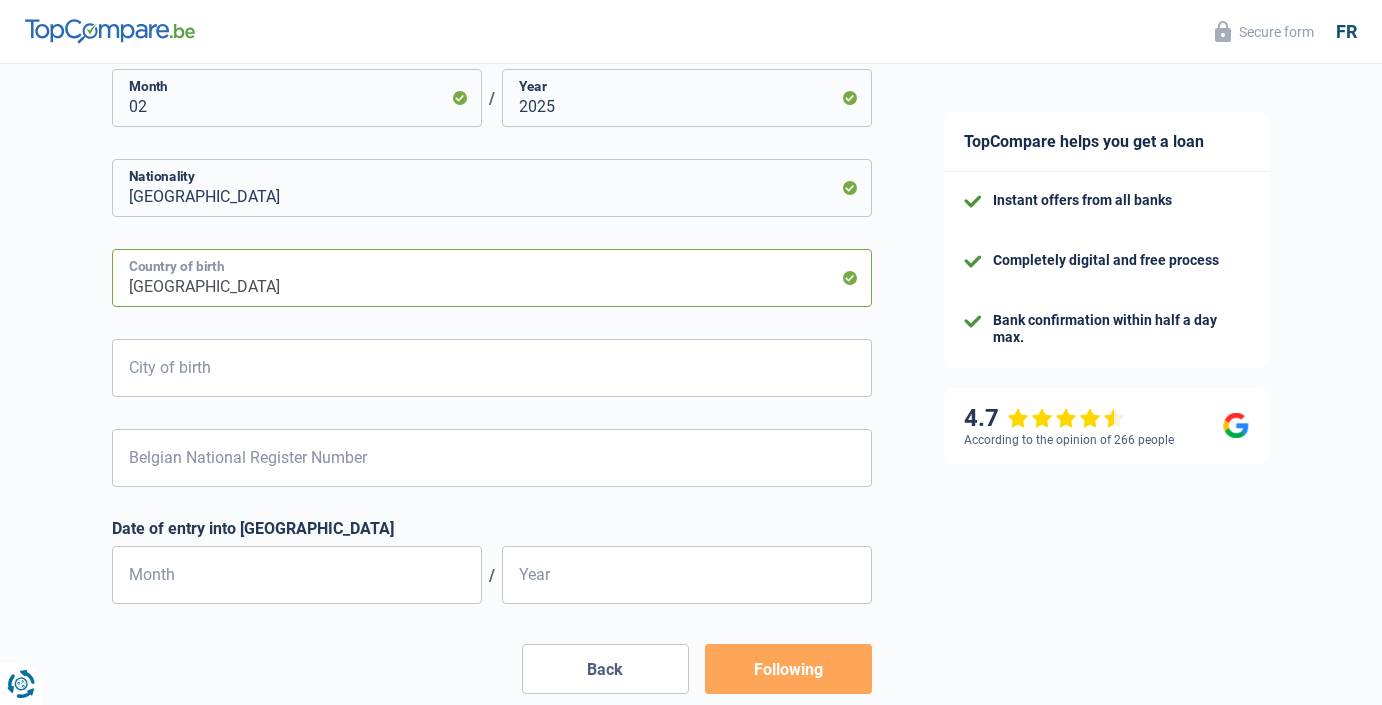 click on "[GEOGRAPHIC_DATA]" at bounding box center (492, 278) 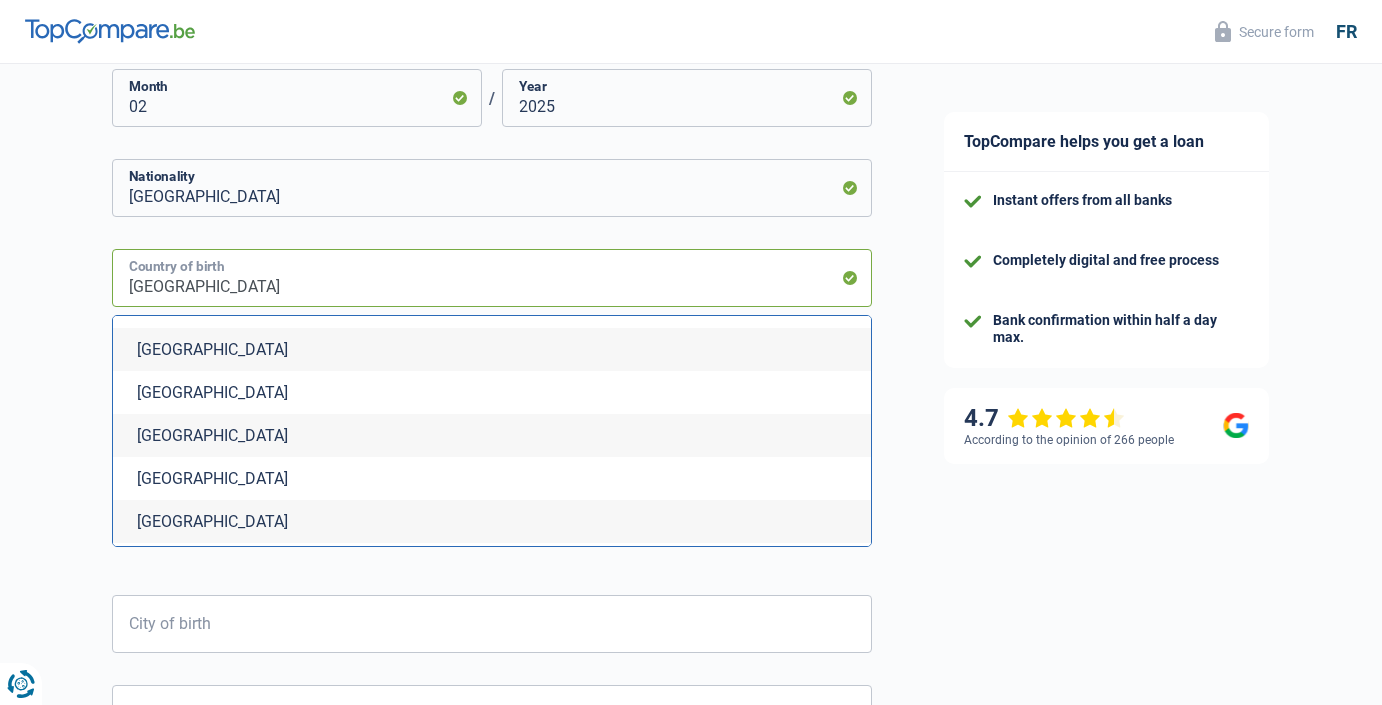 scroll, scrollTop: 345, scrollLeft: 0, axis: vertical 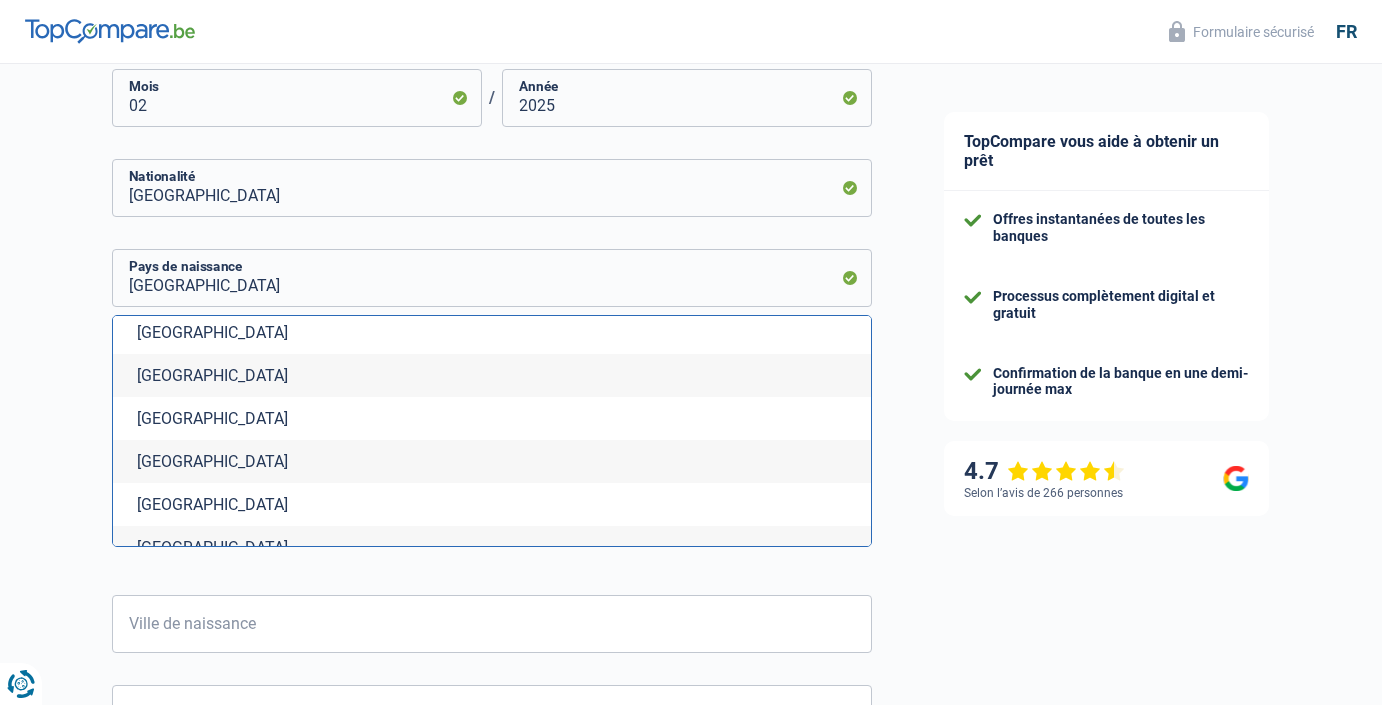 click on "[GEOGRAPHIC_DATA]" at bounding box center (492, 418) 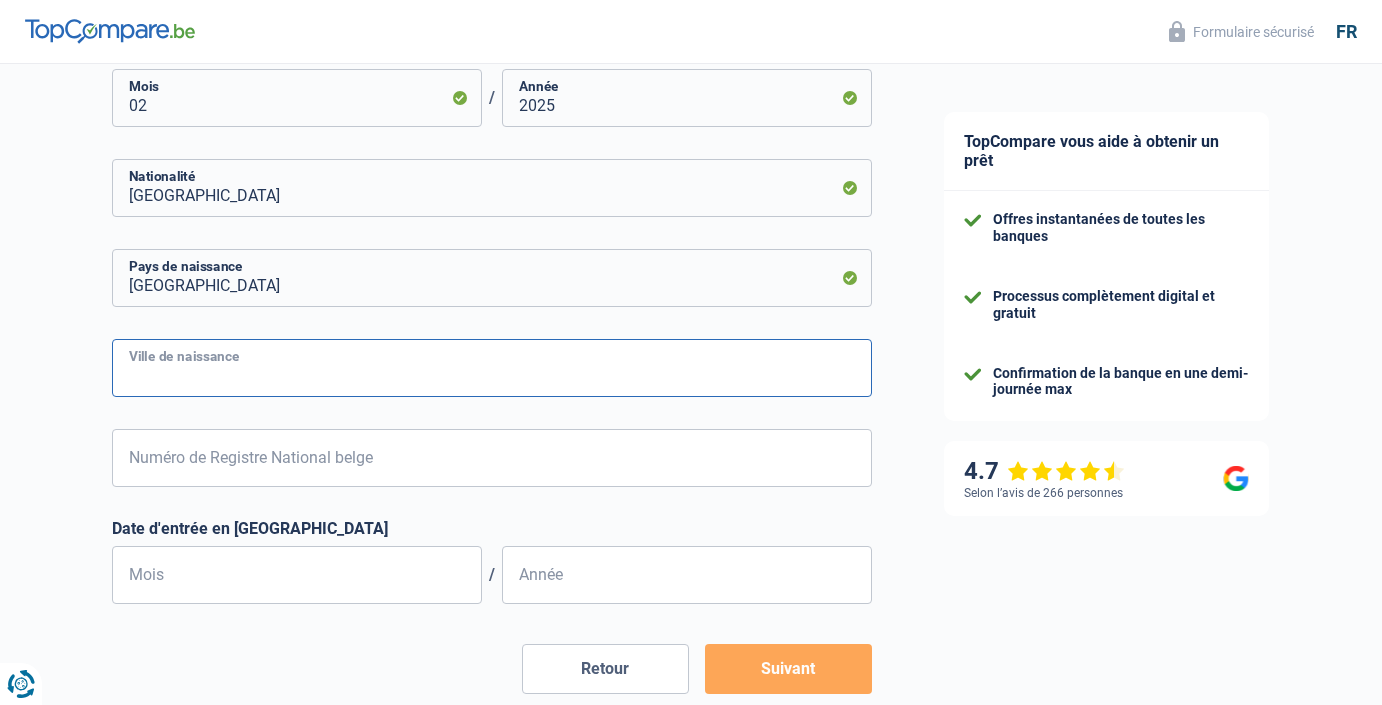 click on "Ville de naissance" at bounding box center [492, 368] 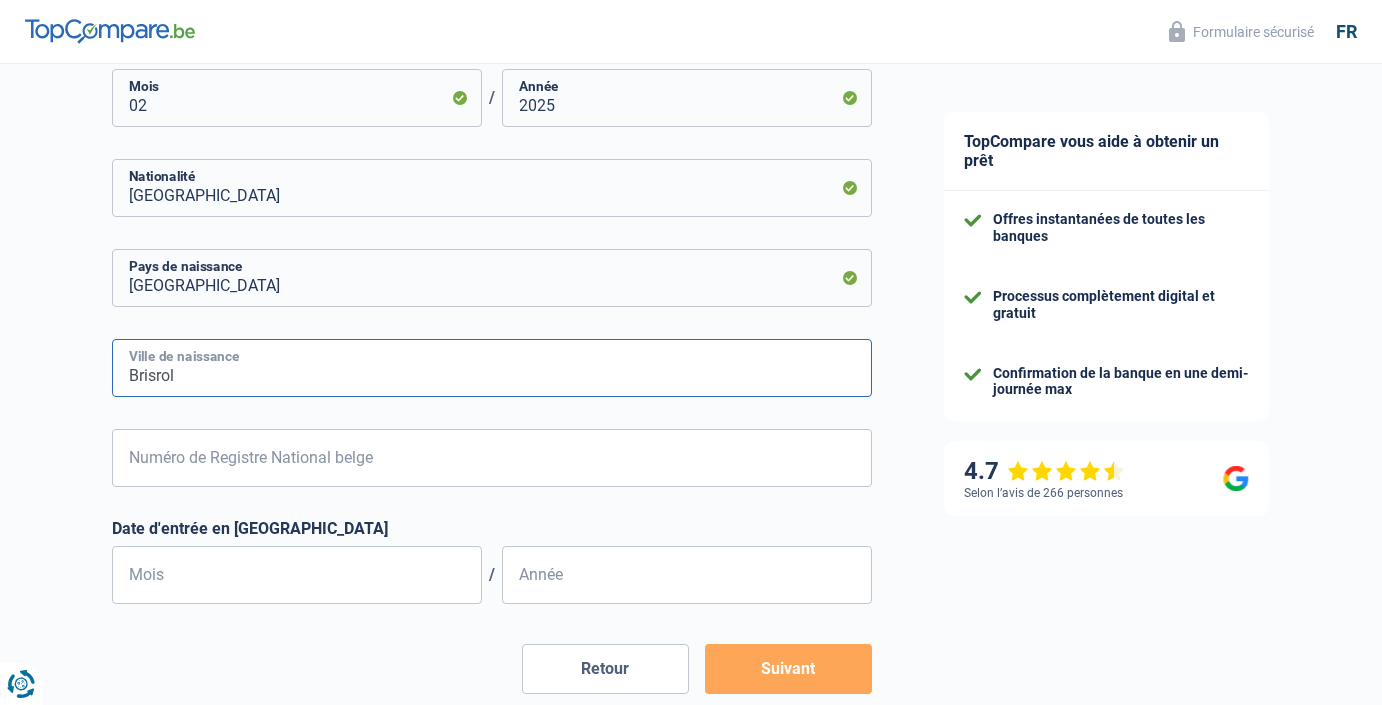 type on "Brisrol" 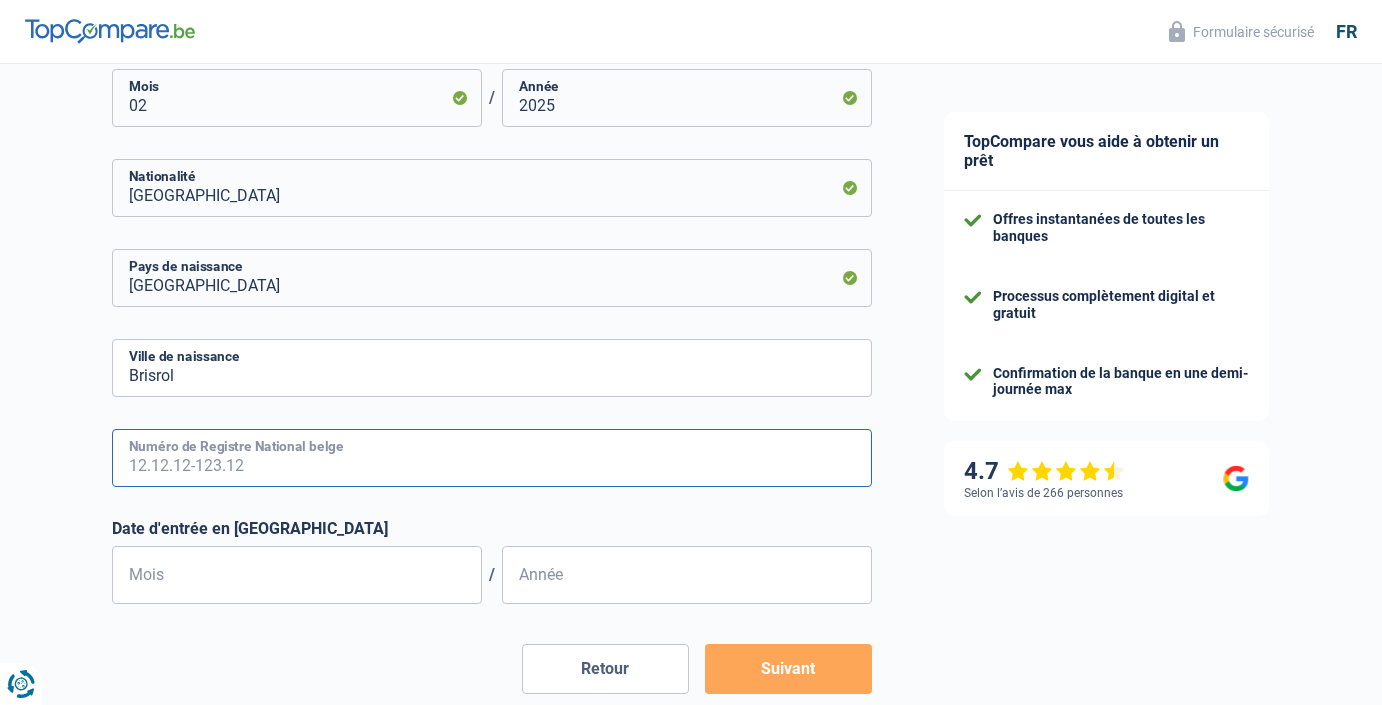 click on "Numéro de Registre National belge" at bounding box center [492, 458] 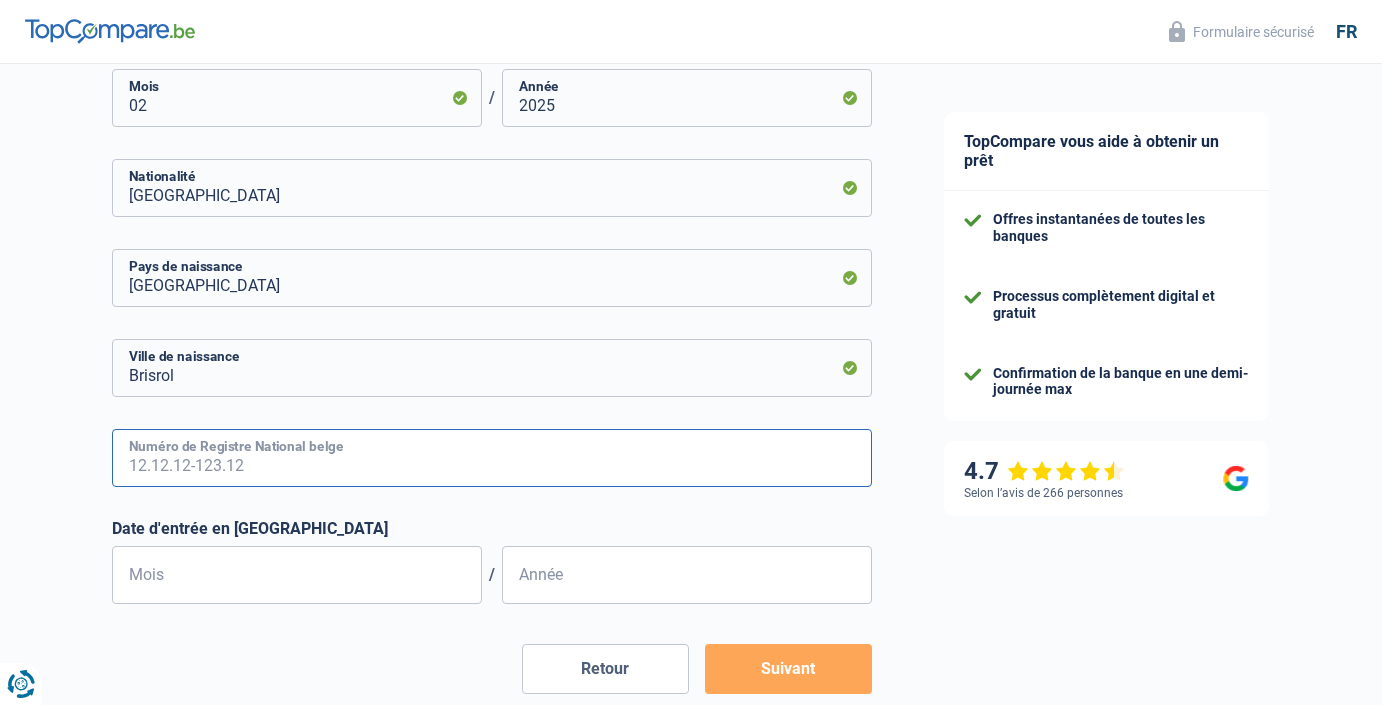 type on "97.04.06-519.08" 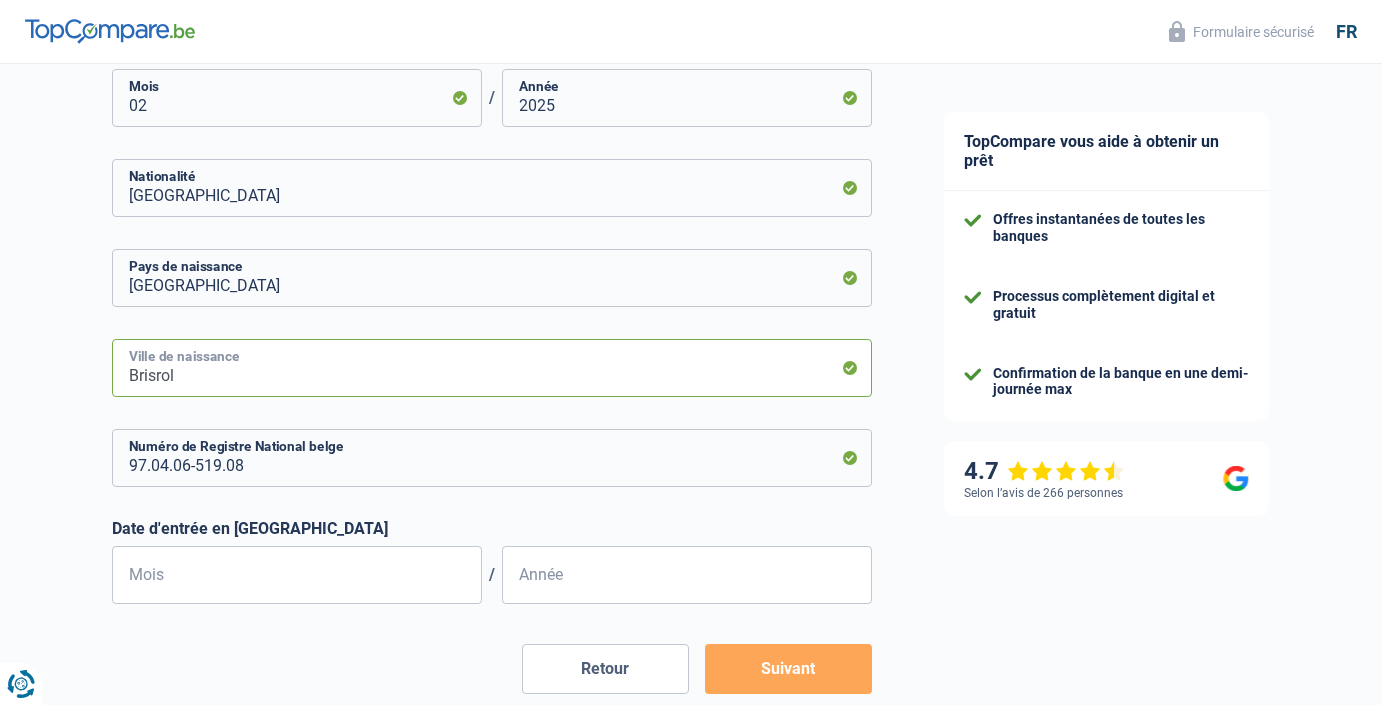 click on "Brisrol" at bounding box center [492, 368] 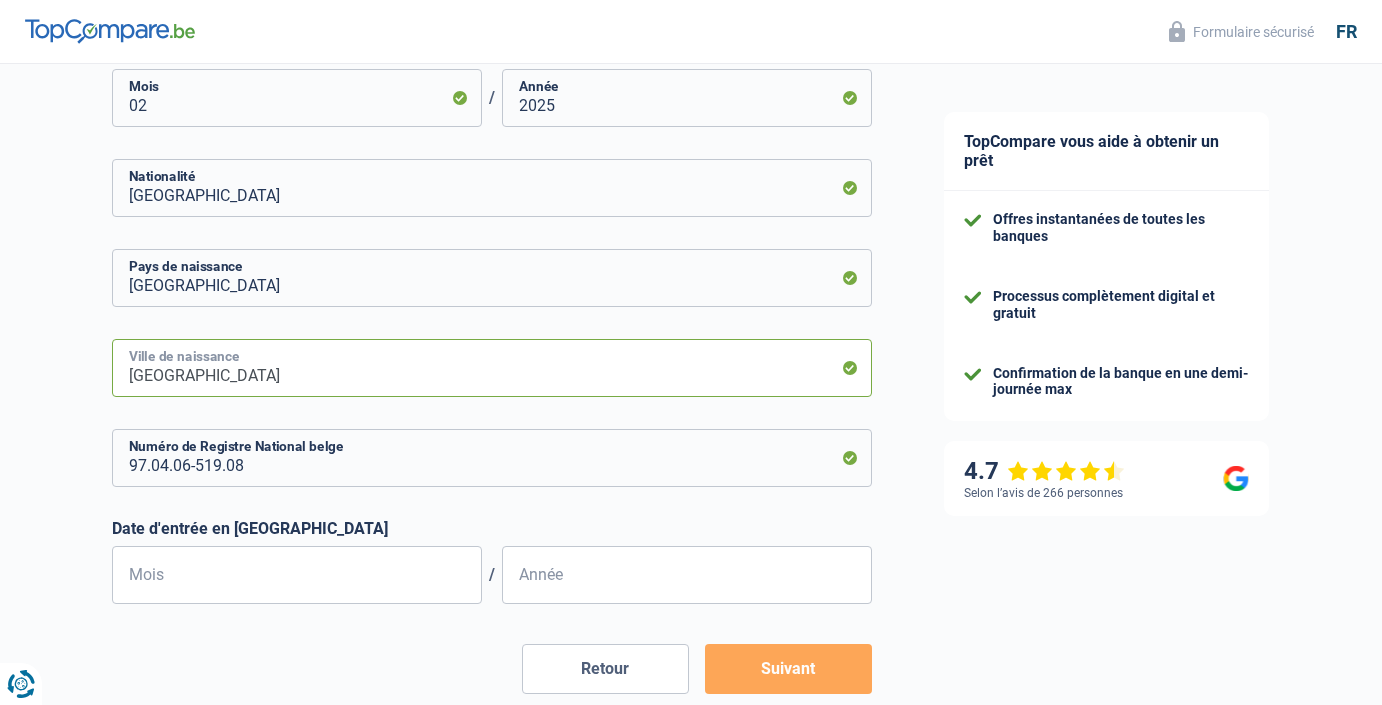 type on "[GEOGRAPHIC_DATA]" 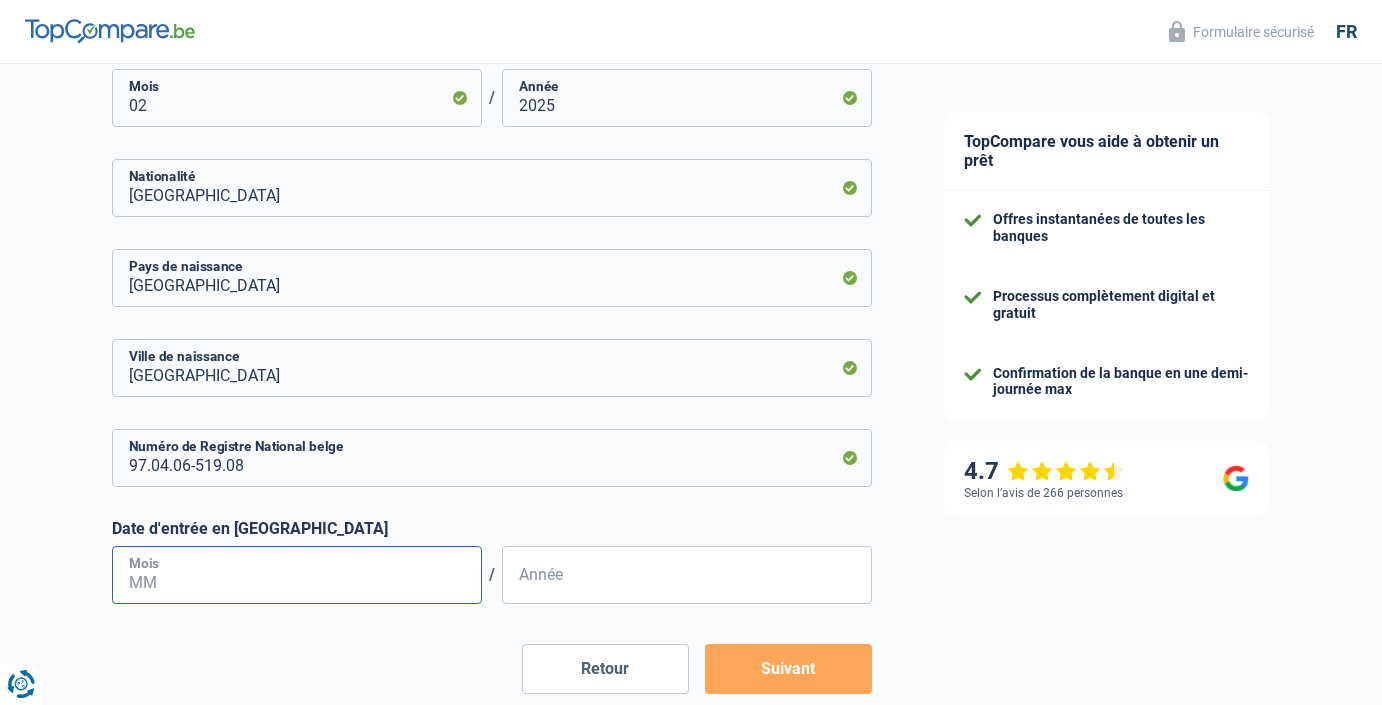 click on "Mois" at bounding box center (297, 575) 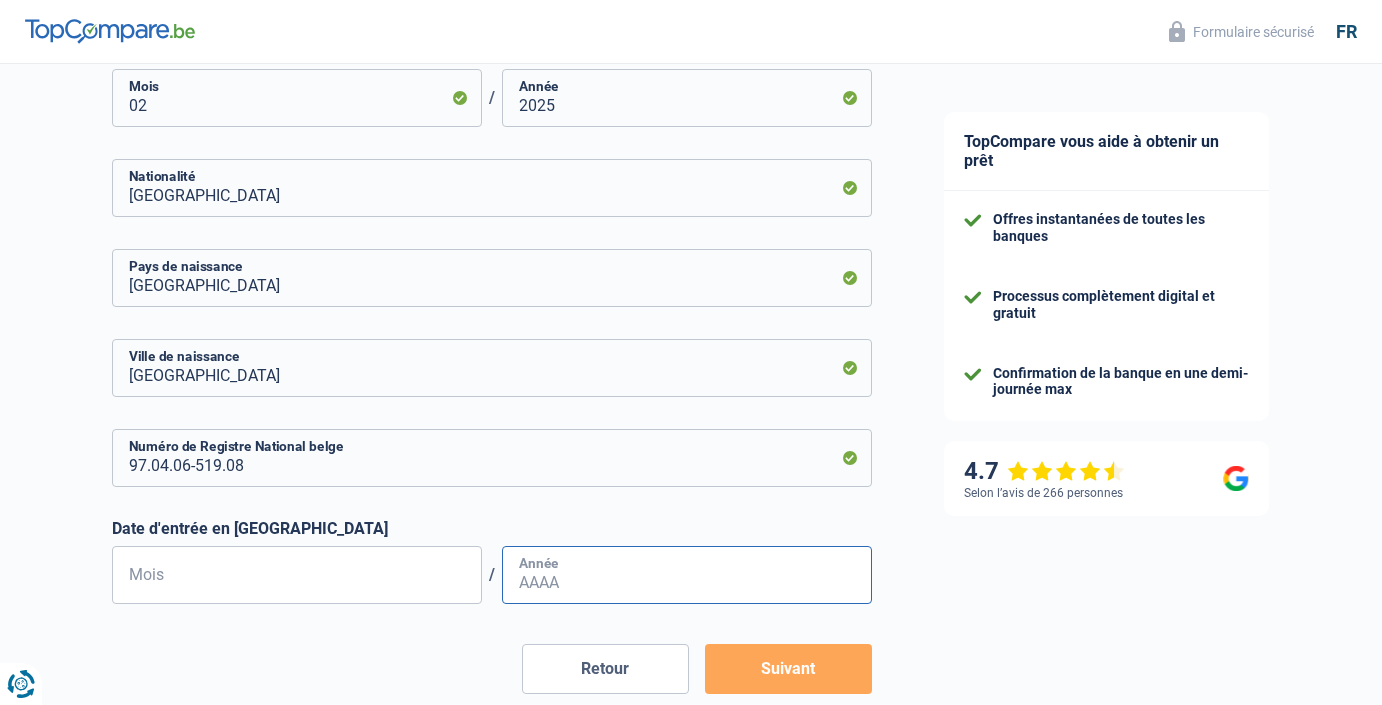 type on "07" 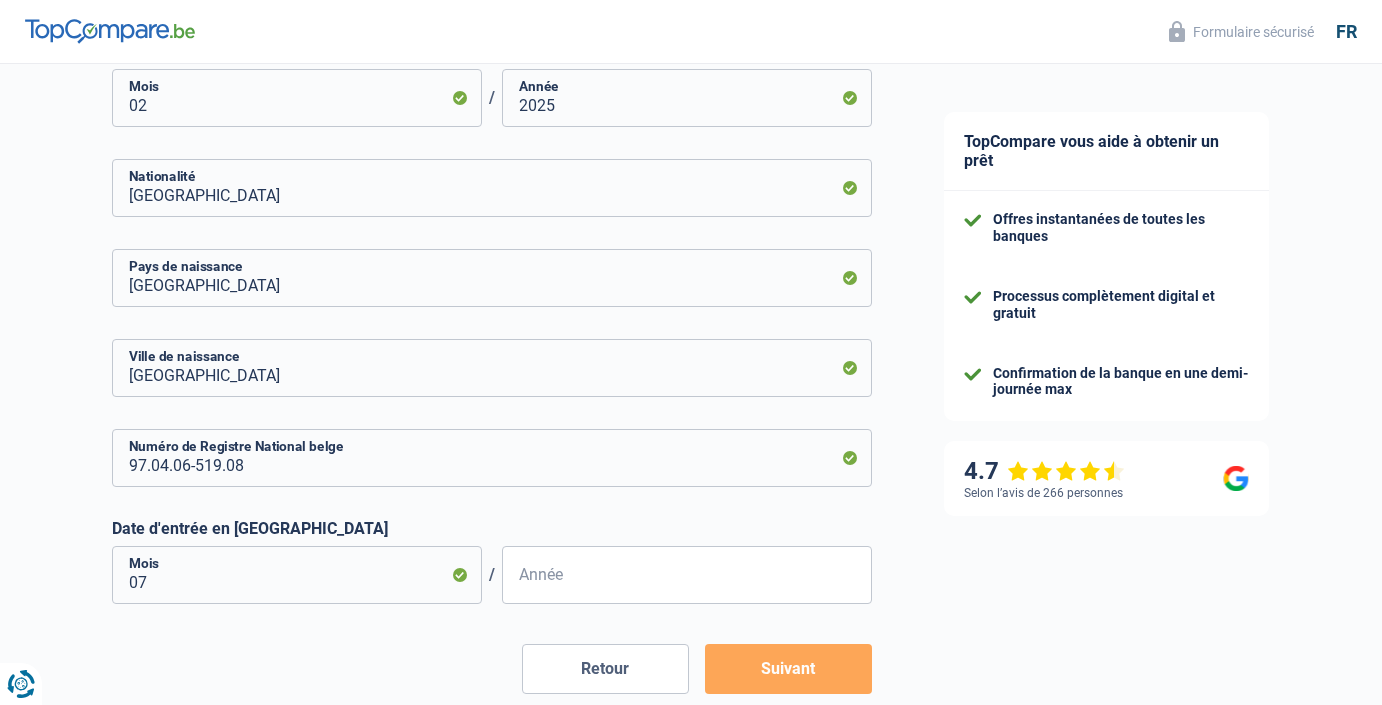 click on "Année" at bounding box center (687, 575) 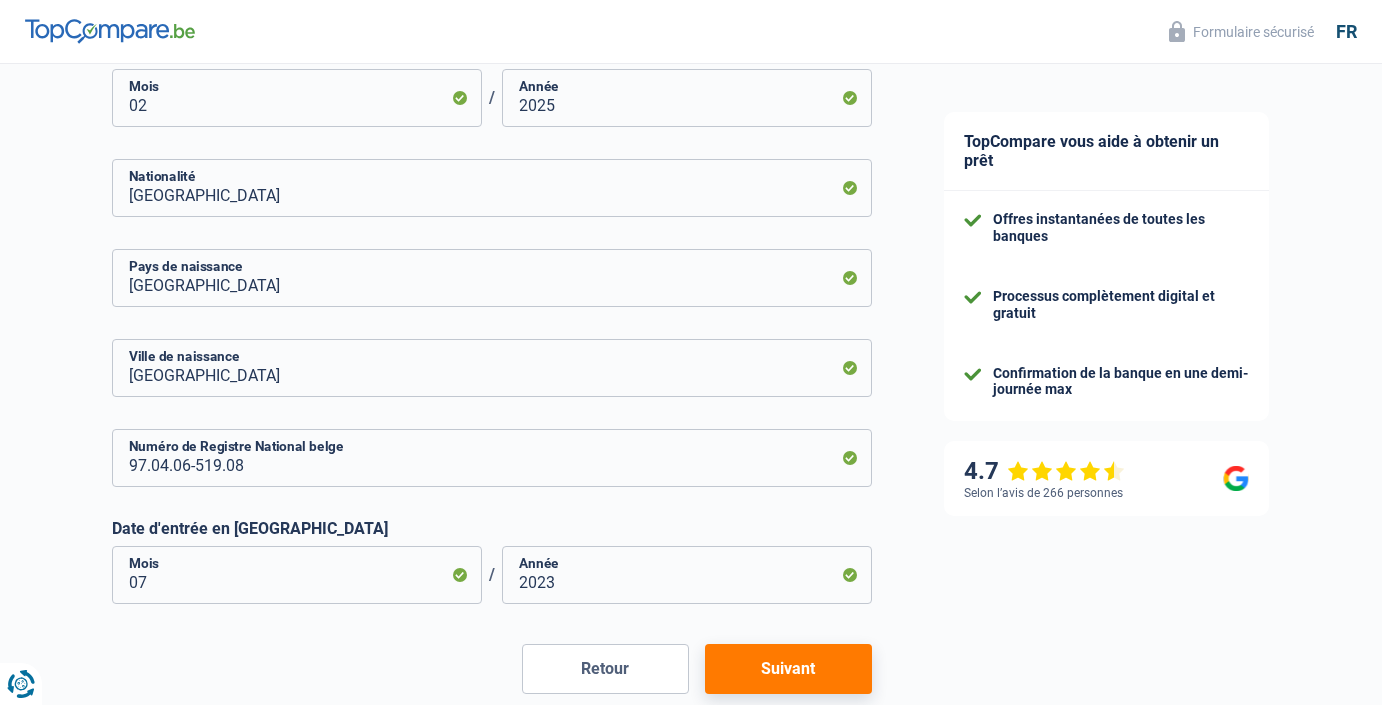click on "Suivant" at bounding box center (788, 669) 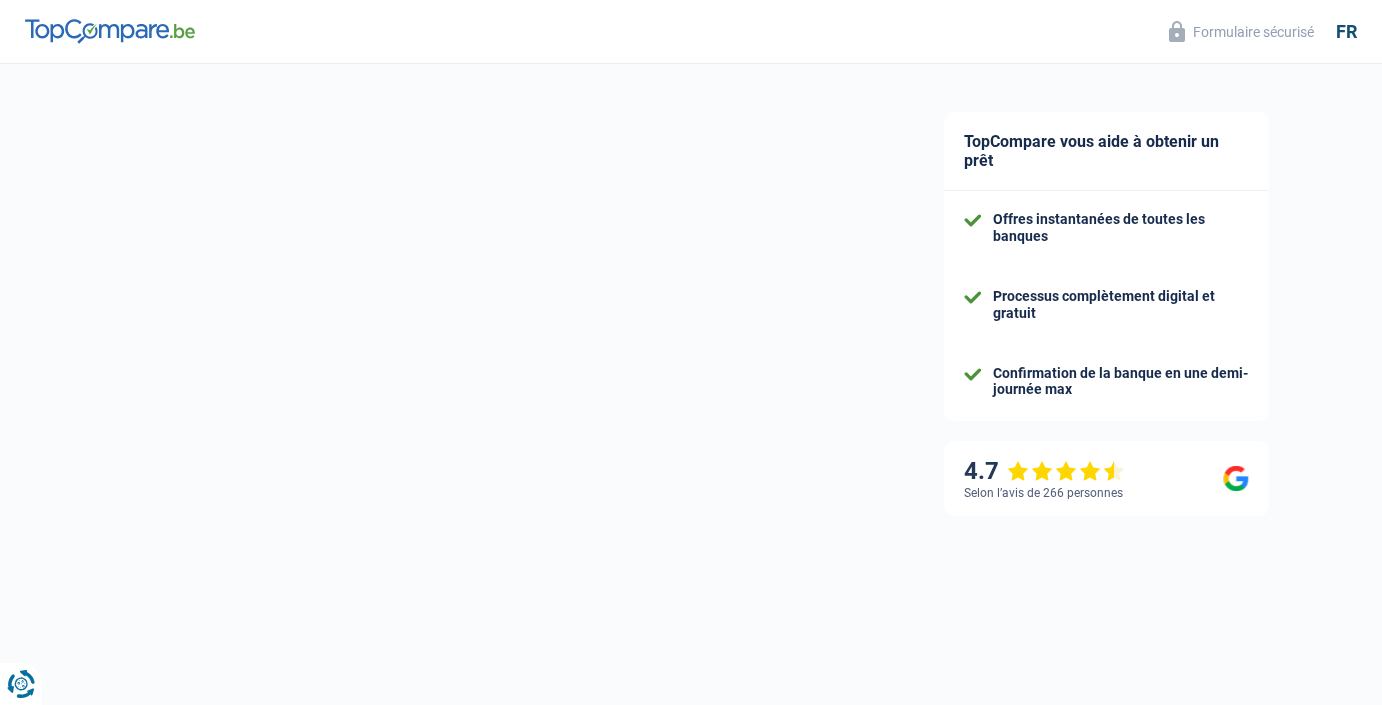 select on "netSalary" 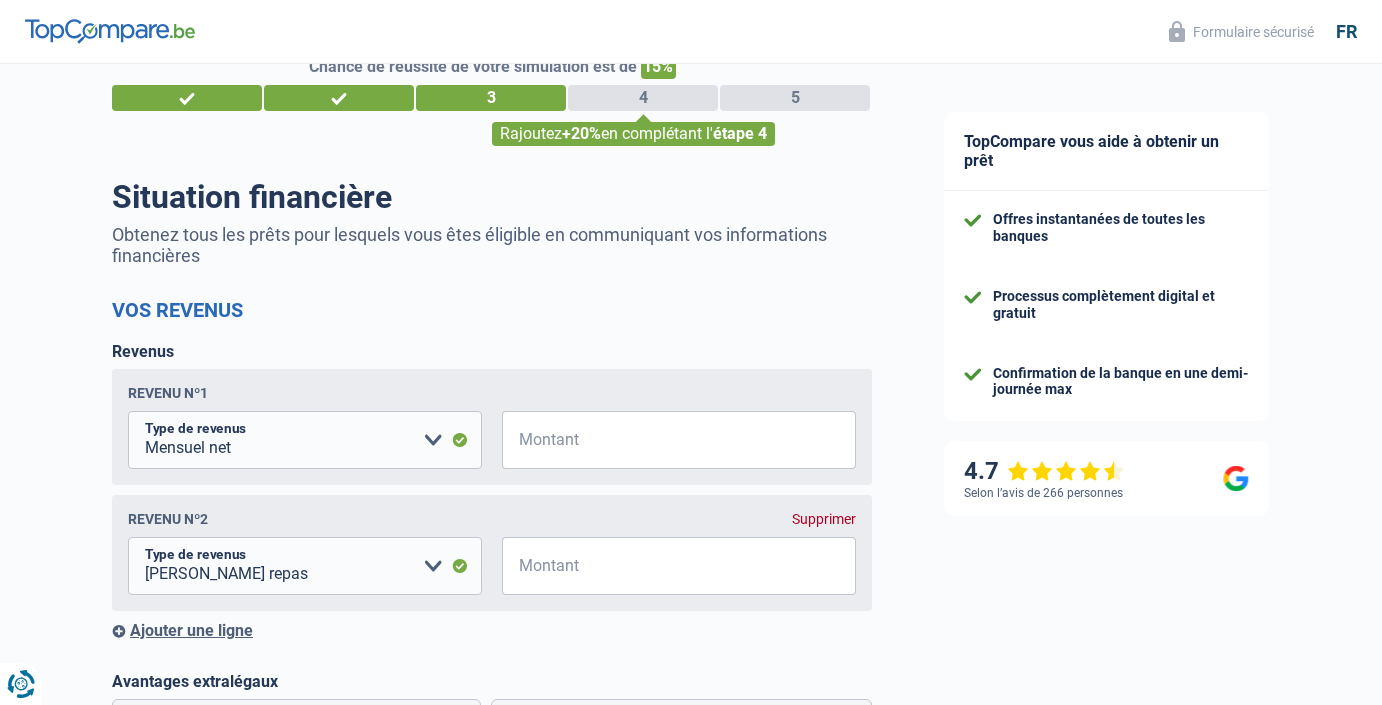 scroll, scrollTop: 0, scrollLeft: 0, axis: both 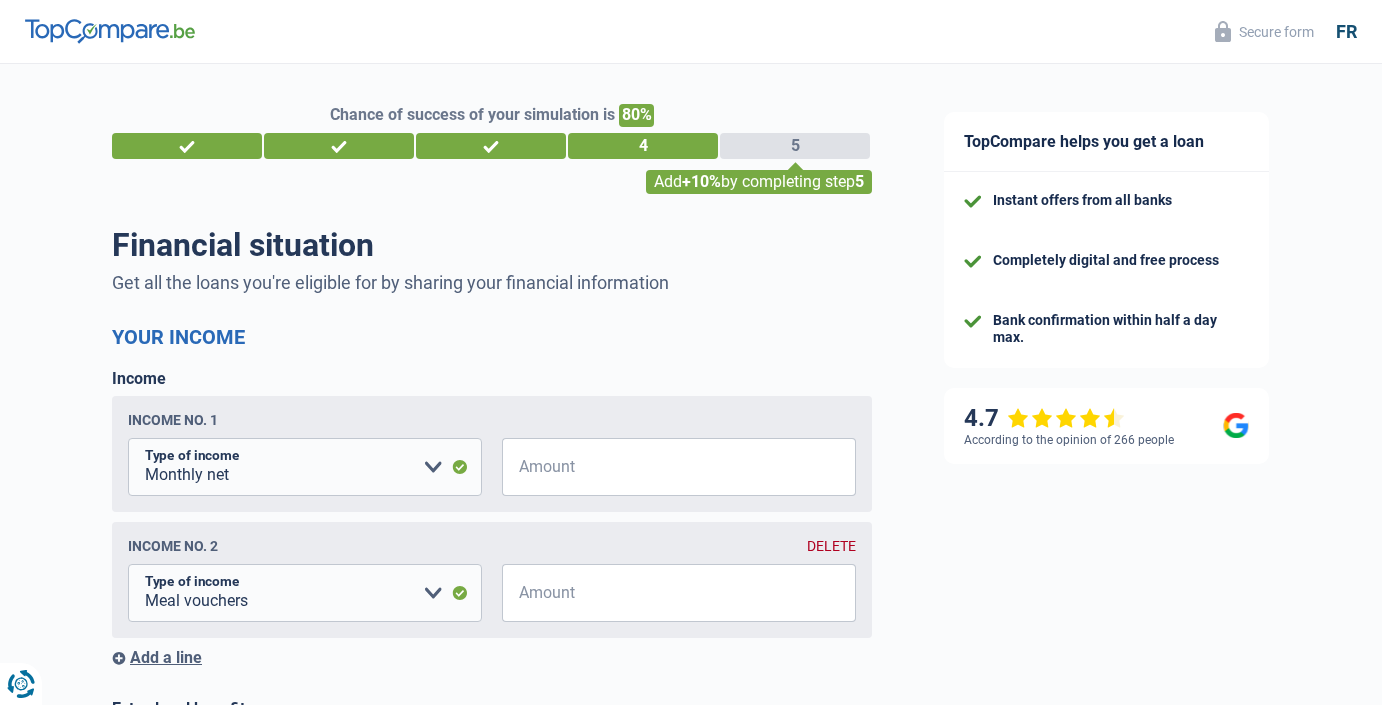 click on "Income No. 1
Disability allowance Unemployment benefits Family allowances Meal vouchers Company supplement Mutual compensation Additional independent Monthly net Pension Alimony Disability pension Social integration income Rental income Other income
[PERSON_NAME] sélectionner une option
Type of income
Tous les champs sont obligatoires. [PERSON_NAME] fournir une réponse plus longue     €
Amount
Selon le statut professionnel choisi à l’étape précédente, veuillez indiquer la rémunération que vous percevez" at bounding box center [492, 454] 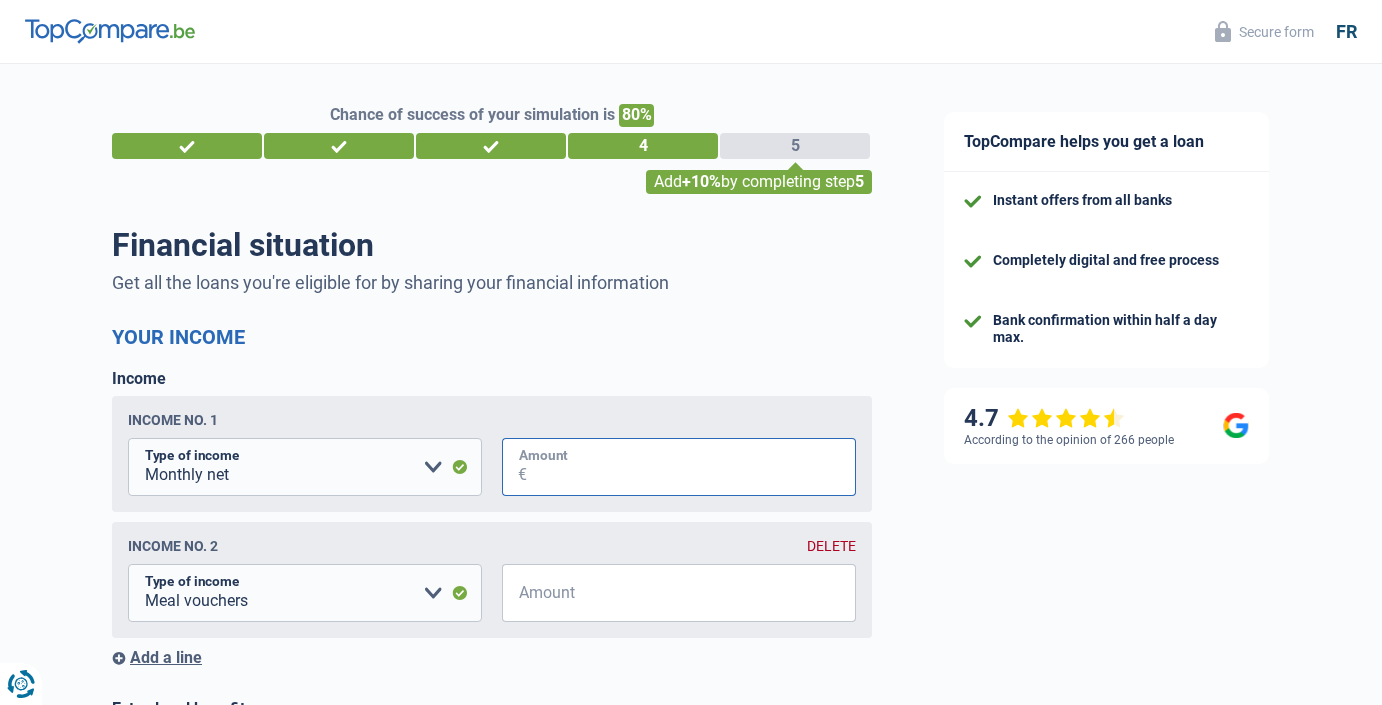 click on "Amount" at bounding box center [691, 467] 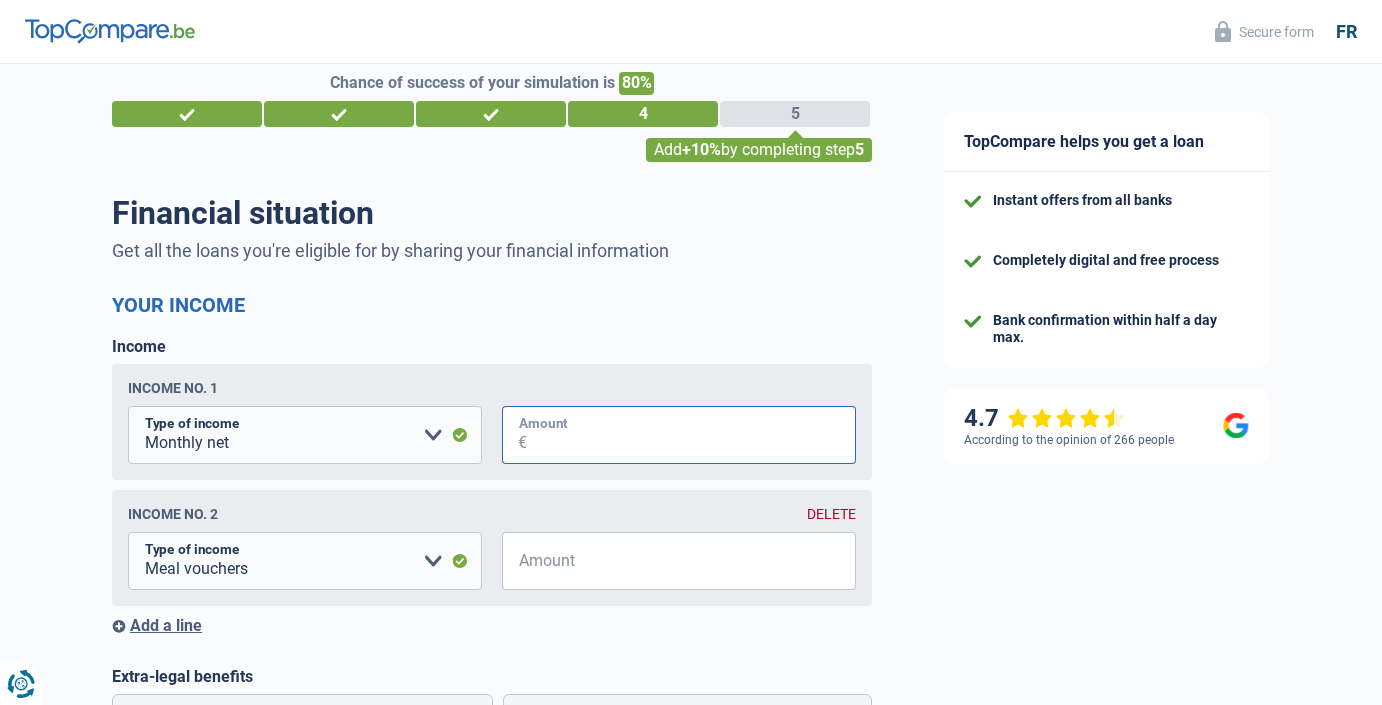 scroll, scrollTop: 38, scrollLeft: 0, axis: vertical 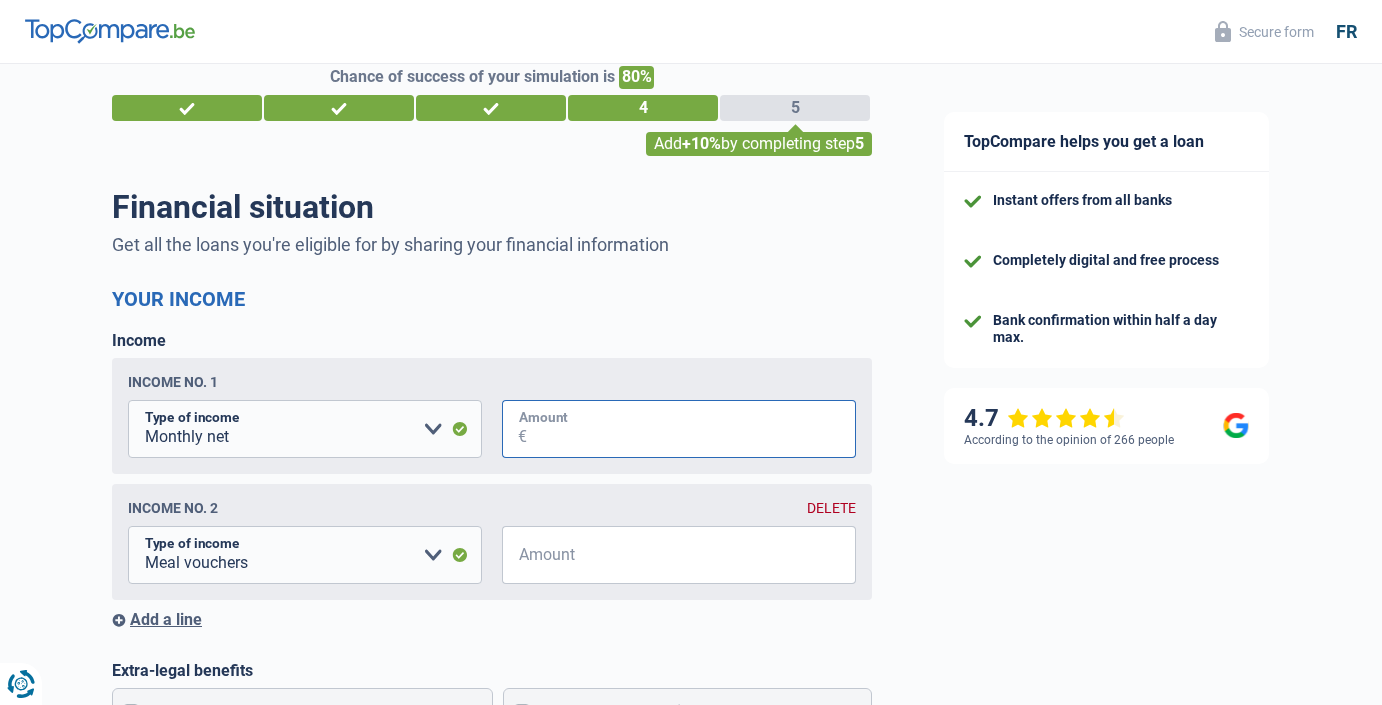 click on "Amount" at bounding box center [691, 429] 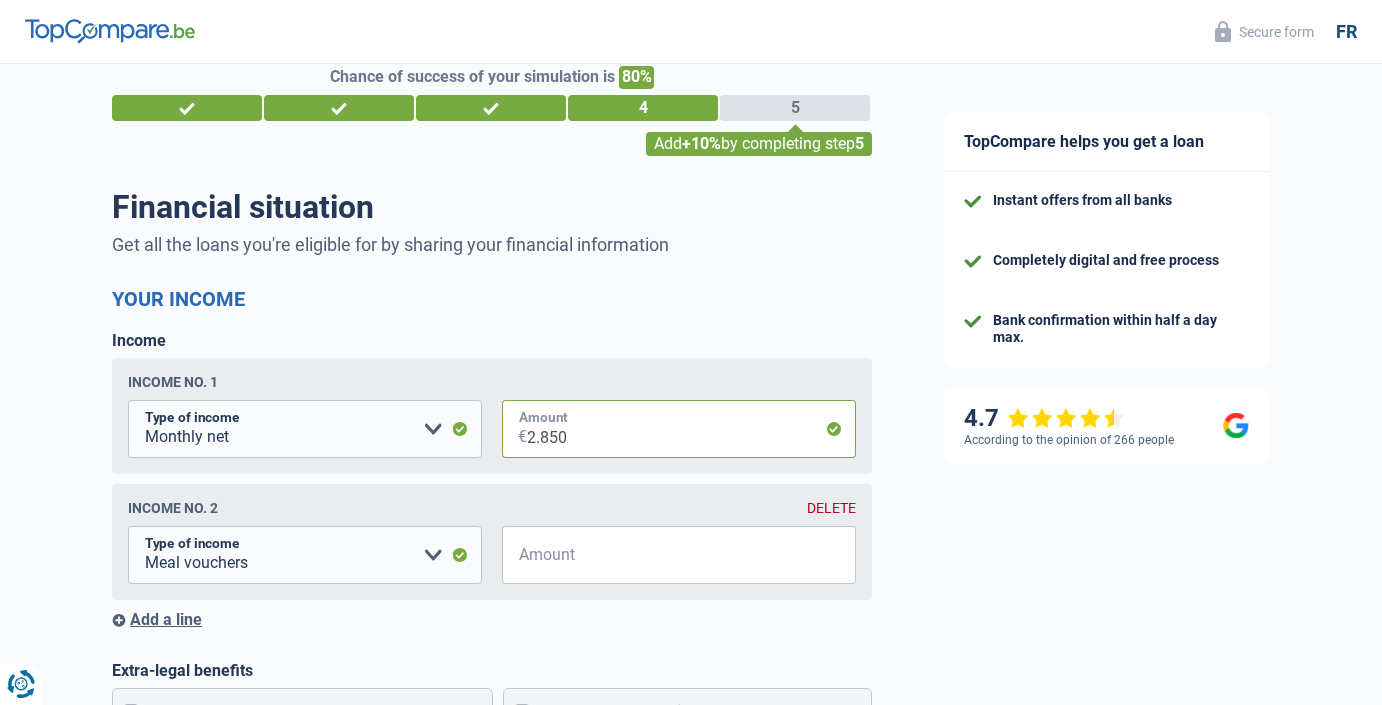 type on "2.850" 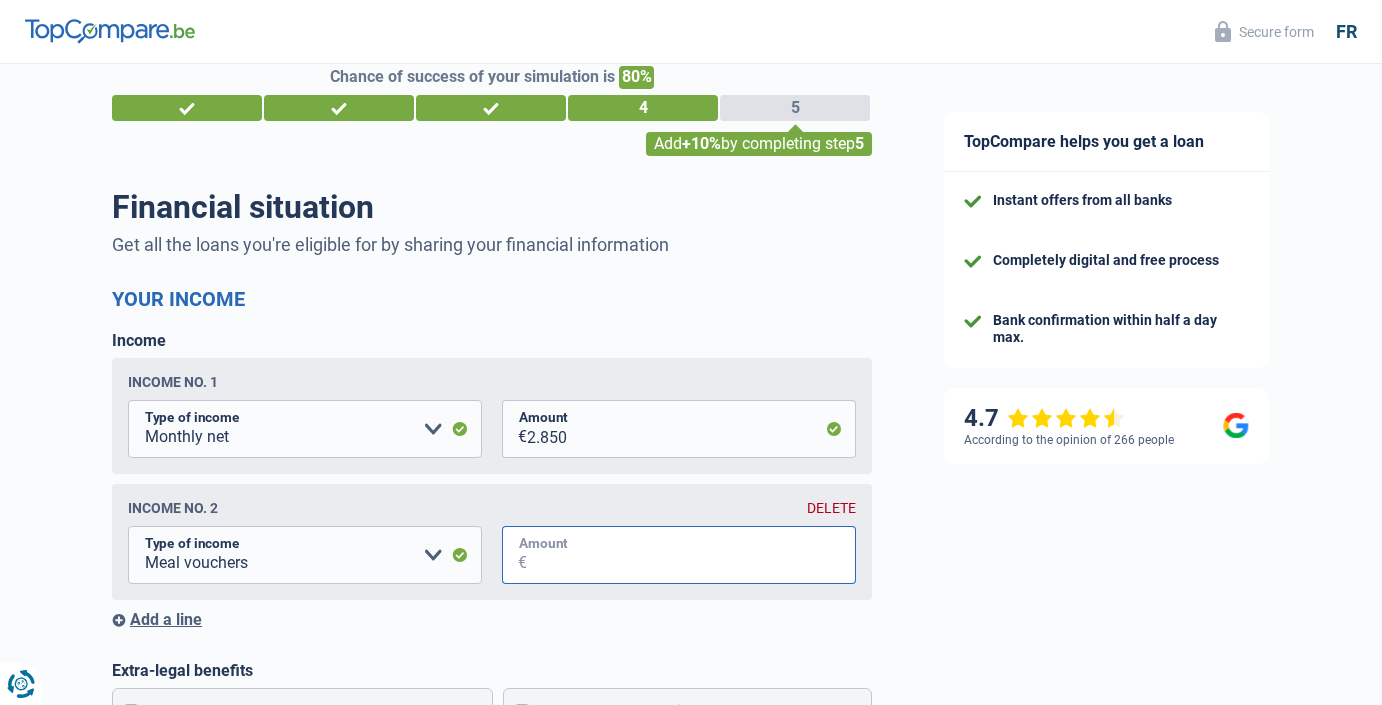 click on "Amount" at bounding box center [691, 555] 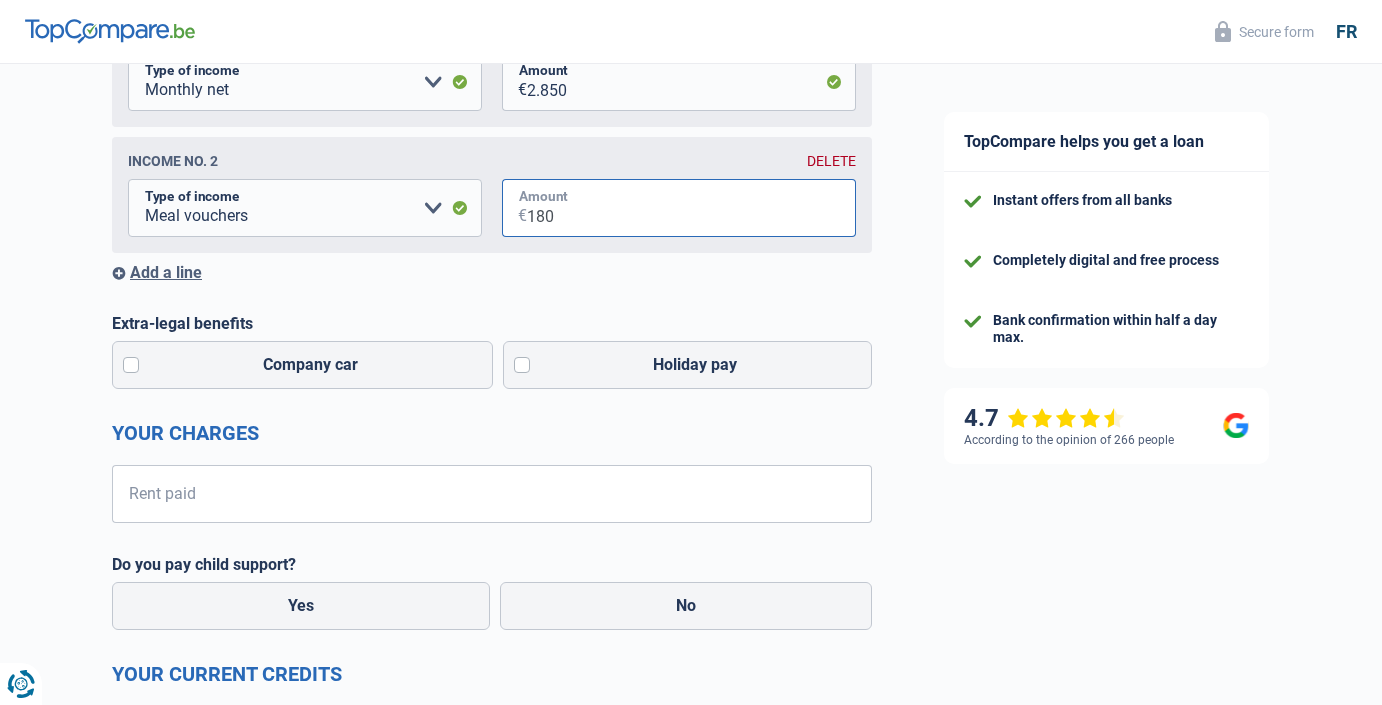 scroll, scrollTop: 562, scrollLeft: 0, axis: vertical 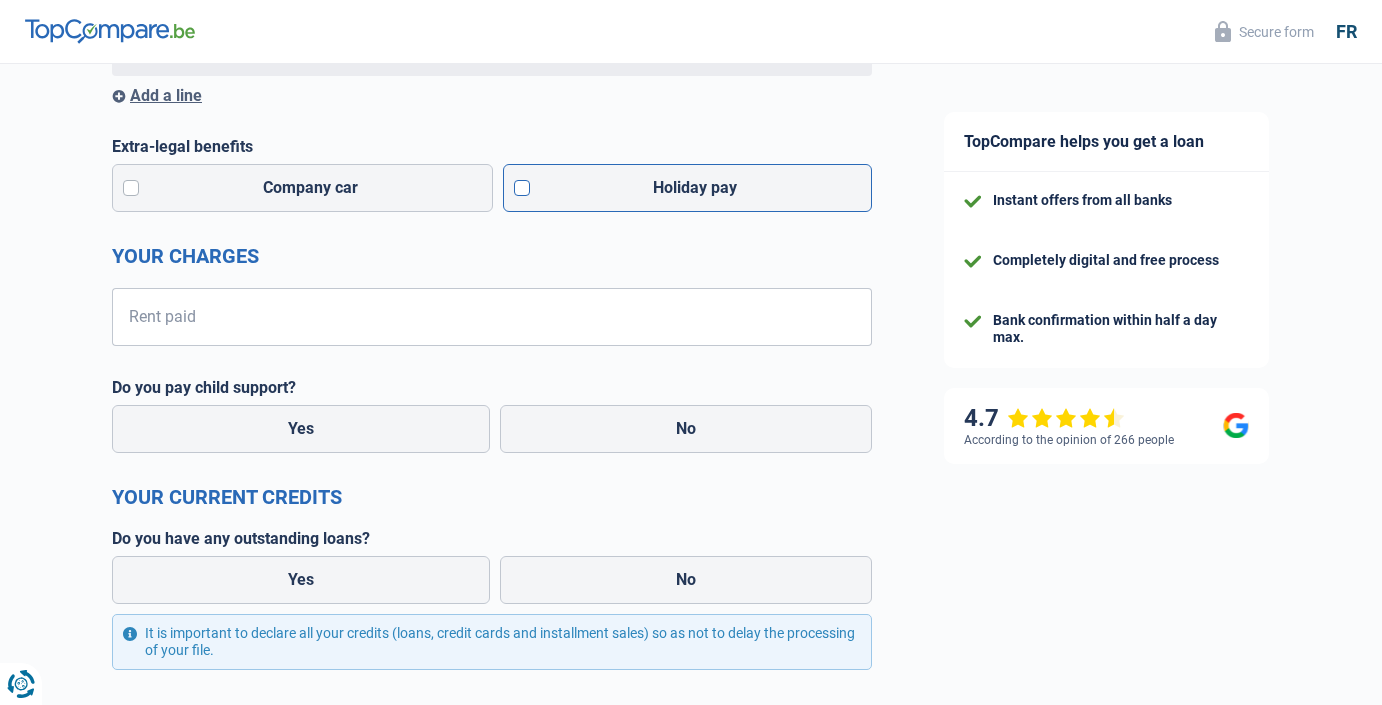type on "180" 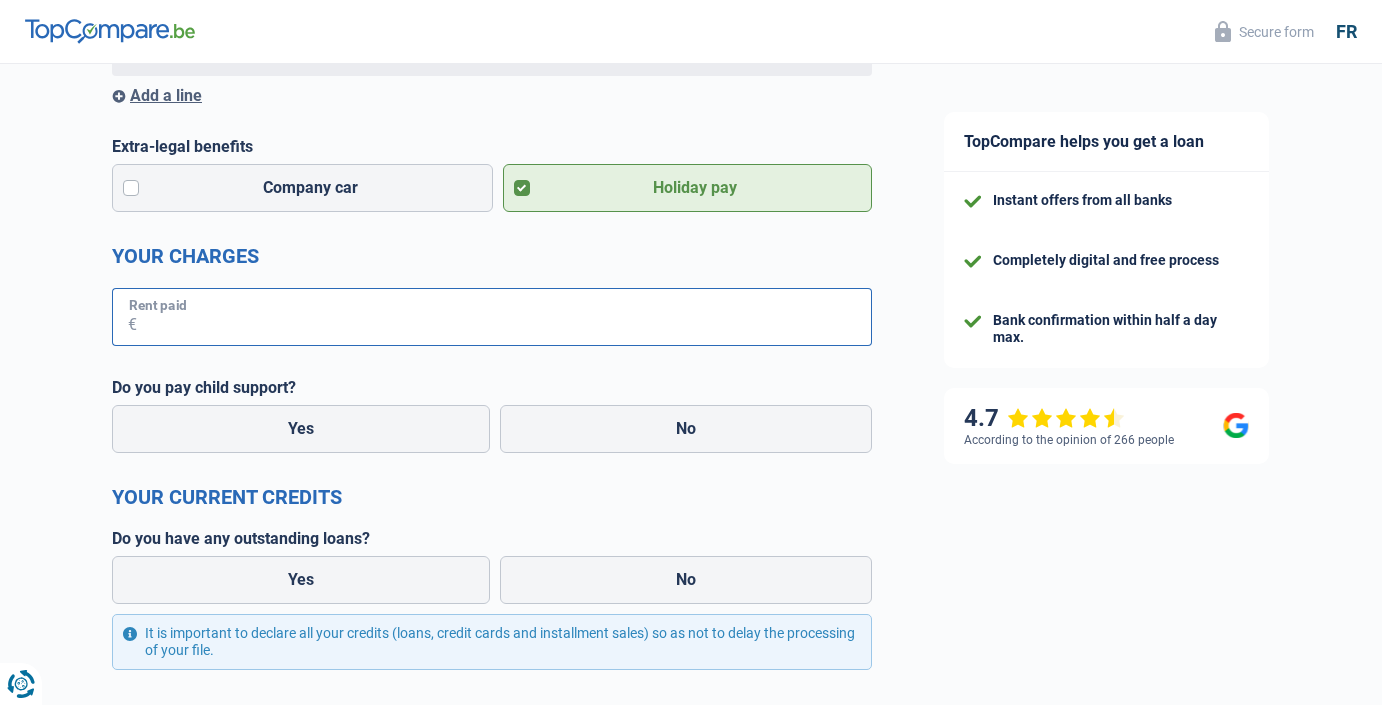 click on "Rent paid" at bounding box center [504, 317] 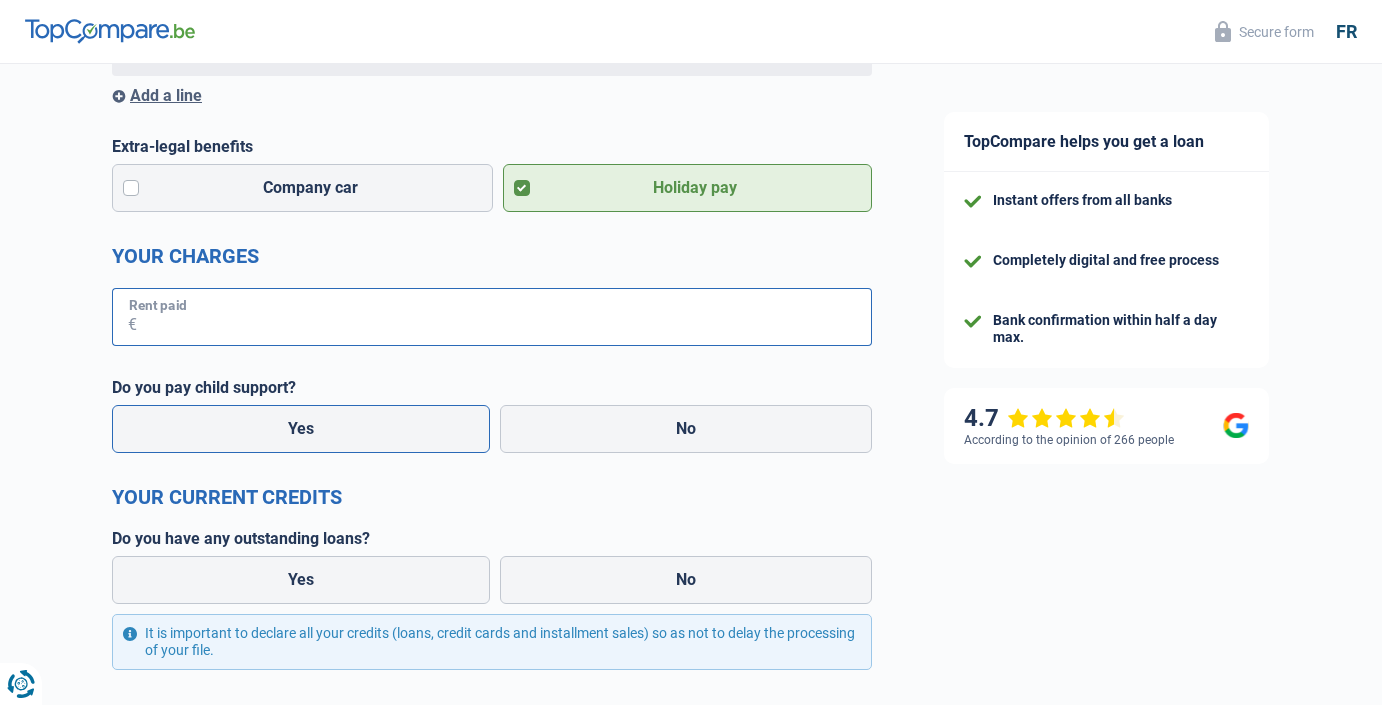 type on "700" 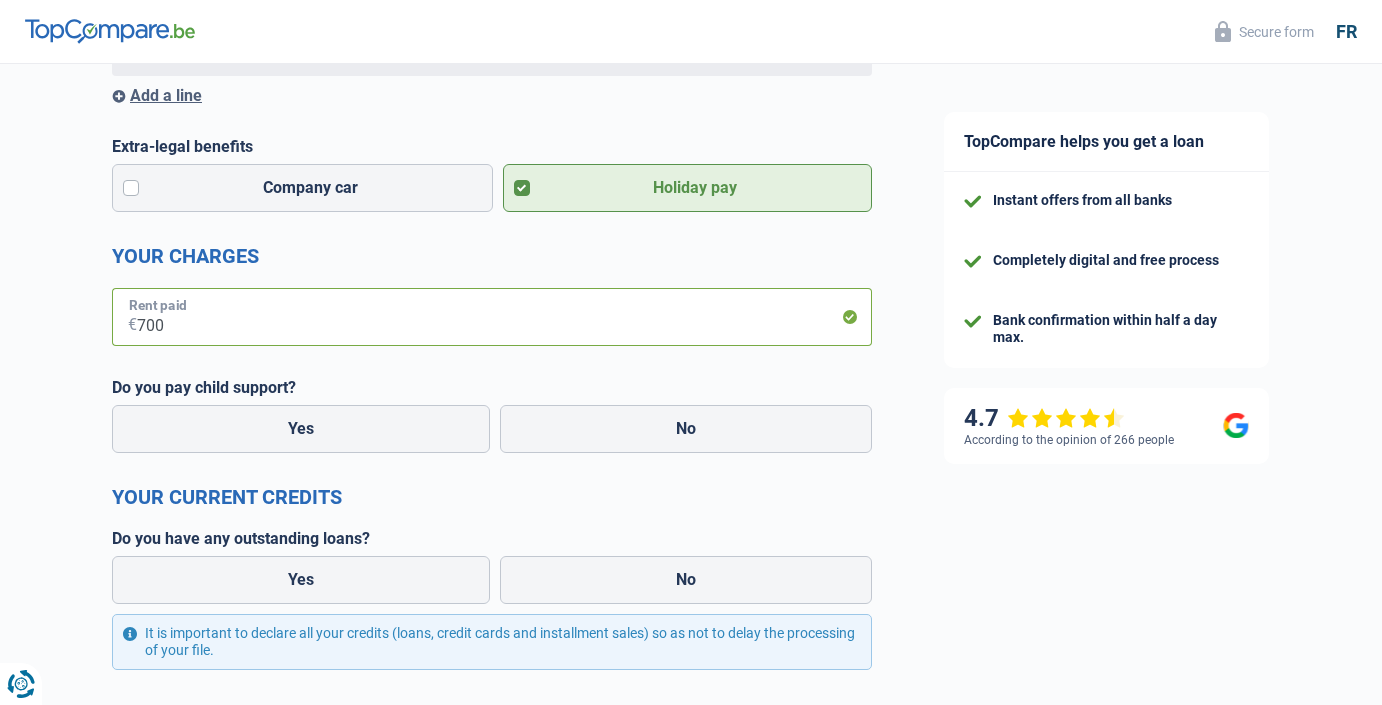 scroll, scrollTop: 625, scrollLeft: 0, axis: vertical 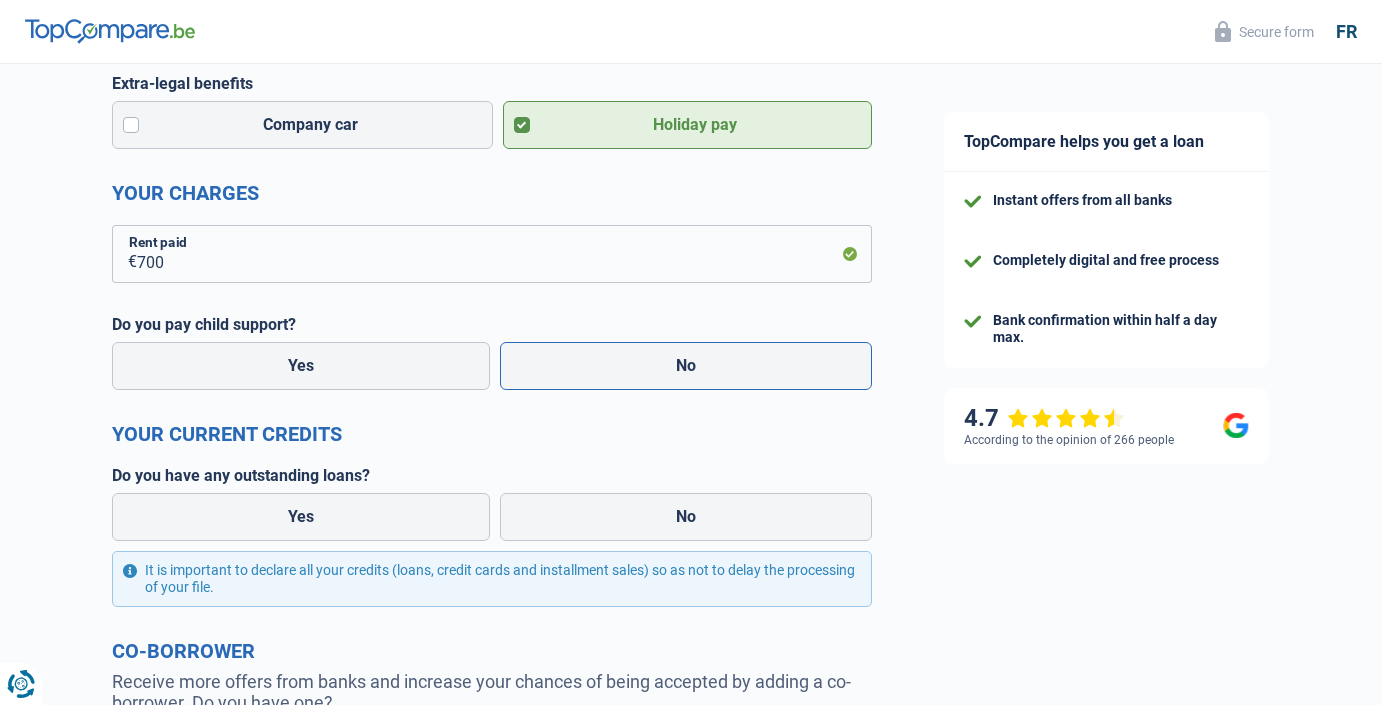 click on "No" at bounding box center [686, 366] 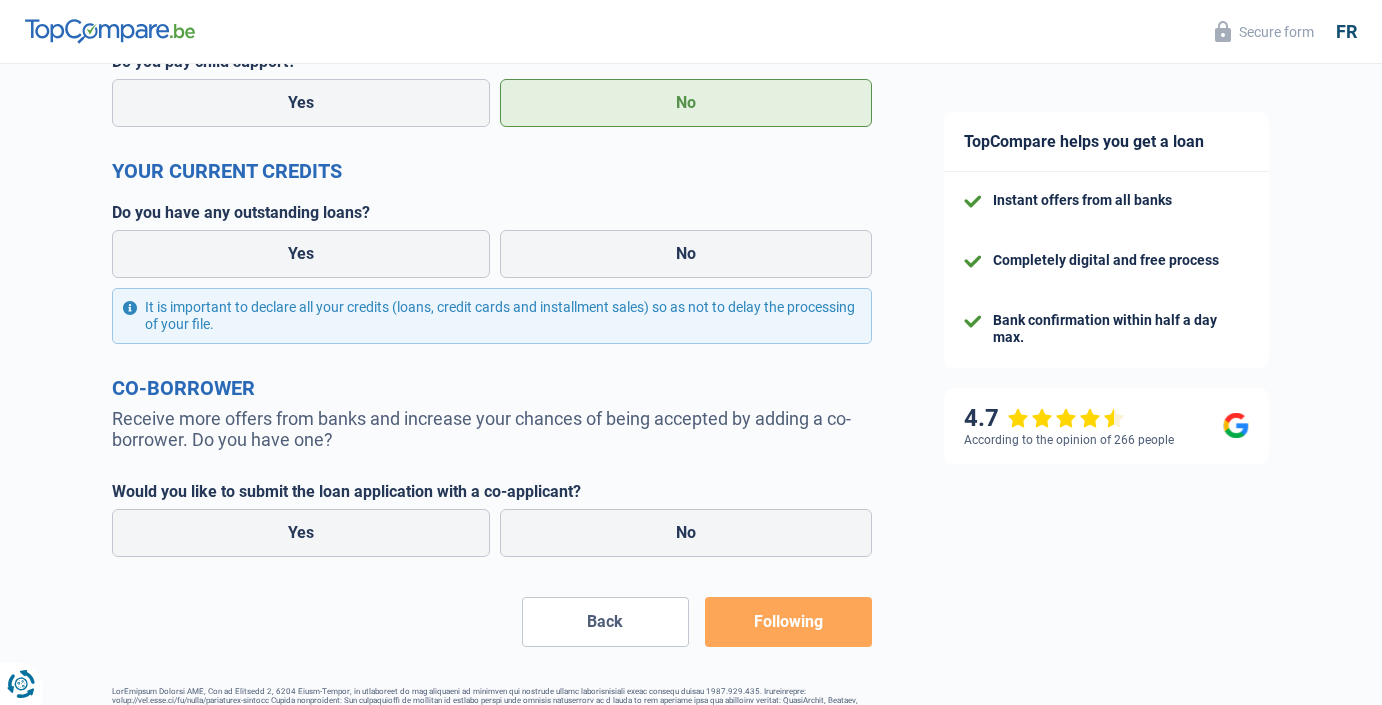 scroll, scrollTop: 944, scrollLeft: 0, axis: vertical 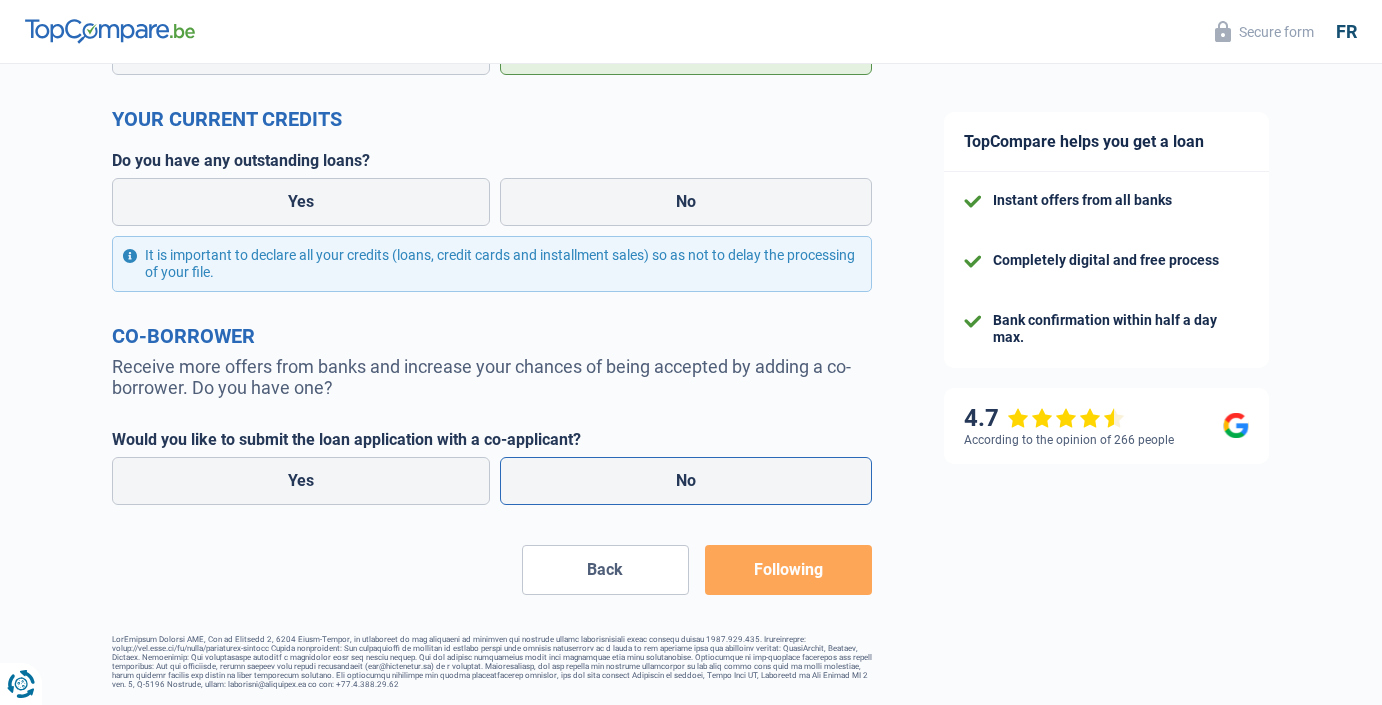 click on "No" at bounding box center (686, 480) 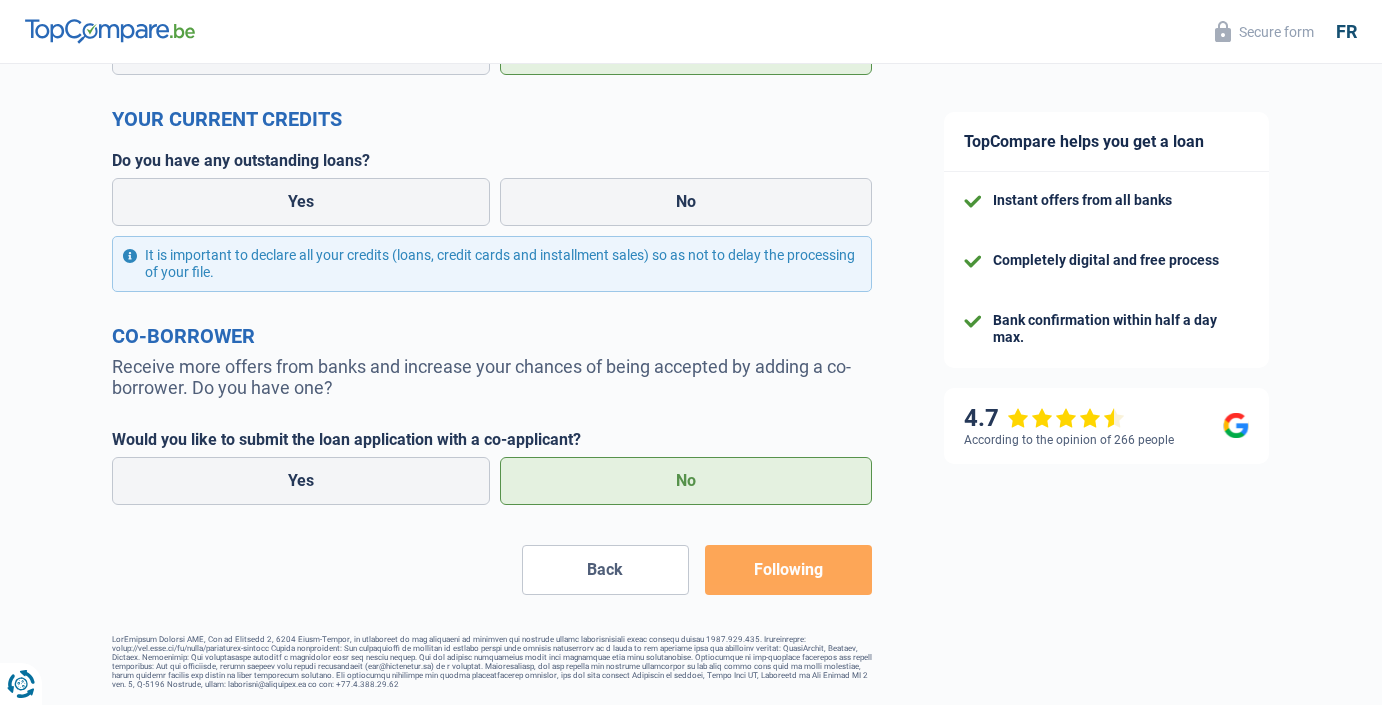 click on "Following" at bounding box center (788, 570) 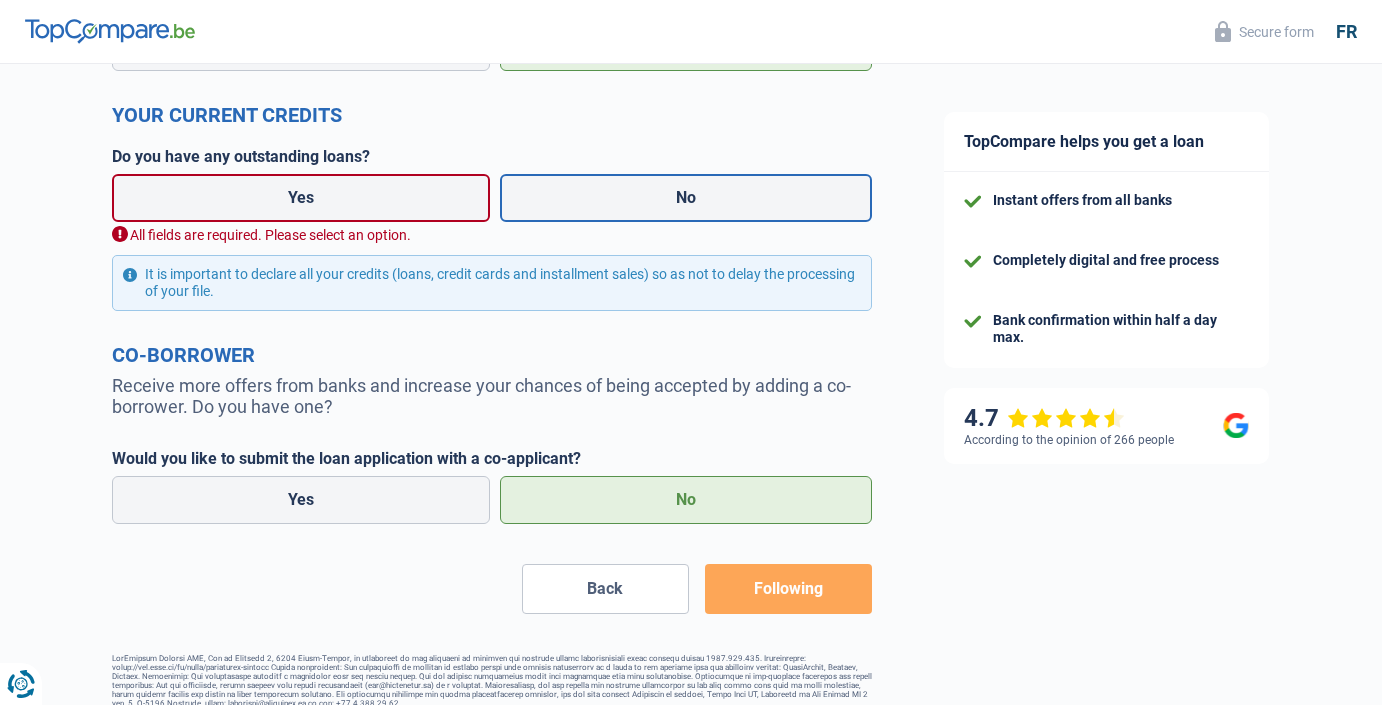 click on "No" at bounding box center [686, 198] 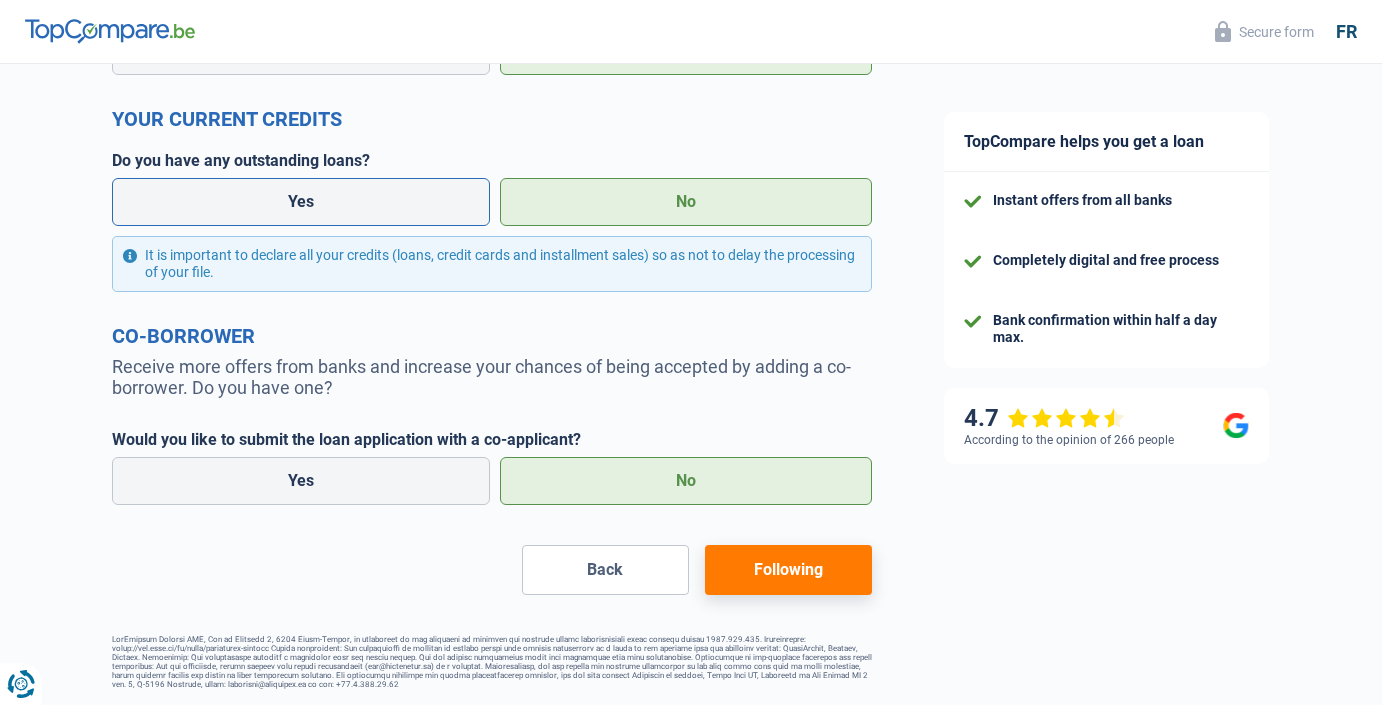 click on "Yes
No" at bounding box center [492, 202] 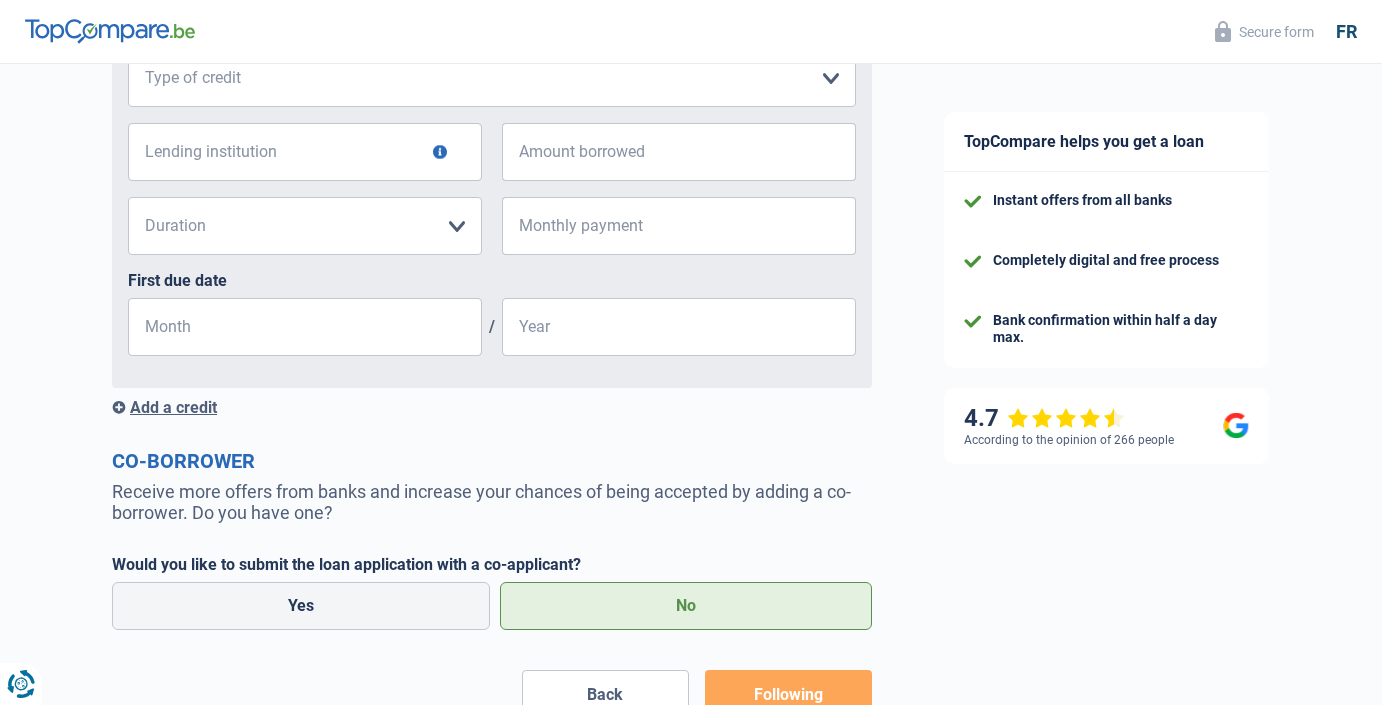 scroll, scrollTop: 1369, scrollLeft: 0, axis: vertical 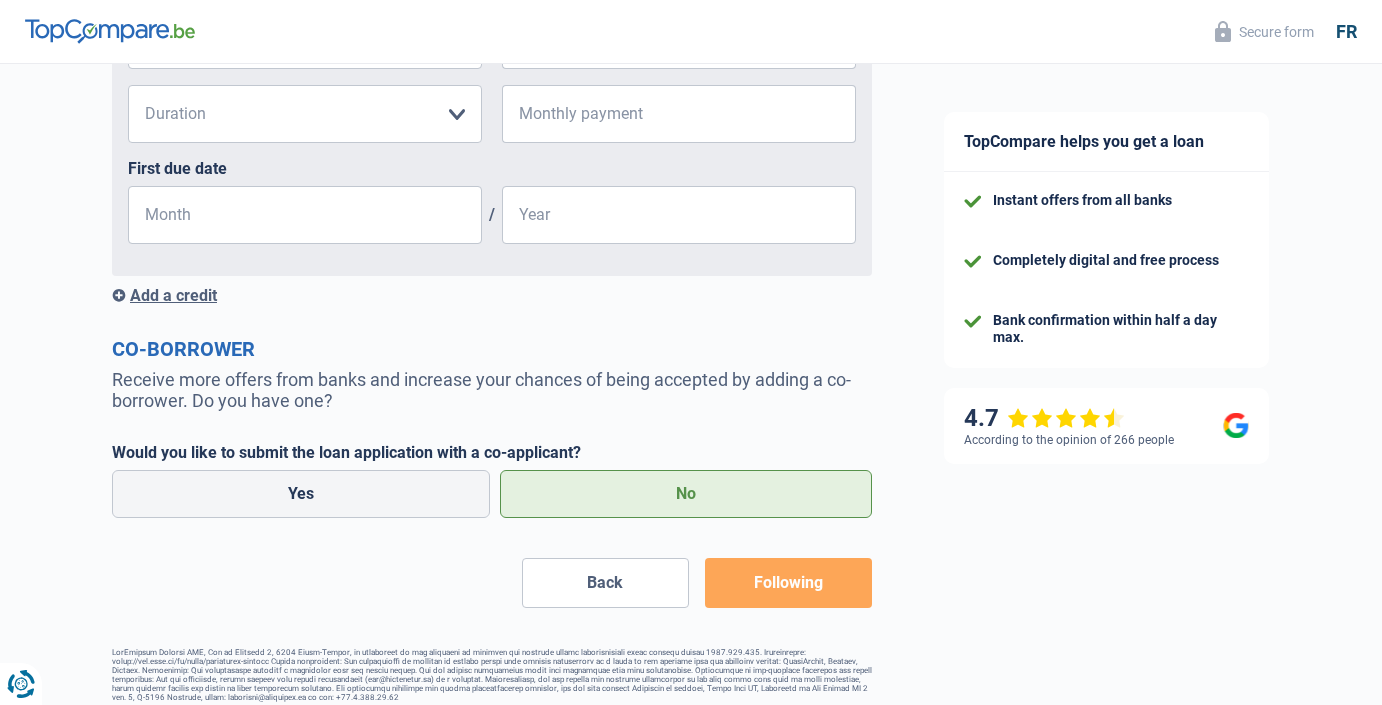 click on "Following" at bounding box center (788, 583) 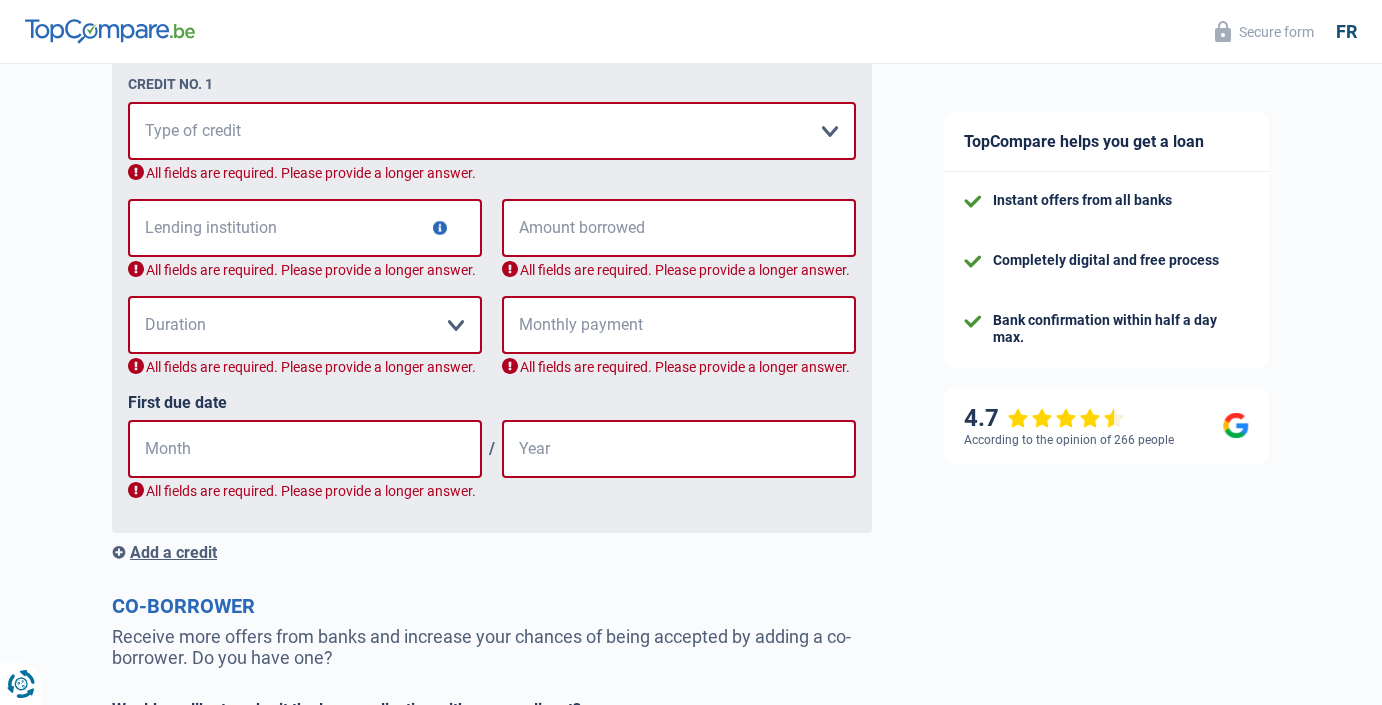 scroll, scrollTop: 1195, scrollLeft: 0, axis: vertical 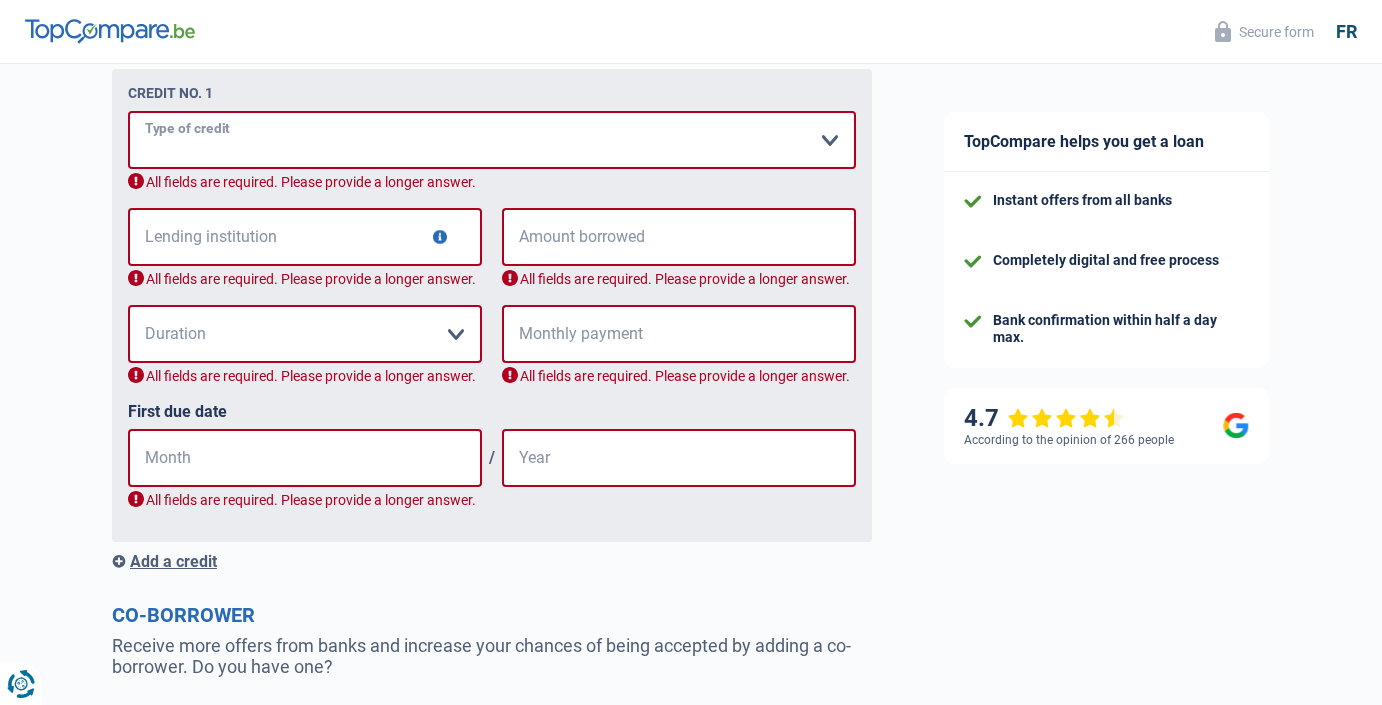 click on "Card or credit line Mortgage Hire sale Personal loan Renovation loan Car loan Consolidation of one or more credits
Please select an option" at bounding box center [492, 140] 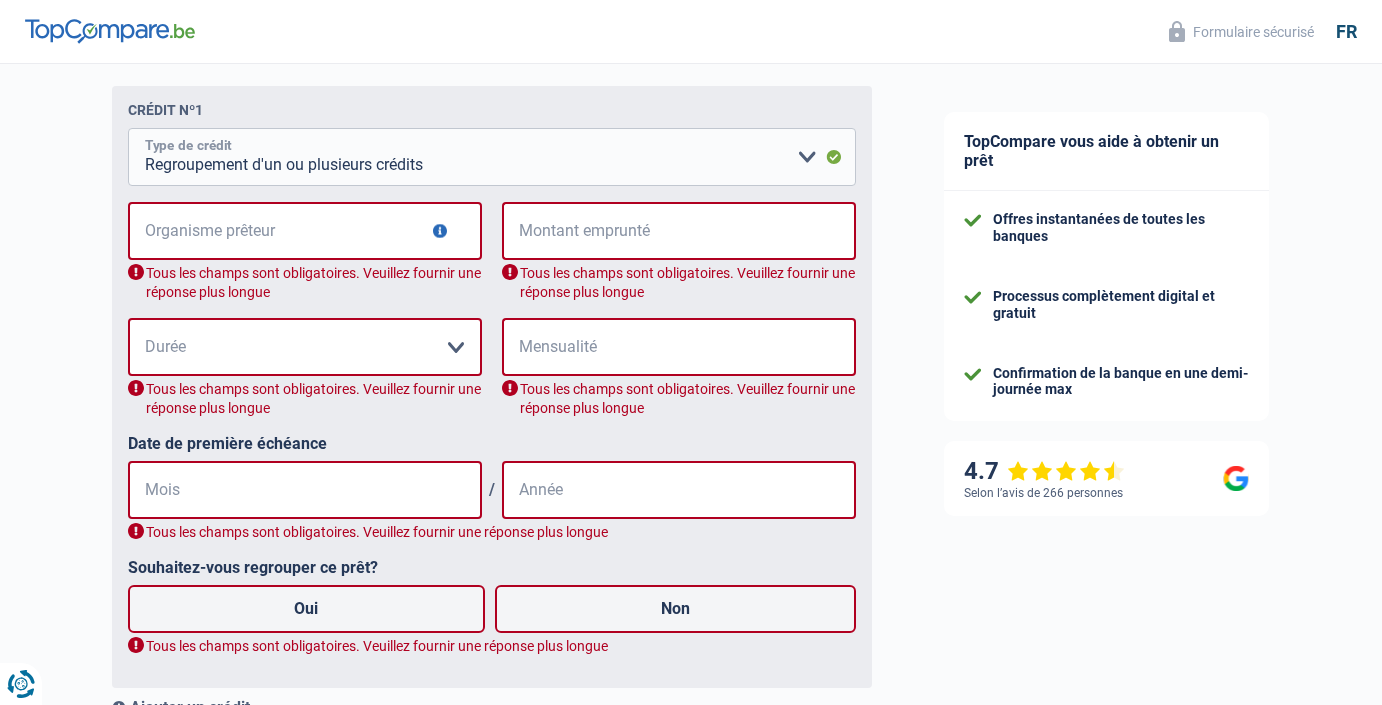 scroll, scrollTop: 991, scrollLeft: 0, axis: vertical 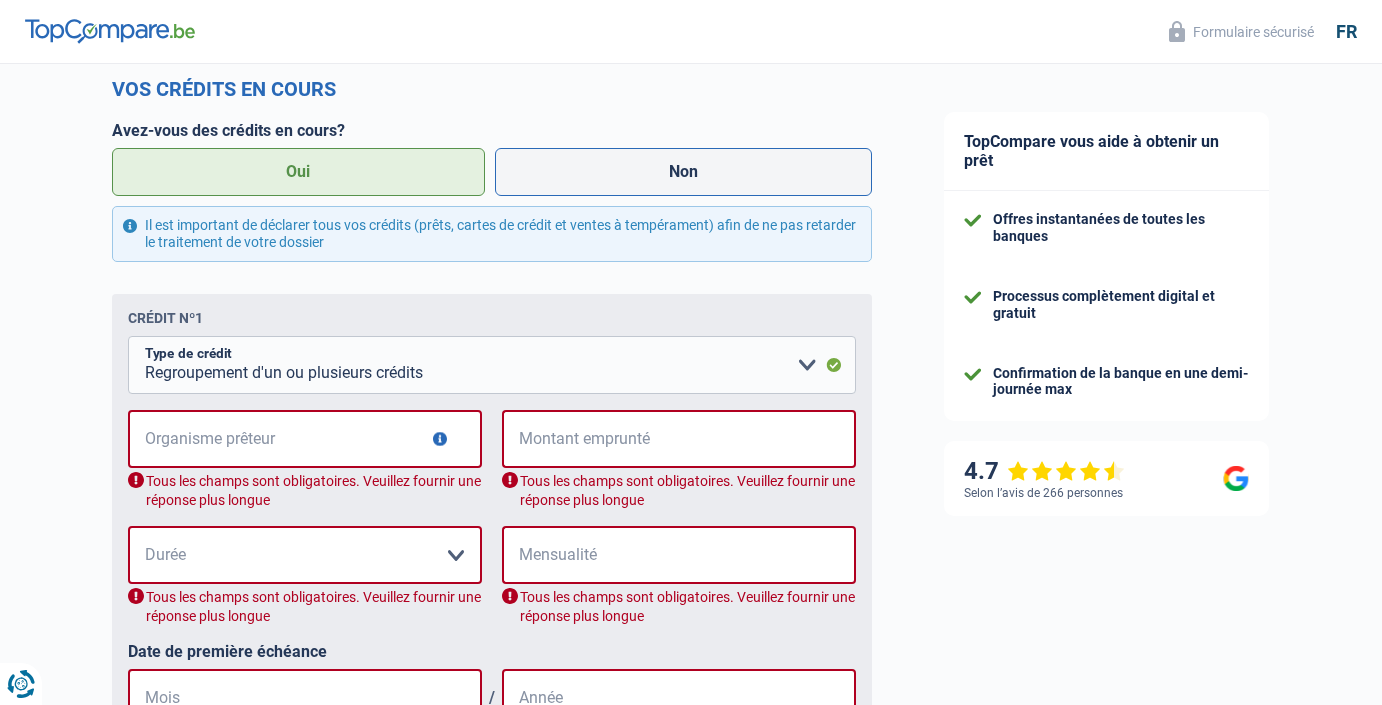 click on "Non" at bounding box center [684, 172] 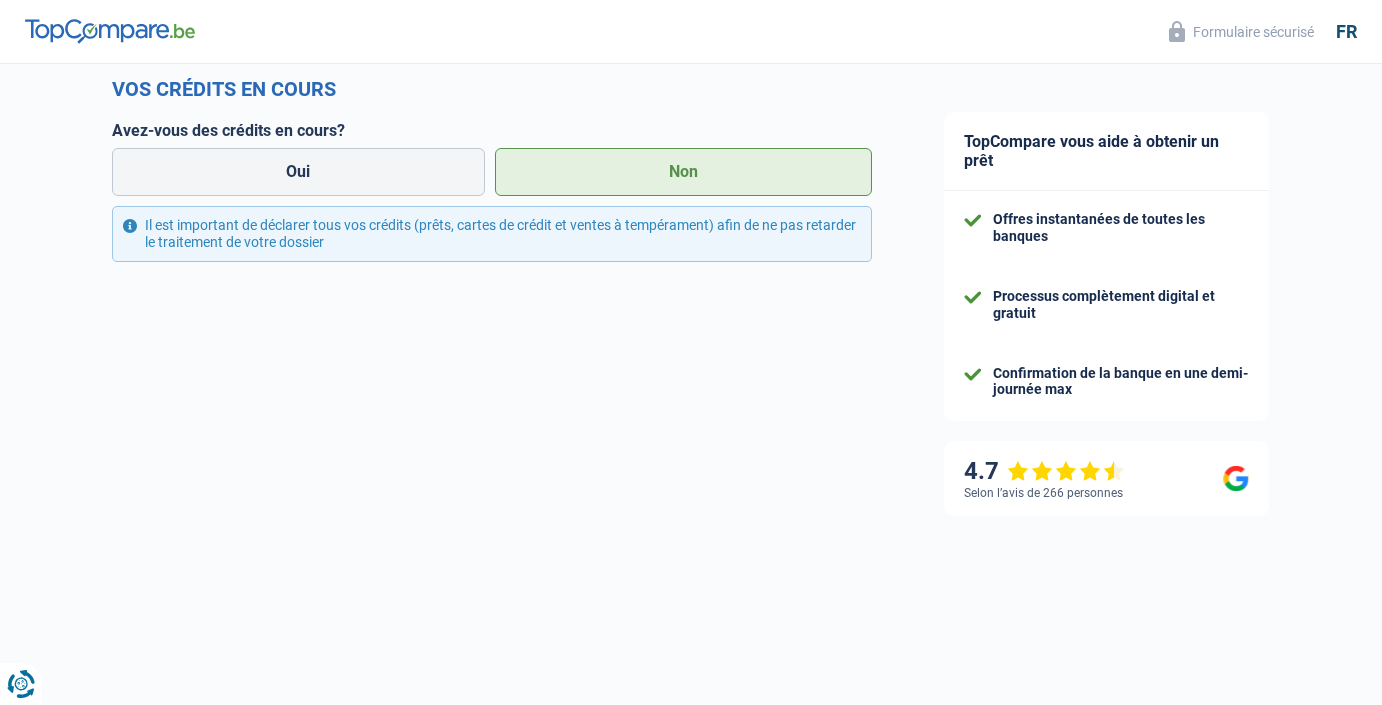 scroll, scrollTop: 965, scrollLeft: 0, axis: vertical 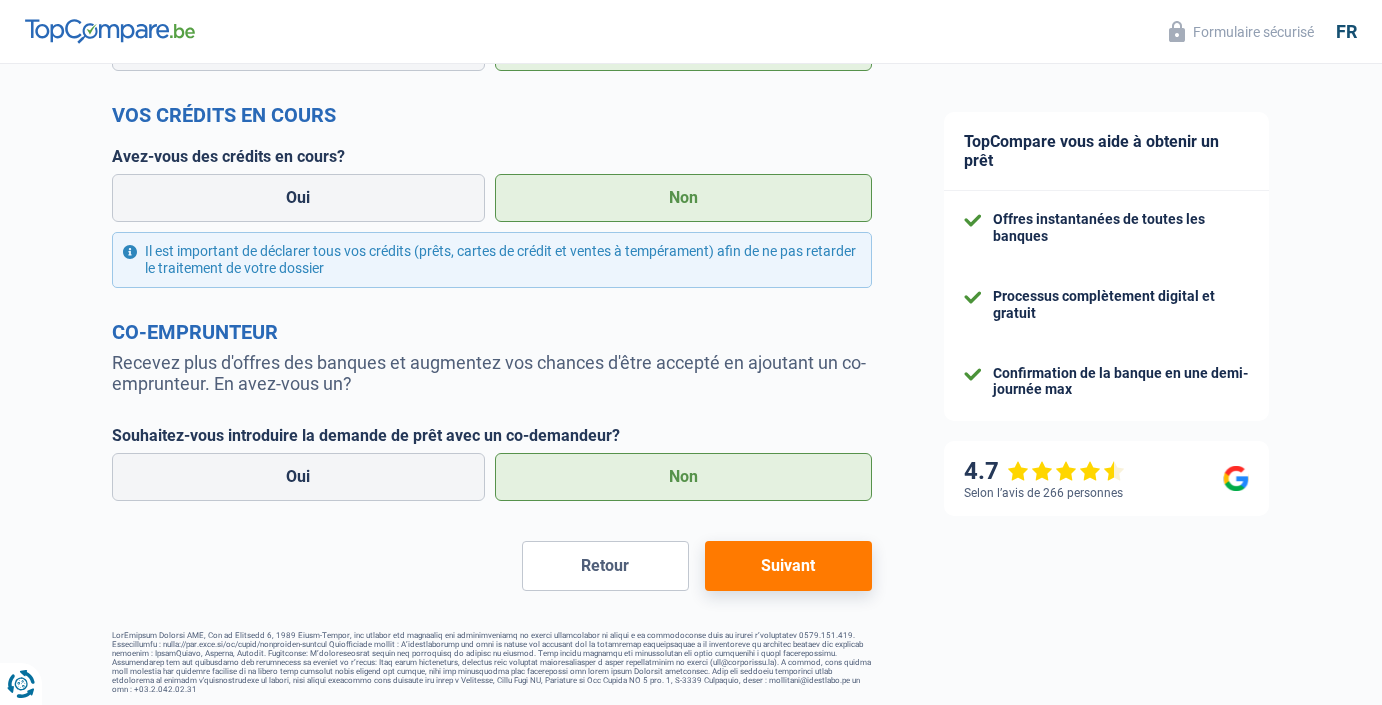 click on "Suivant" at bounding box center (788, 566) 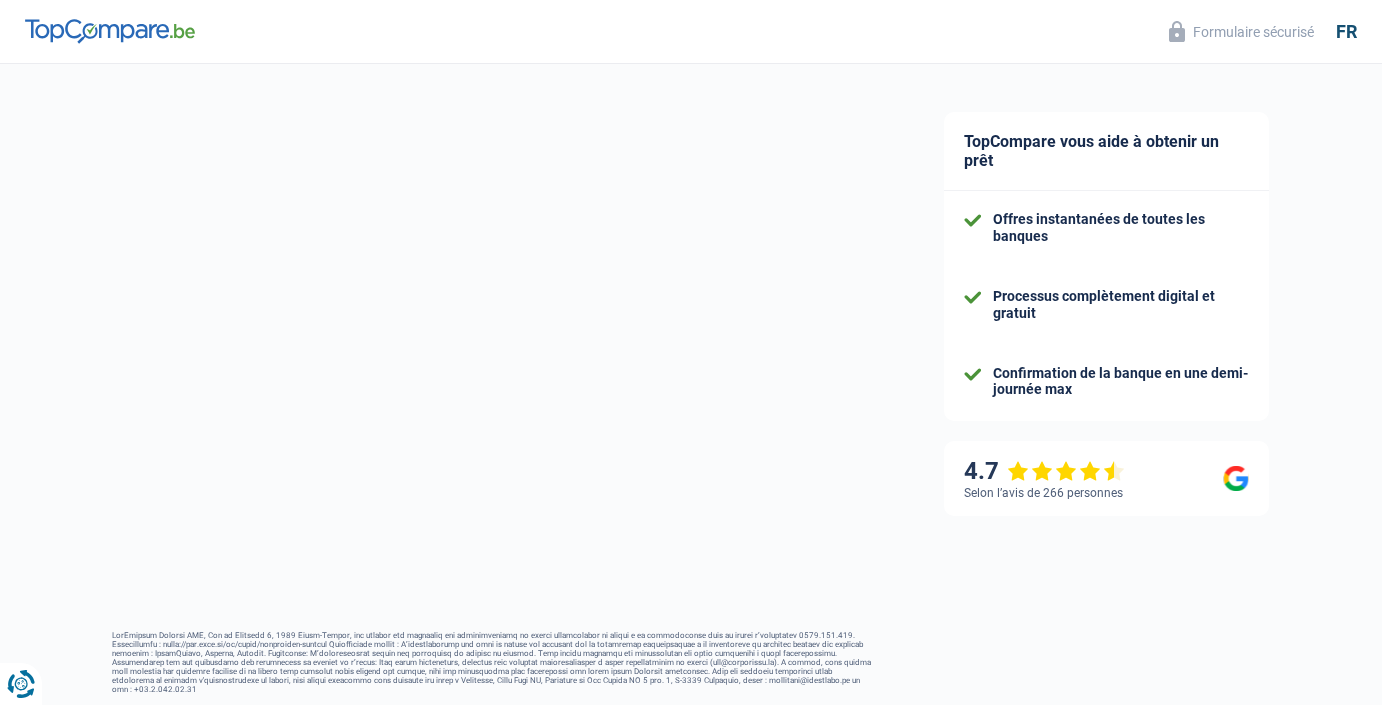 select on "60" 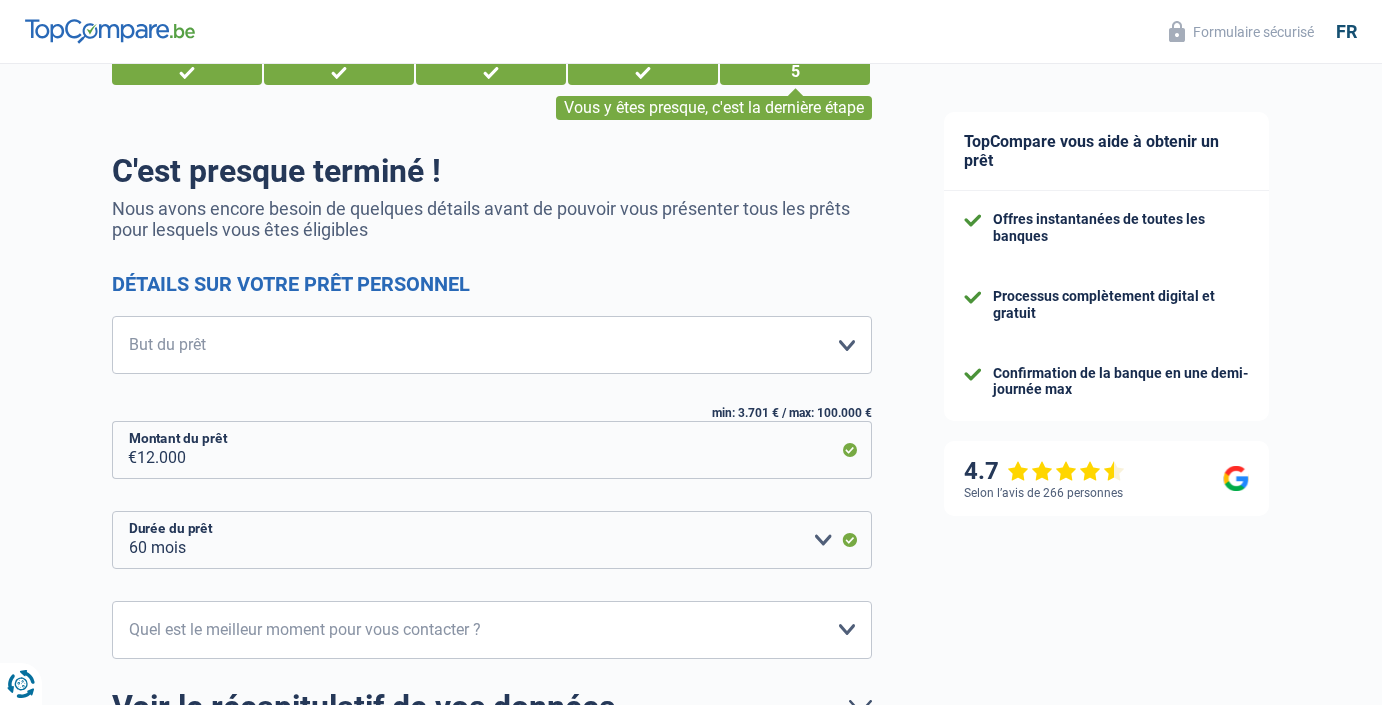 scroll, scrollTop: 92, scrollLeft: 0, axis: vertical 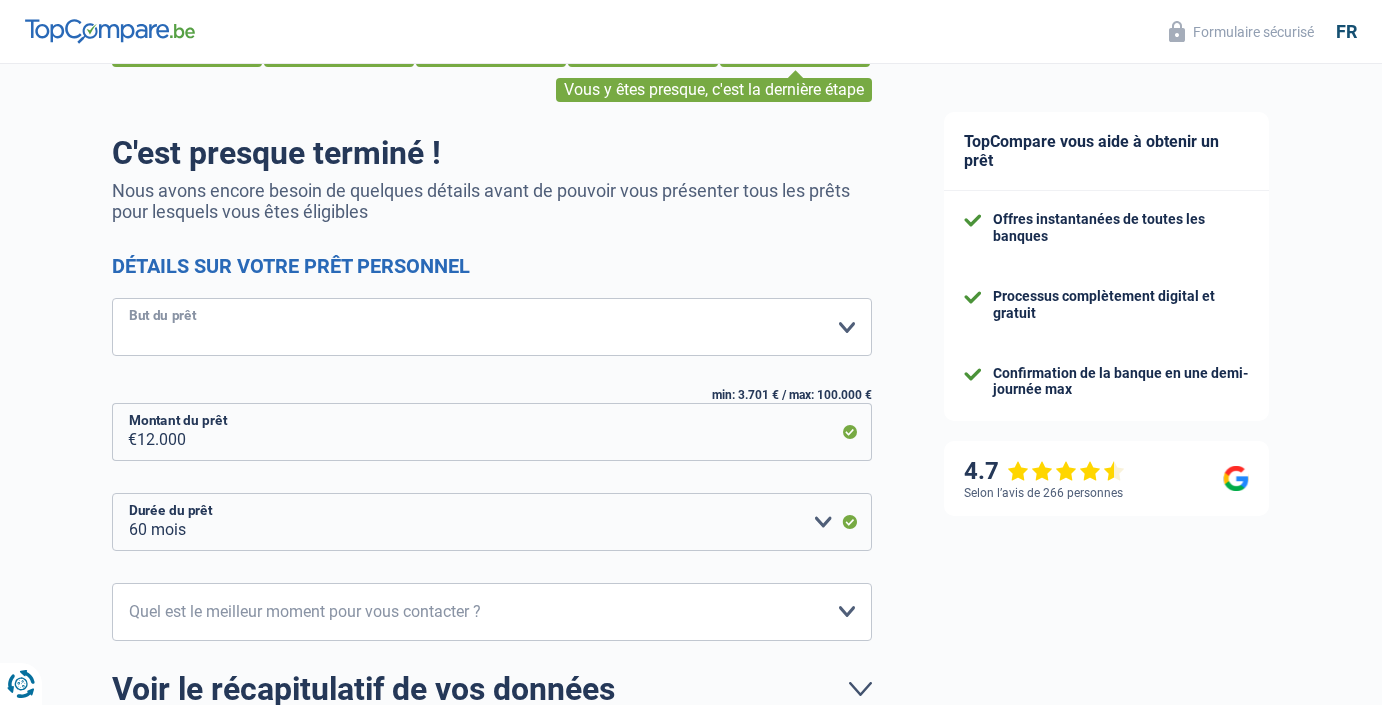 click on "Confort maison: meubles, textile, peinture, électroménager, outillage non-professionnel Hifi, multimédia, gsm, ordinateur Aménagement: frais d'installation, déménagement Evénement familial: naissance, mariage, divorce, communion, décès Frais médicaux Frais d'études Frais permis de conduire Loisirs: voyage, sport, musique Rafraîchissement: petits travaux maison et jardin Frais judiciaires Réparation voiture Prêt voiture Rénovation bien à l'étranger Autre
[PERSON_NAME] sélectionner une option" at bounding box center (492, 327) 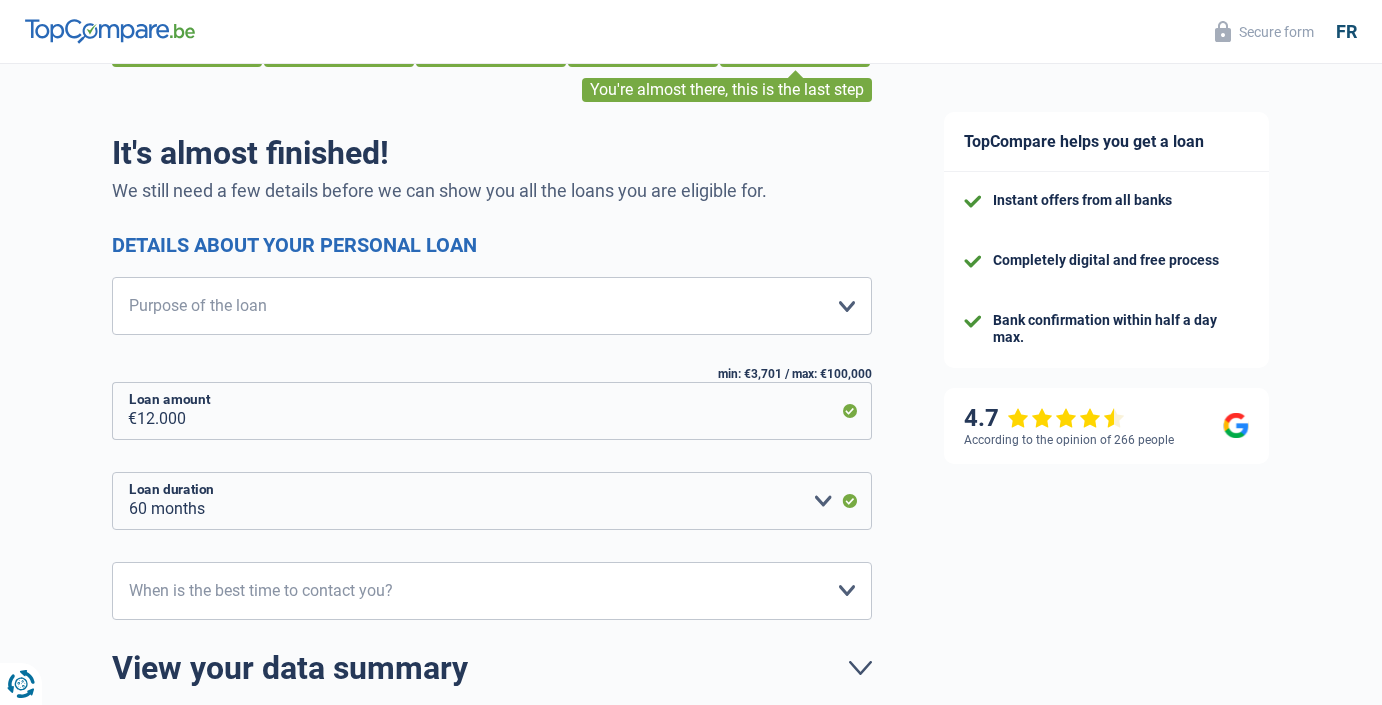 click on "It's almost finished!
We still need a few details before we can show you all the loans you are eligible for.
Details about your personal loan
Home comfort: furniture, textiles, paint, household appliances, non-professional tools Hi-fi, multimedia, mobile phone, computer Development: installation costs, moving Family event: birth, marriage, divorce, communion, death Medical expenses Tuition fees Driving license fees Hobbies: travel, sports, music Refreshment: small house and garden jobs Legal costs Car repair Car loan Renovation property abroad Other
Veuillez sélectionner une option
Purpose of the loan
Tous les champs sont obligatoires. [PERSON_NAME] sélectionner une option         min: €3,701 / max: €100,000   12.000   €
Loan amount
12 months 18 months 24 months 30 months 36 months 42 months 48 months" at bounding box center [492, 454] 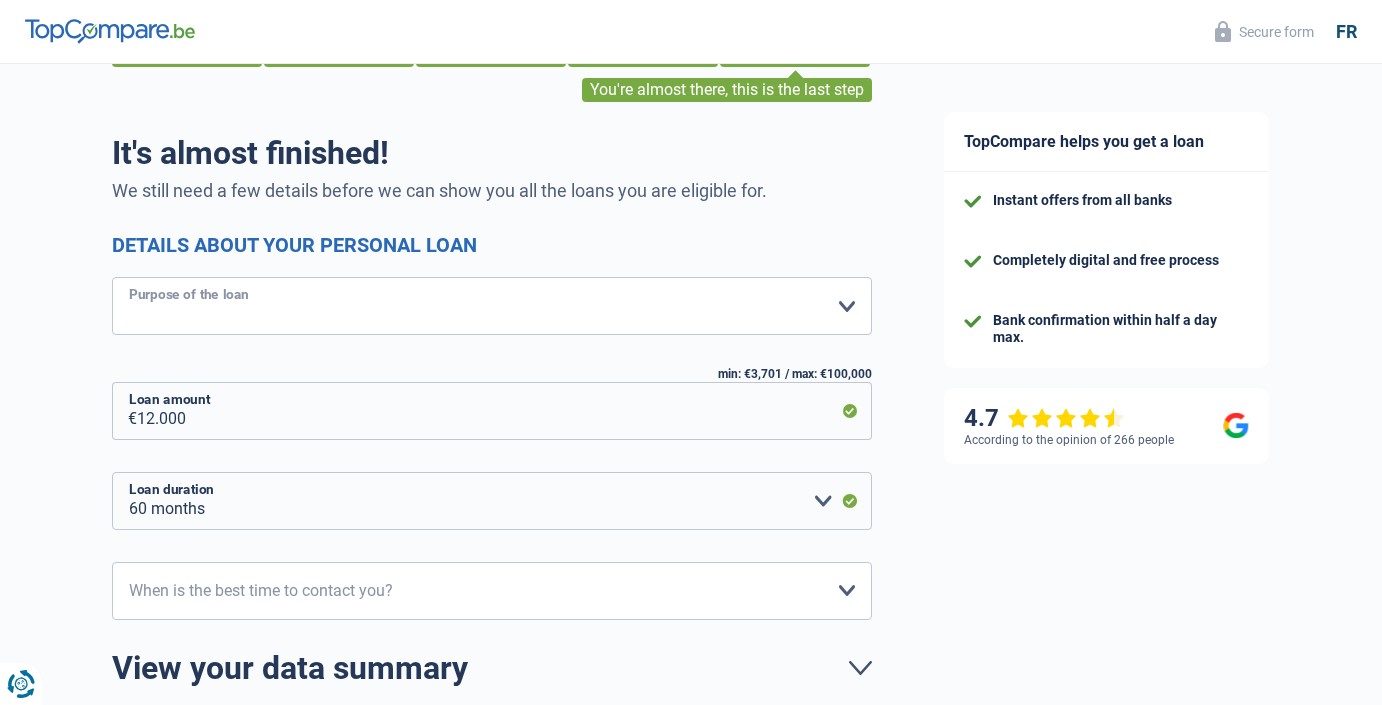 click on "Home comfort: furniture, textiles, paint, household appliances, non-professional tools Hi-fi, multimedia, mobile phone, computer Development: installation costs, moving Family event: birth, marriage, divorce, communion, death Medical expenses Tuition fees Driving license fees Hobbies: travel, sports, music Refreshment: small house and garden jobs Legal costs Car repair Car loan Renovation property abroad Other
Veuillez sélectionner une option" at bounding box center [492, 306] 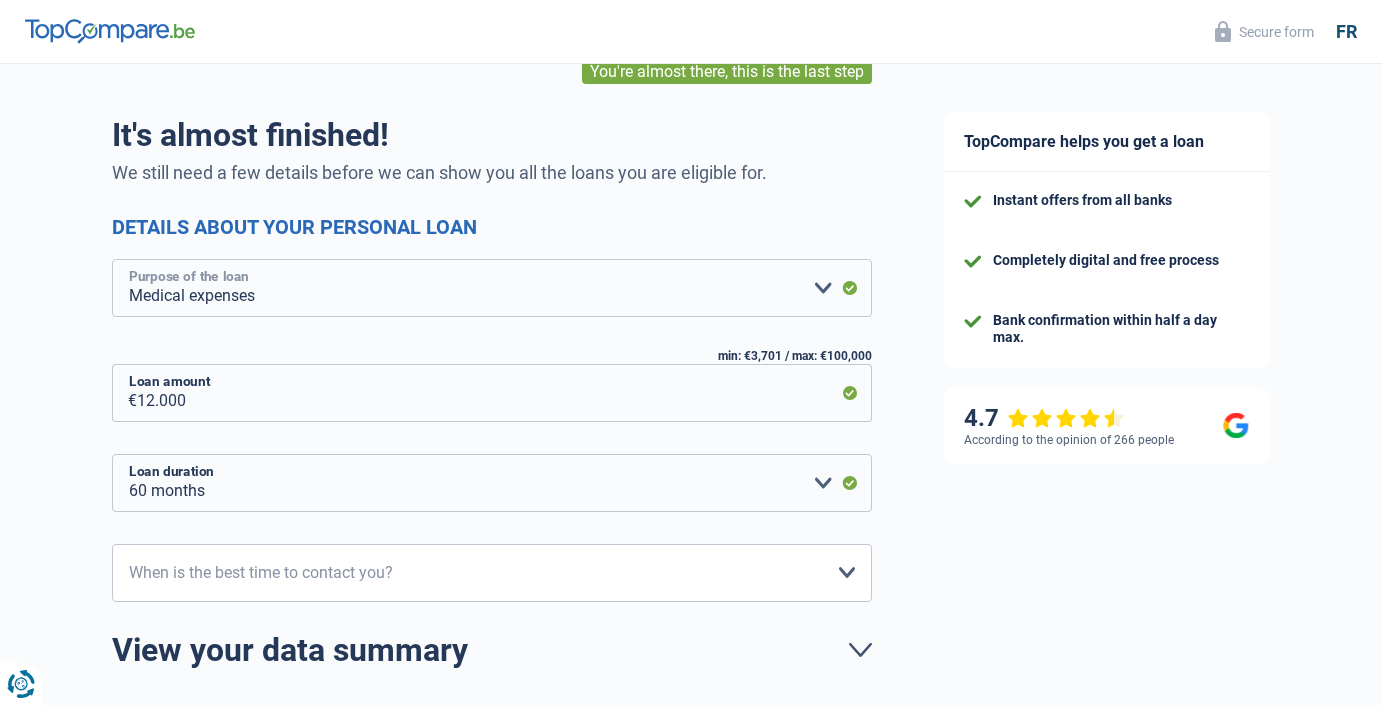 scroll, scrollTop: 112, scrollLeft: 0, axis: vertical 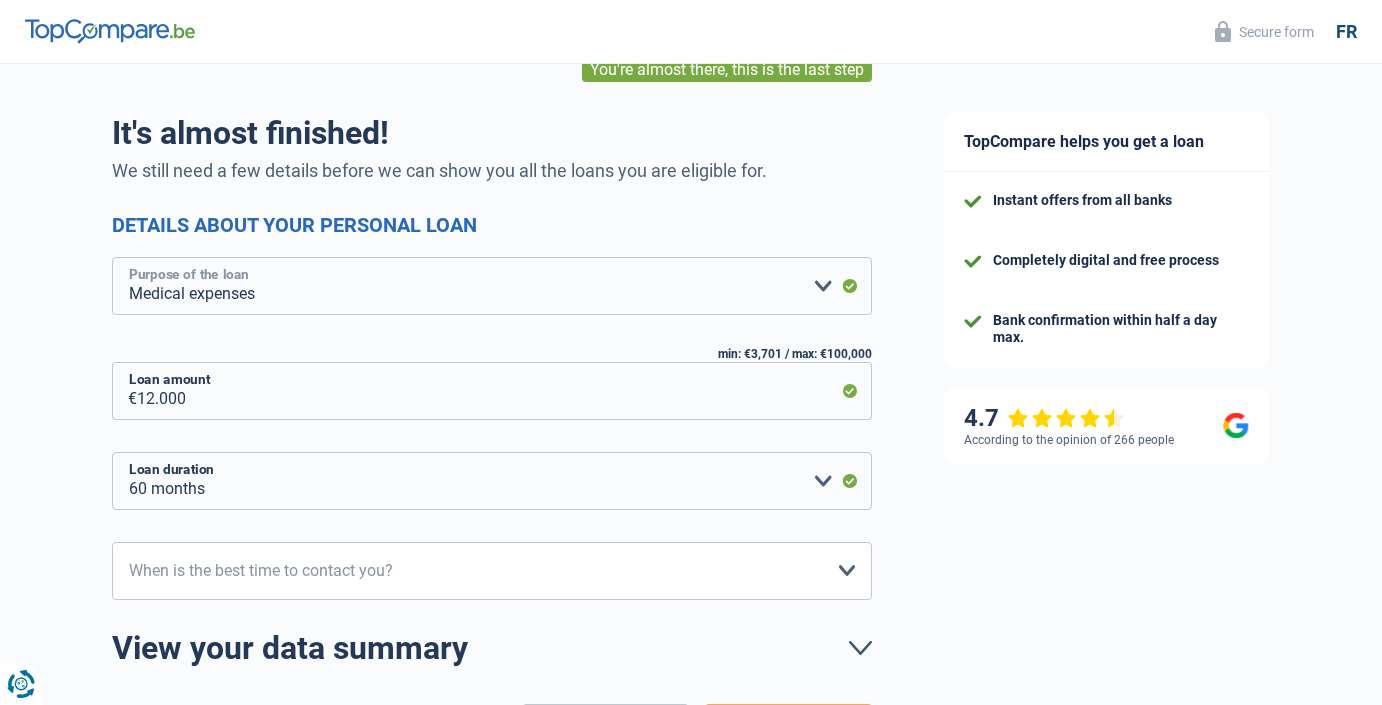 click on "Home comfort: furniture, textiles, paint, household appliances, non-professional tools Hi-fi, multimedia, mobile phone, computer Development: installation costs, moving Family event: birth, marriage, divorce, communion, death Medical expenses Tuition fees Driving license fees Hobbies: travel, sports, music Refreshment: small house and garden jobs Legal costs Car repair Car loan Renovation property abroad Other
Veuillez sélectionner une option" at bounding box center [492, 286] 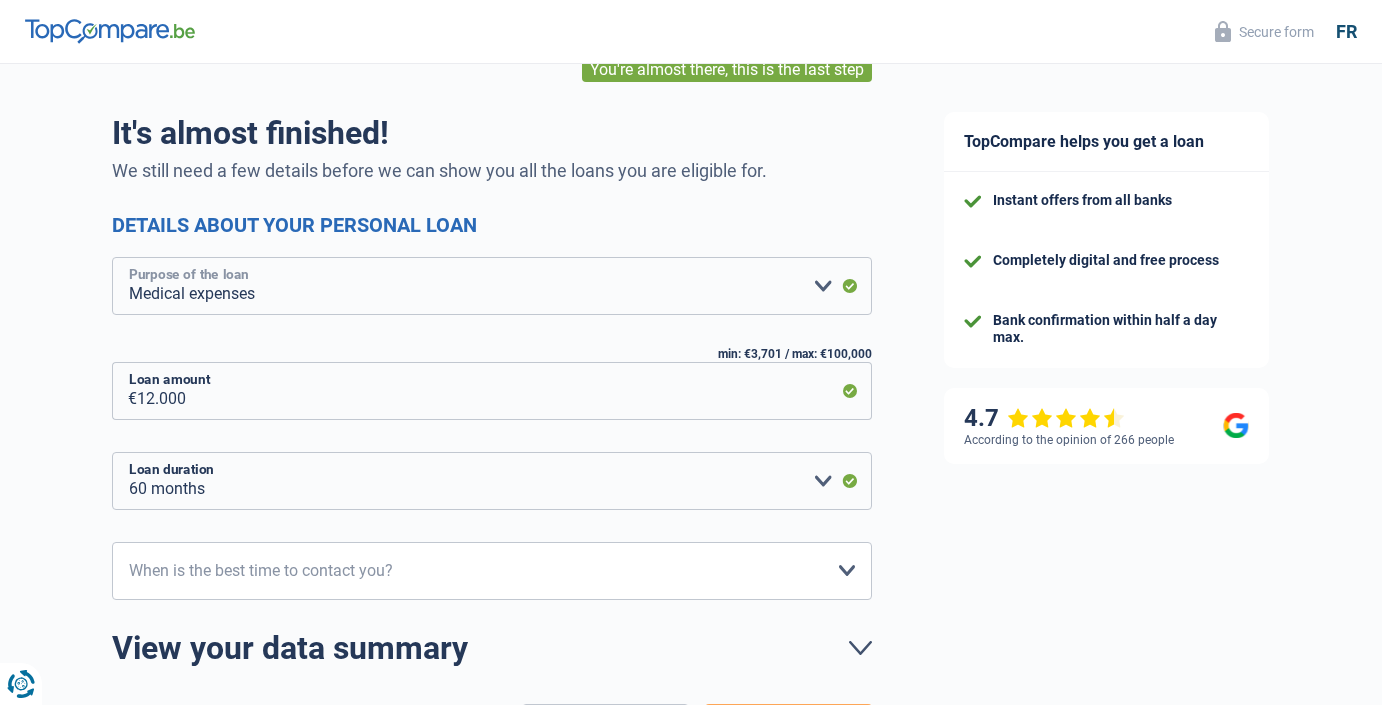 select on "other" 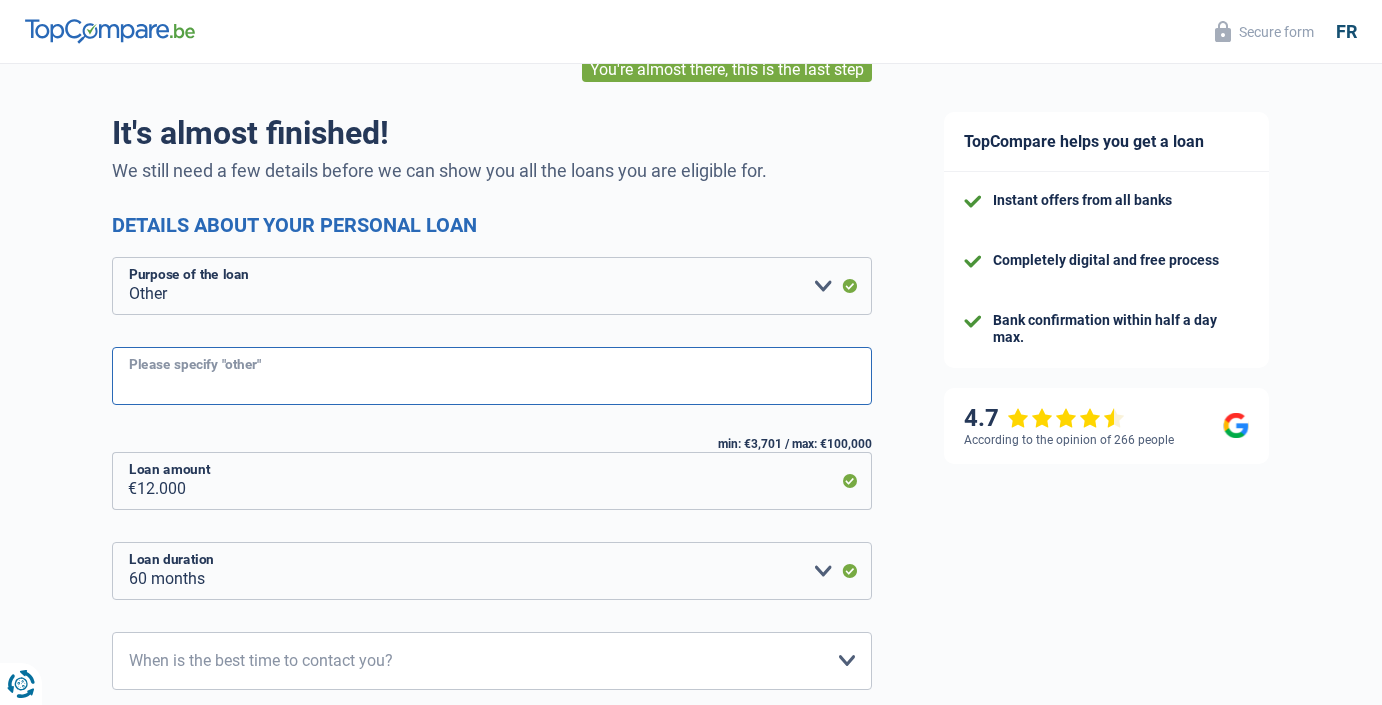 click on "Please specify "other"" at bounding box center (492, 376) 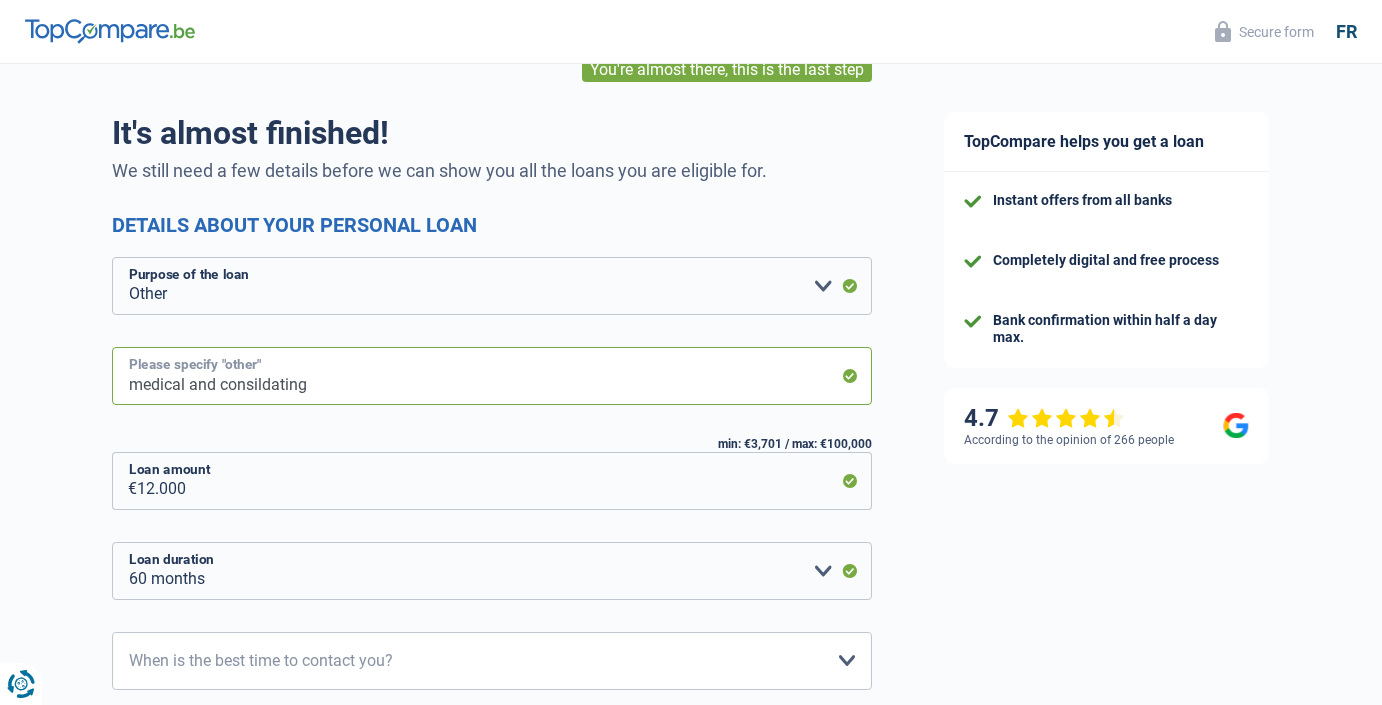 click on "medical and consildating" at bounding box center [492, 376] 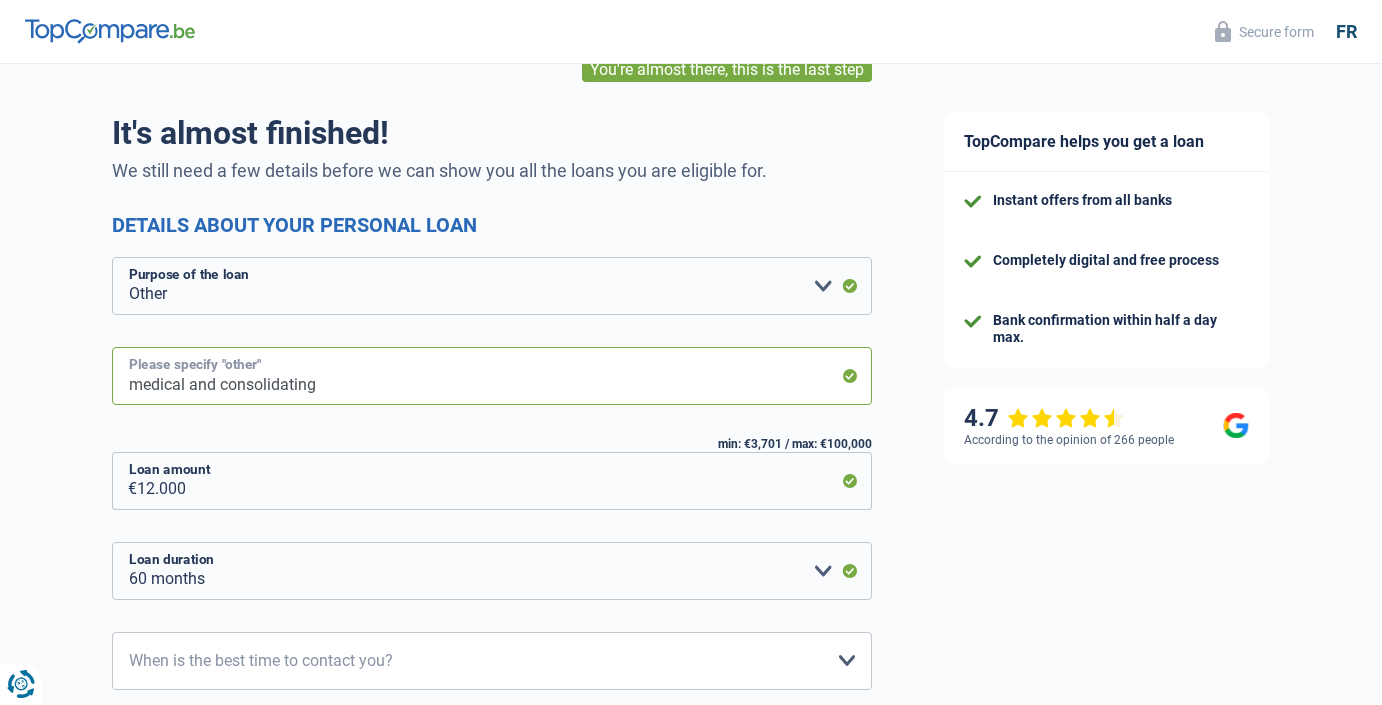 click on "medical and consolidating" at bounding box center (492, 376) 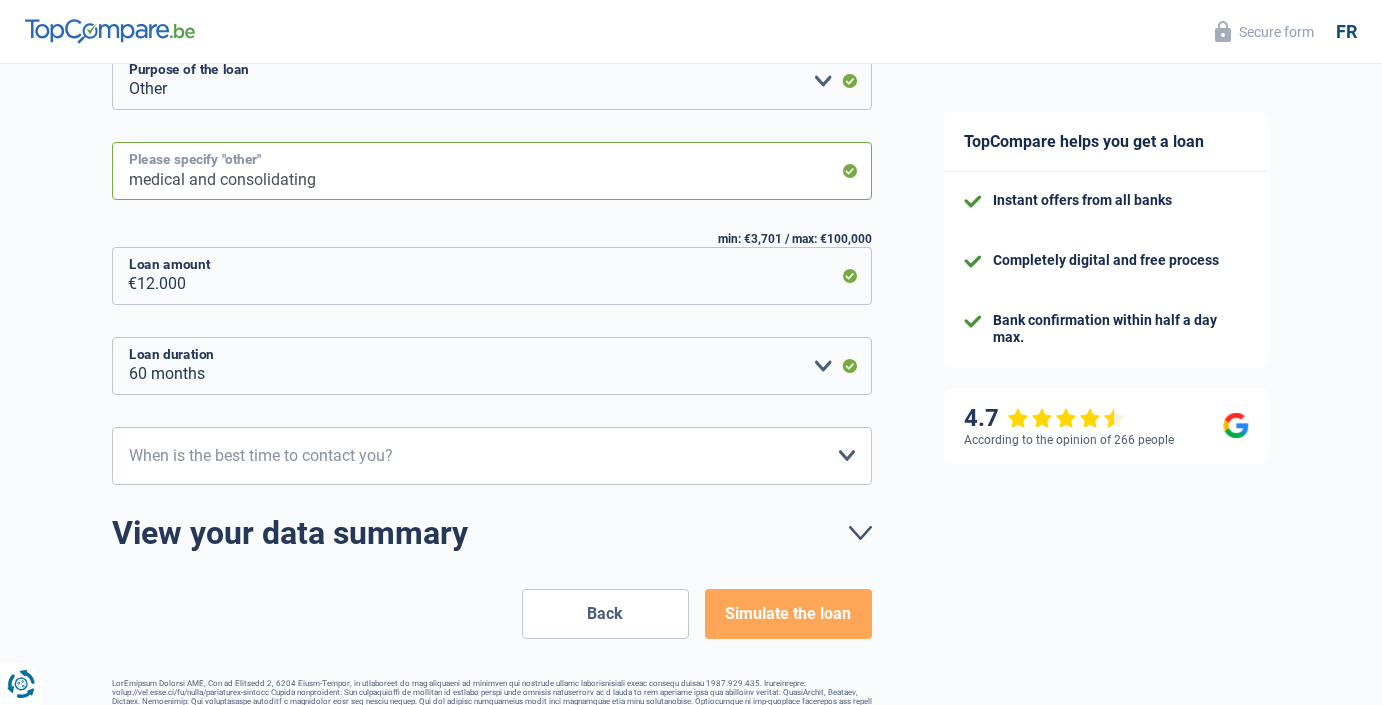 scroll, scrollTop: 363, scrollLeft: 0, axis: vertical 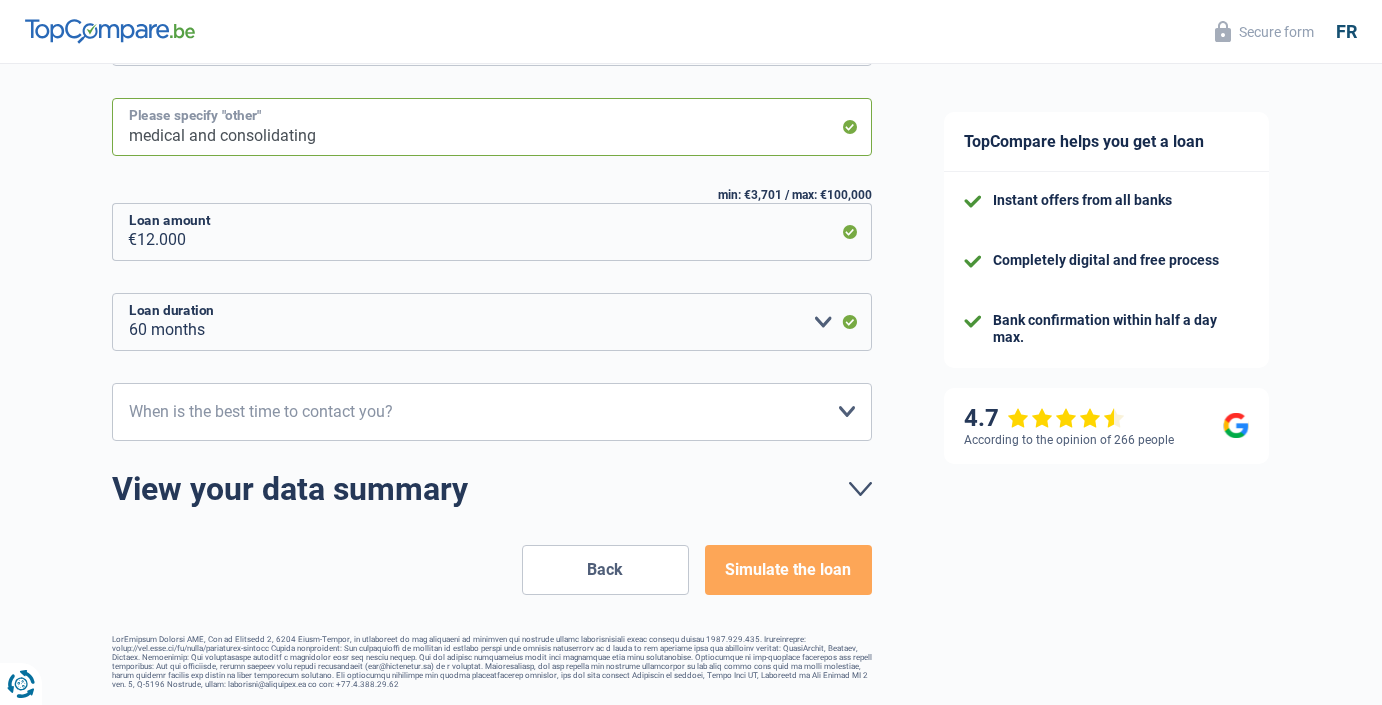 type on "medical and consolidating" 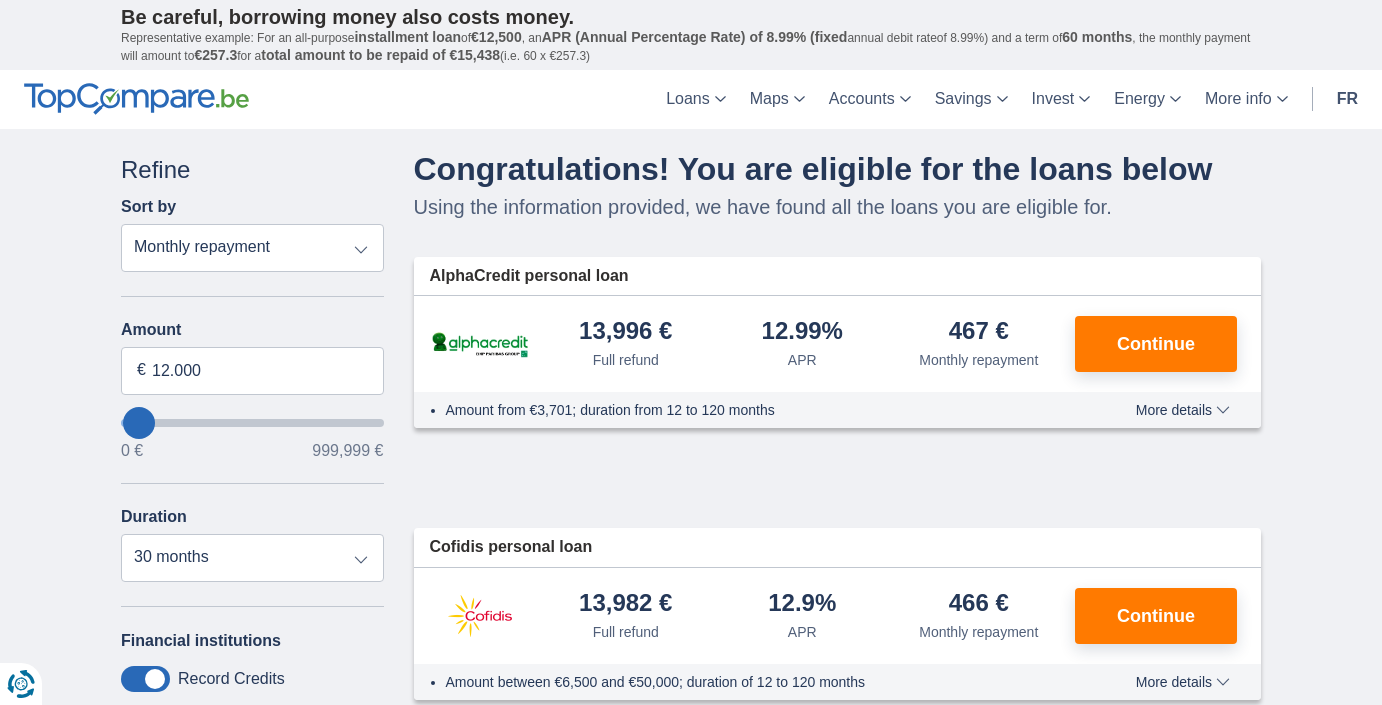 scroll, scrollTop: 27, scrollLeft: 0, axis: vertical 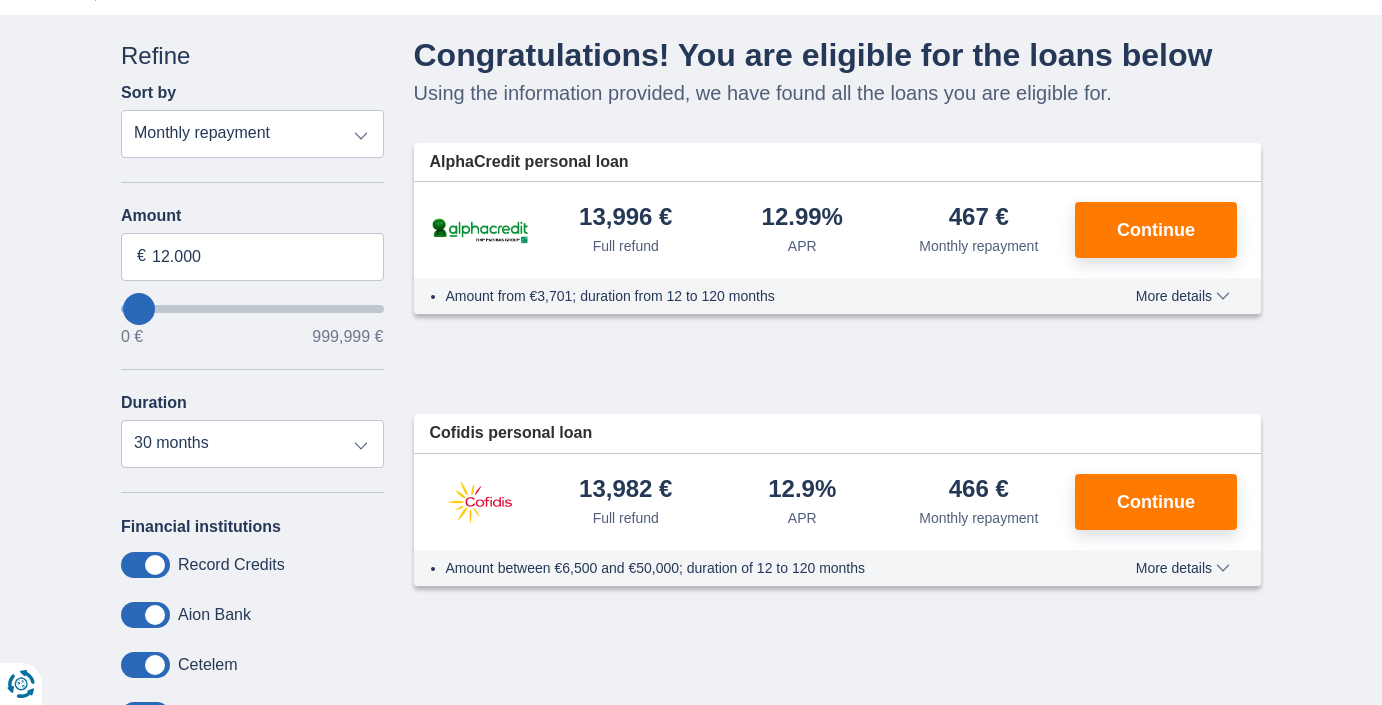click on "More details" at bounding box center (1174, 568) 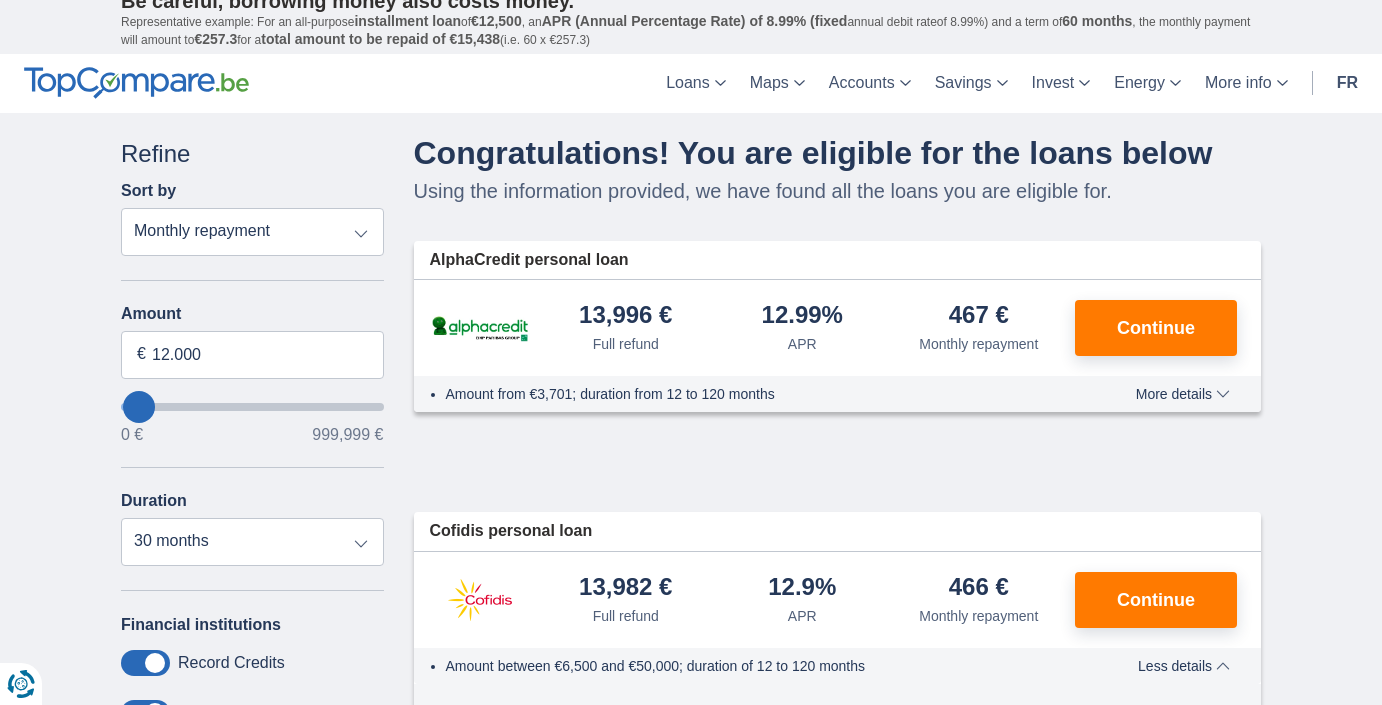 scroll, scrollTop: 17, scrollLeft: 0, axis: vertical 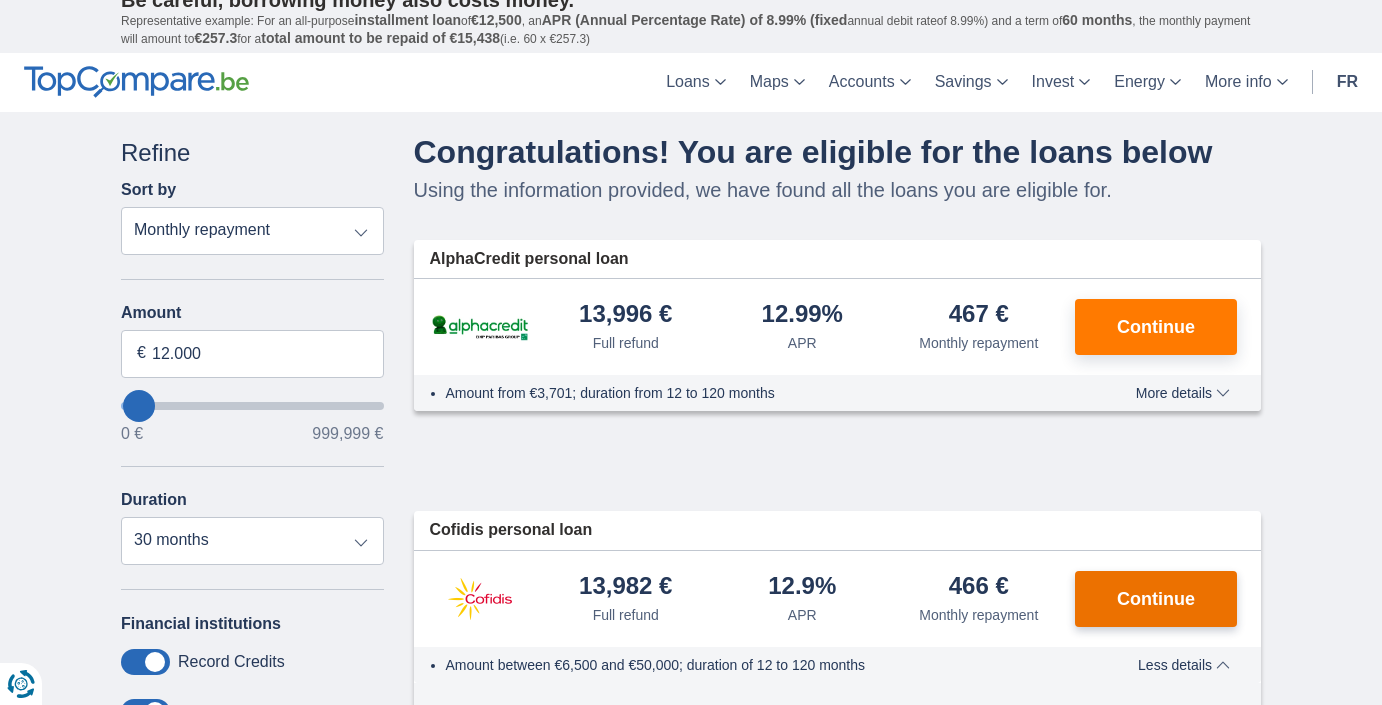 click on "Continue" at bounding box center [1156, 599] 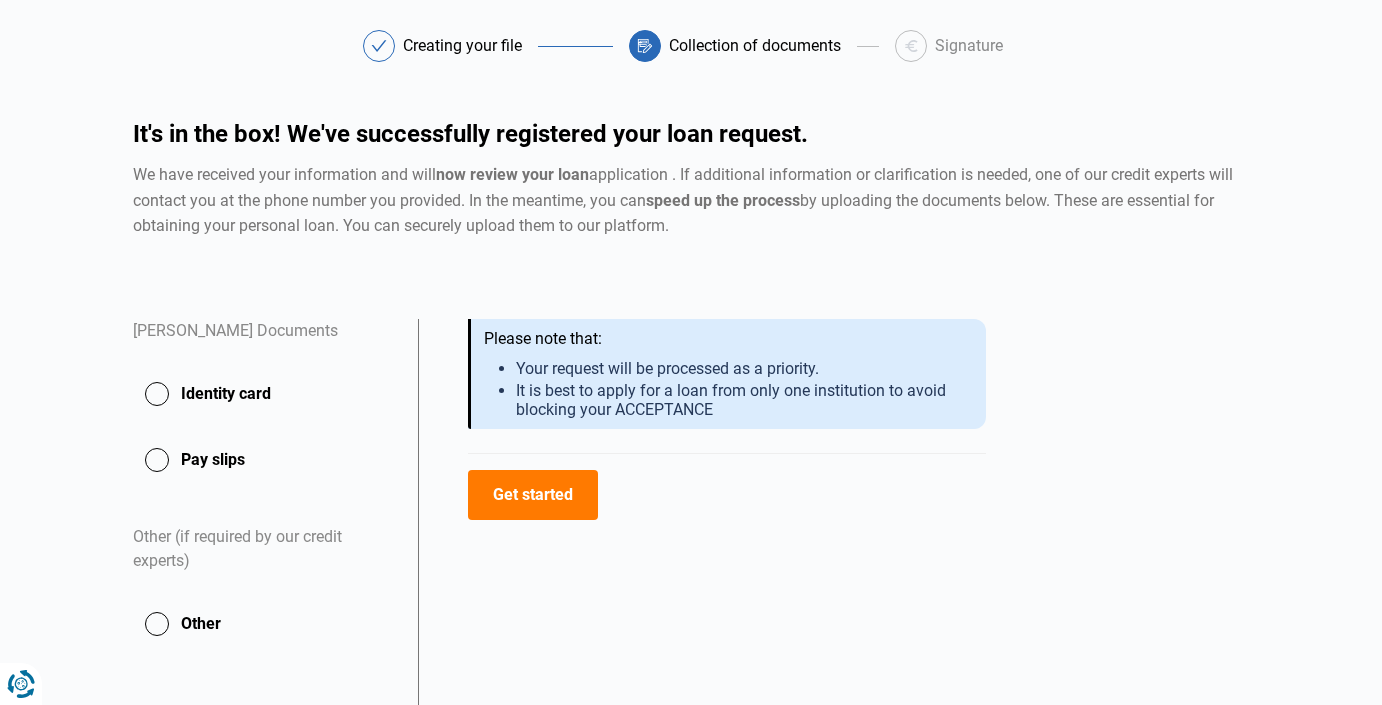 scroll, scrollTop: 78, scrollLeft: 0, axis: vertical 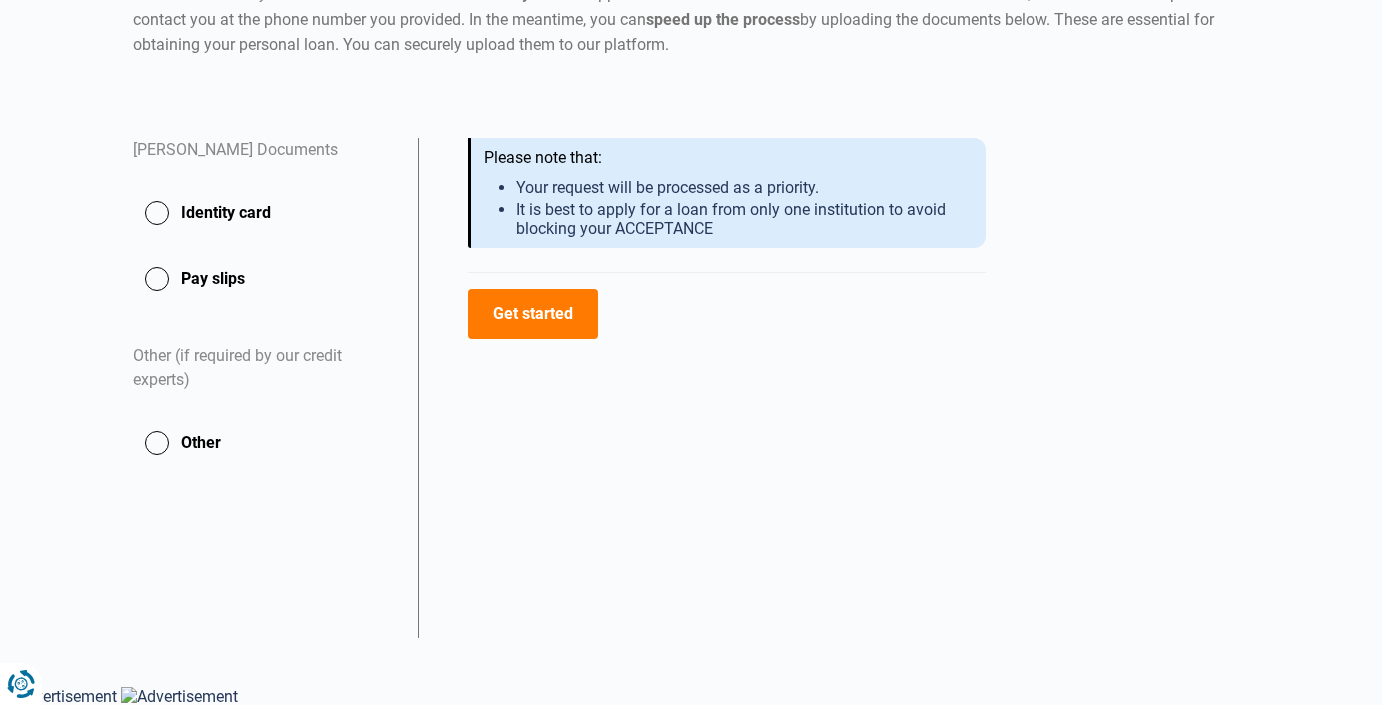 click on "Get started" at bounding box center [533, 313] 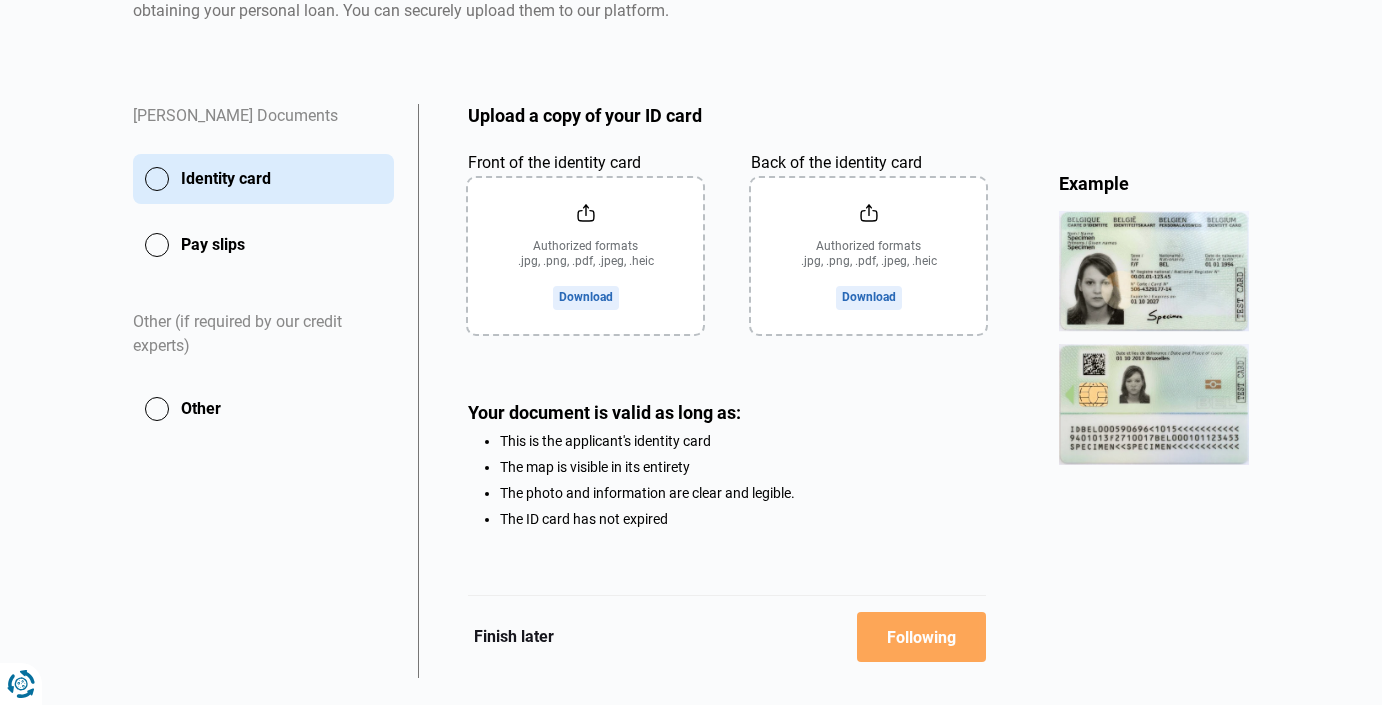 scroll, scrollTop: 319, scrollLeft: 0, axis: vertical 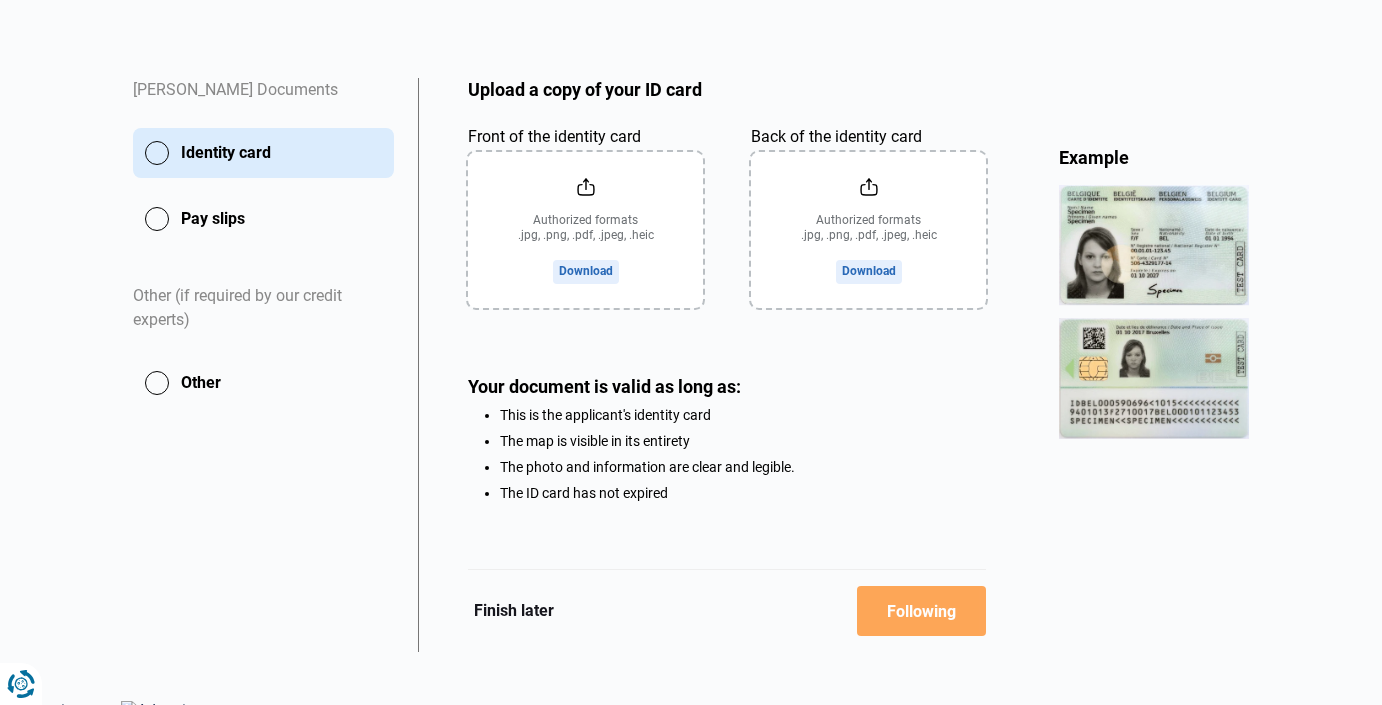 click on "Front of the identity card" 